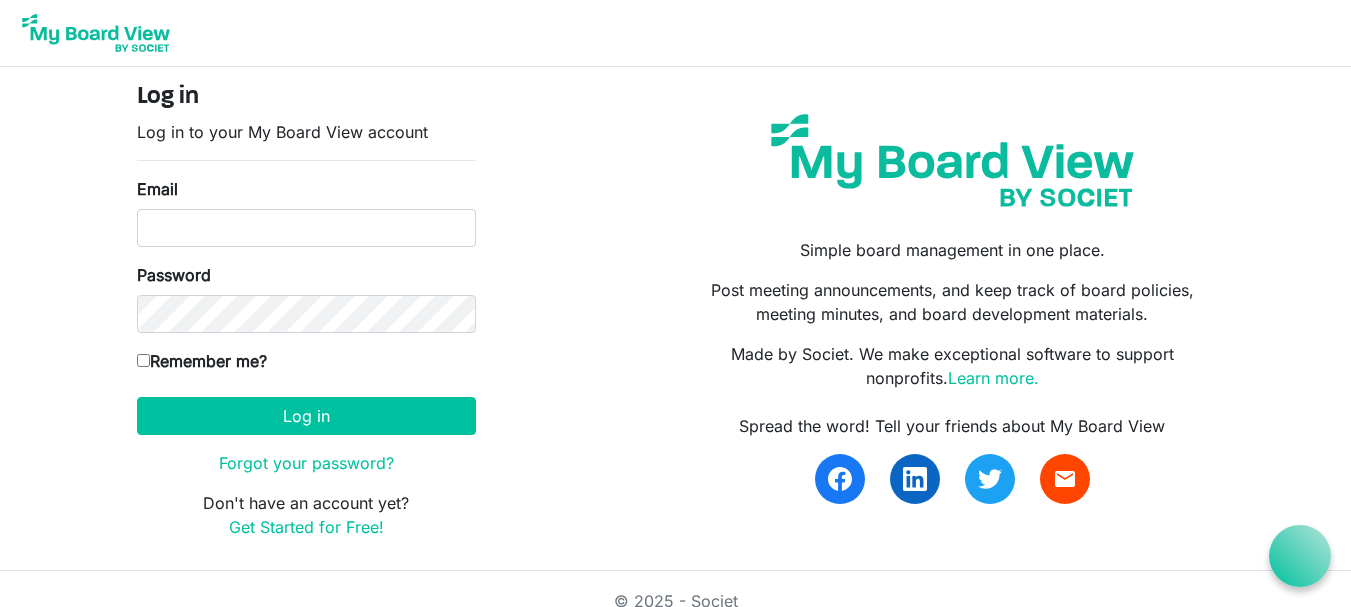 scroll, scrollTop: 0, scrollLeft: 0, axis: both 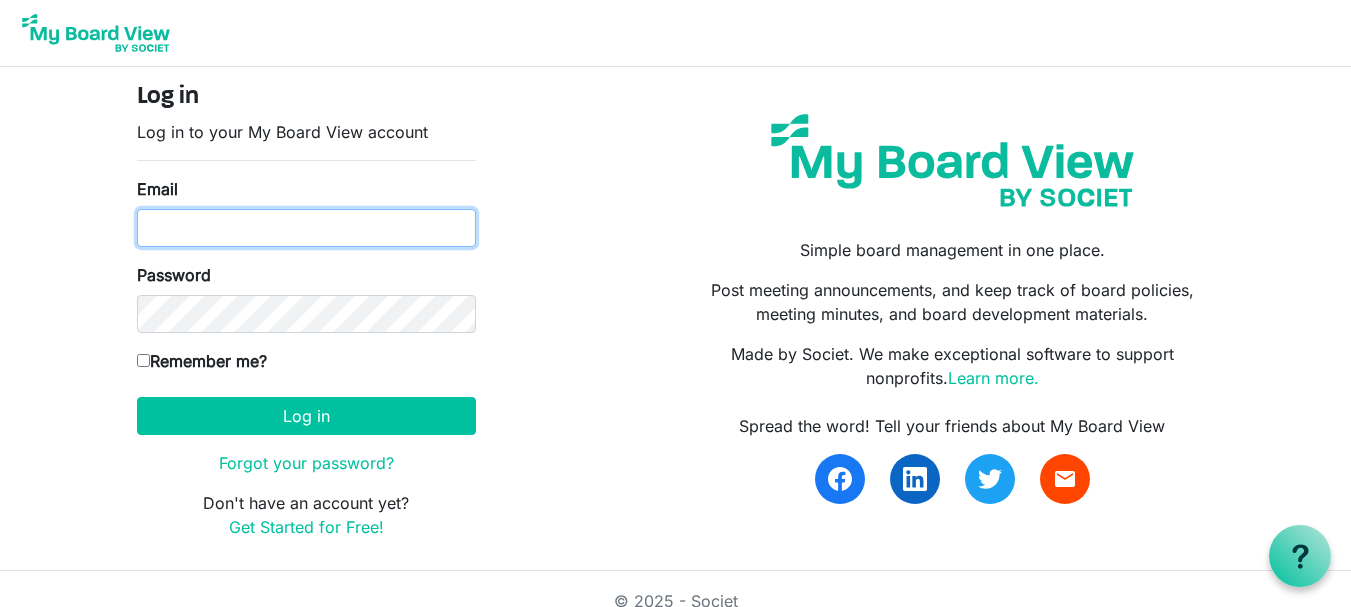 click on "Email" at bounding box center [306, 228] 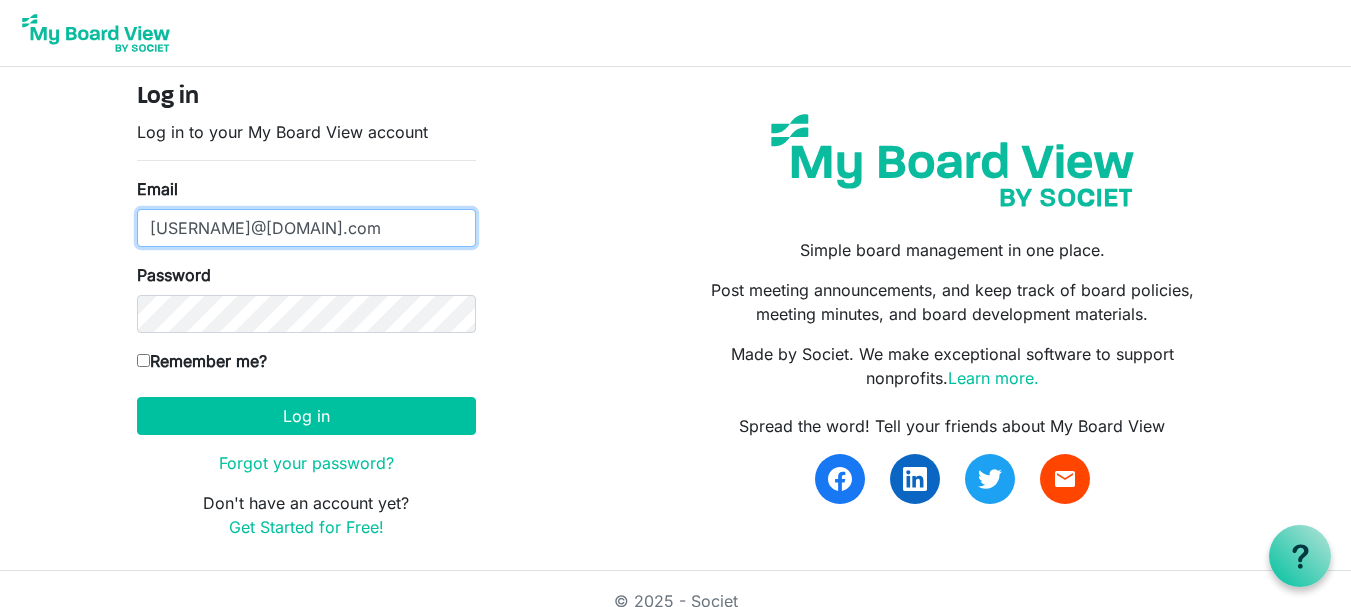 type on "theresabhavanvembuva@gmail.com" 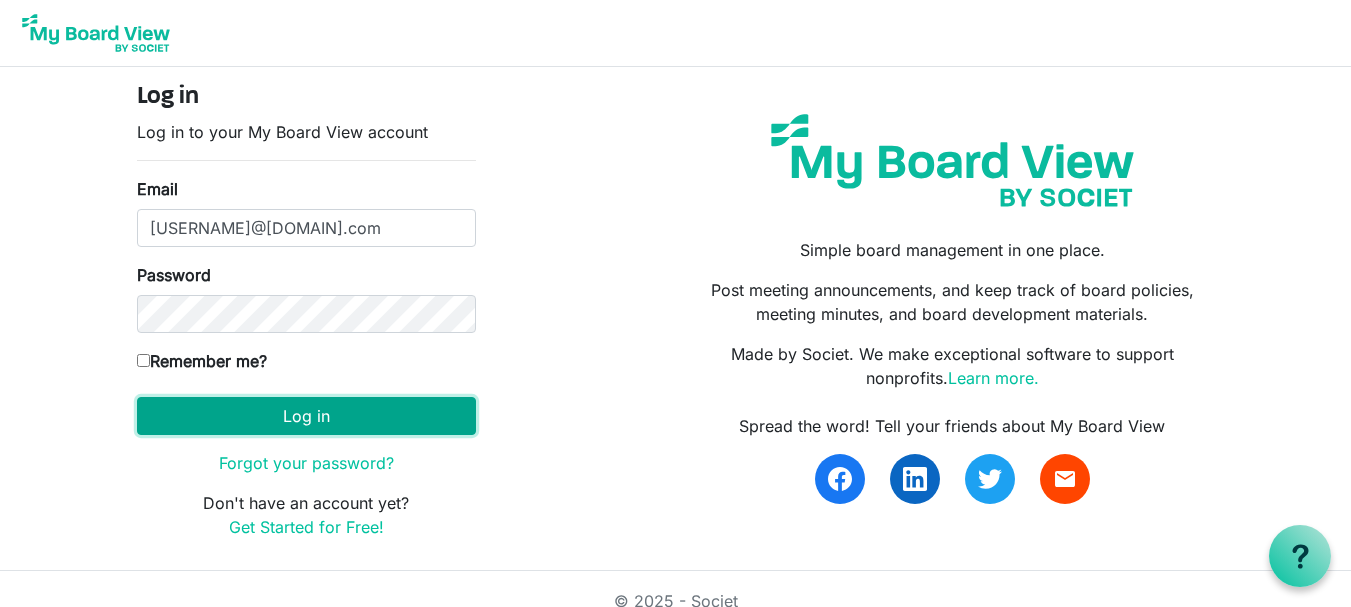 click on "Log in" at bounding box center (306, 416) 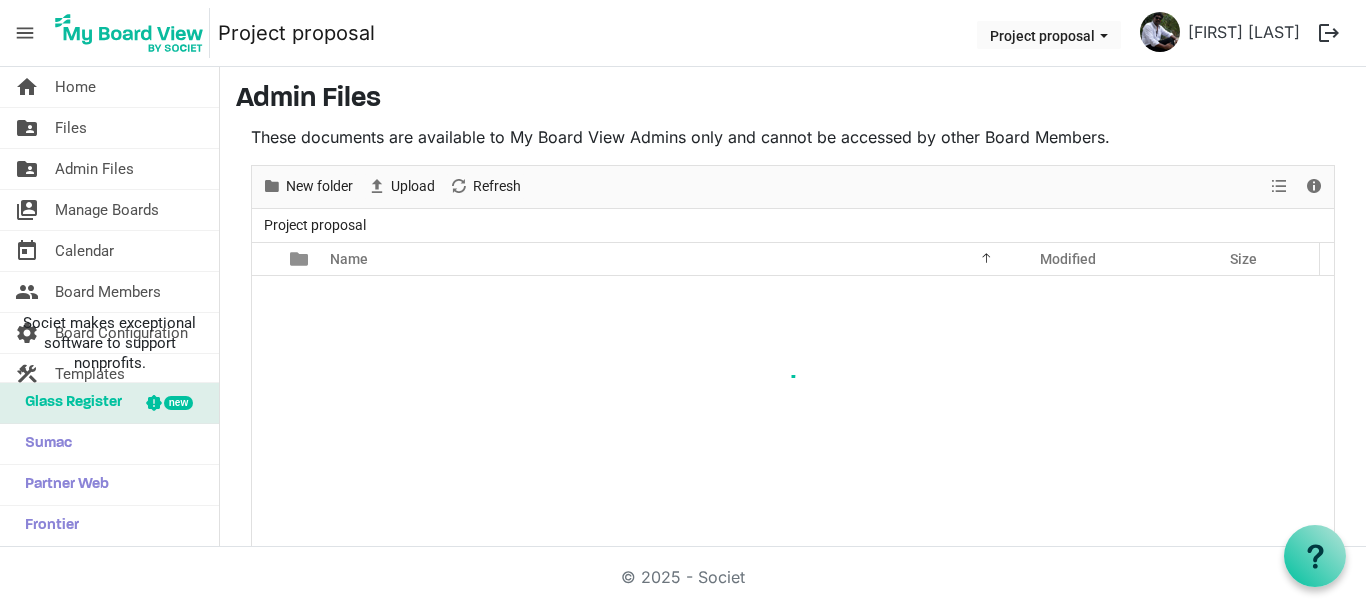 scroll, scrollTop: 0, scrollLeft: 0, axis: both 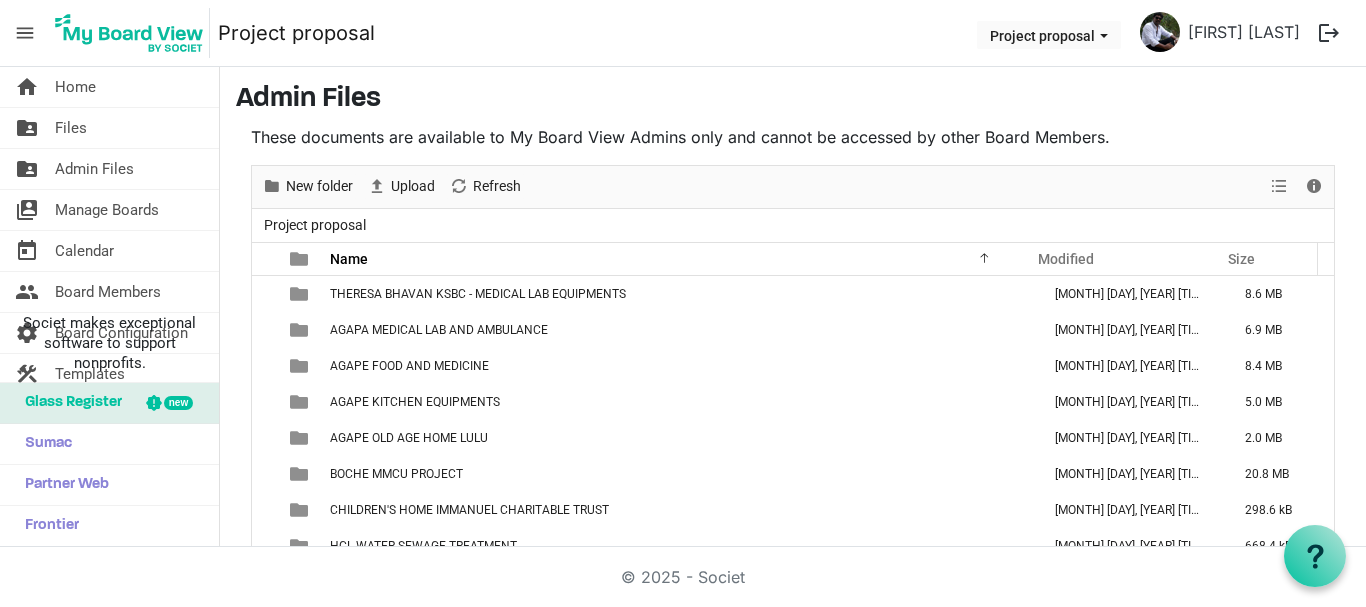 click on "These documents are available to My Board View Admins only and cannot be accessed by other Board Members.
New folder Upload Cut Copy Paste Delete Download Rename Sort by Refresh Selection View Details Project proposal   Name Modified Size filemanager_grid_header_table    THERESA BHAVAN KSBC - MEDICAL LAB EQUIPMENTS [MONTH] [DAY], [YEAR] [TIME] 8.6 MB   AGAPA MEDICAL LAB AND AMBULANCE [MONTH] [DAY], [YEAR] [TIME] 6.9 MB   AGAPE FOOD AND MEDICINE [MONTH] [DAY], [YEAR] [TIME] 8.4 MB   AGAPE KITCHEN EQUIPMENTS [MONTH] [DAY], [YEAR] [TIME] 5.0 MB   AGAPE OLD AGE HOME LULU [MONTH] [DAY], [YEAR] [TIME] 2.0 MB   BOCHE MMCU PROJECT [MONTH] [DAY], [YEAR] [TIME] 20.8 MB   CHILDREN'S HOME IMMANUEL CHARITABLE TRUST [MONTH] [DAY], [YEAR] [TIME] 298.6 kB   HCL WATER SEWAGE TREATMENT [MONTH] [DAY], [YEAR] [TIME] 668.4 kB   Old Age Home - Agape Project [MONTH] [DAY], [YEAR] [TIME] 2.1 MB   project proposal [MONTH] [DAY], [YEAR] [TIME] 18.3 MB   Projects [MONTH] [DAY], [YEAR] [TIME] 18.0 MB   SAFE HAVEN ISOLATE WOMEN AND CHILDREN 7.0 MB   5.1 MB" at bounding box center (793, 370) 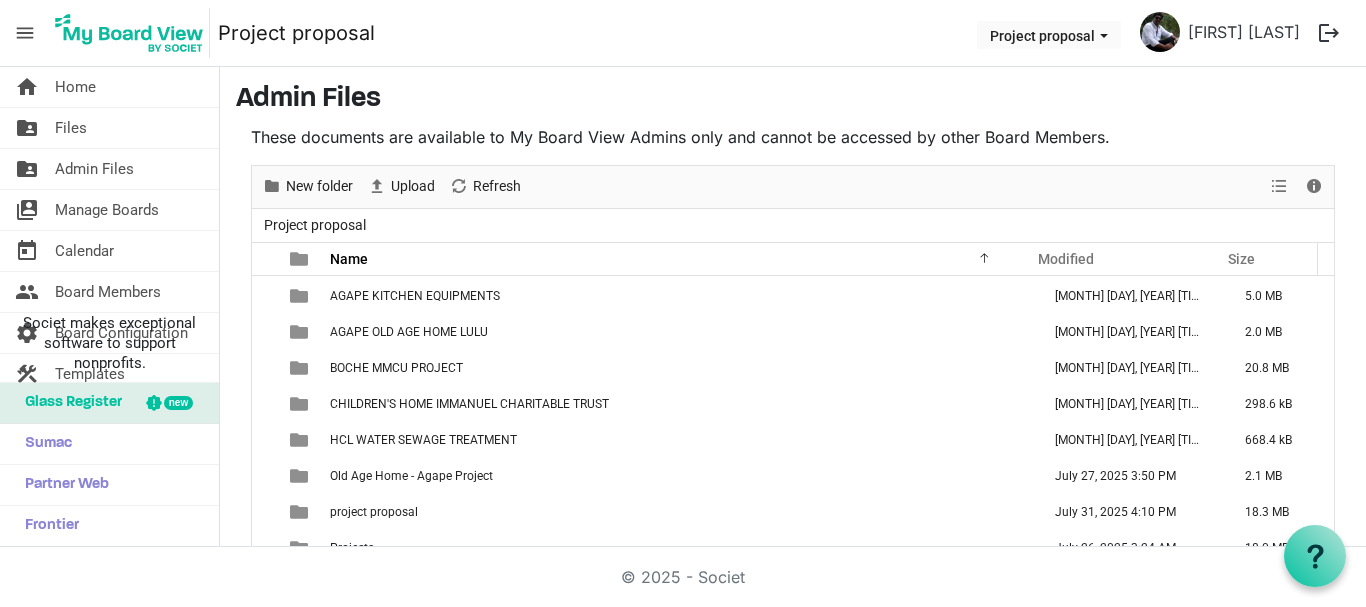 scroll, scrollTop: 0, scrollLeft: 0, axis: both 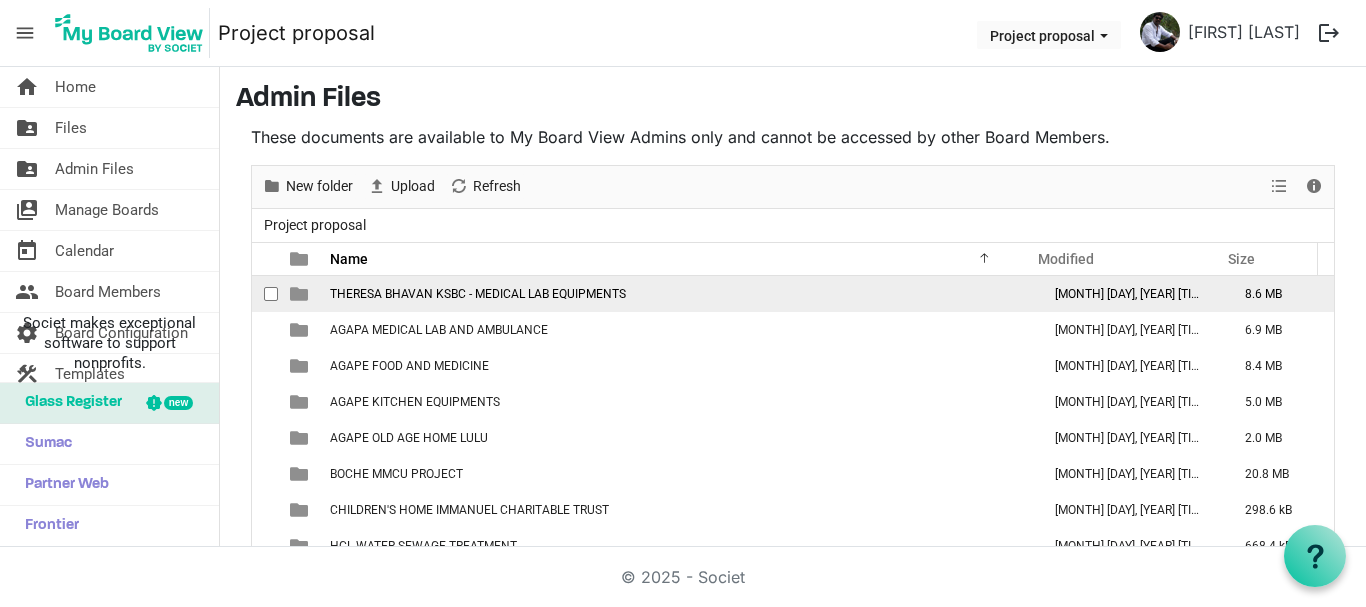 click on "THERESA BHAVAN KSBC - MEDICAL LAB EQUIPMENTS" at bounding box center (478, 294) 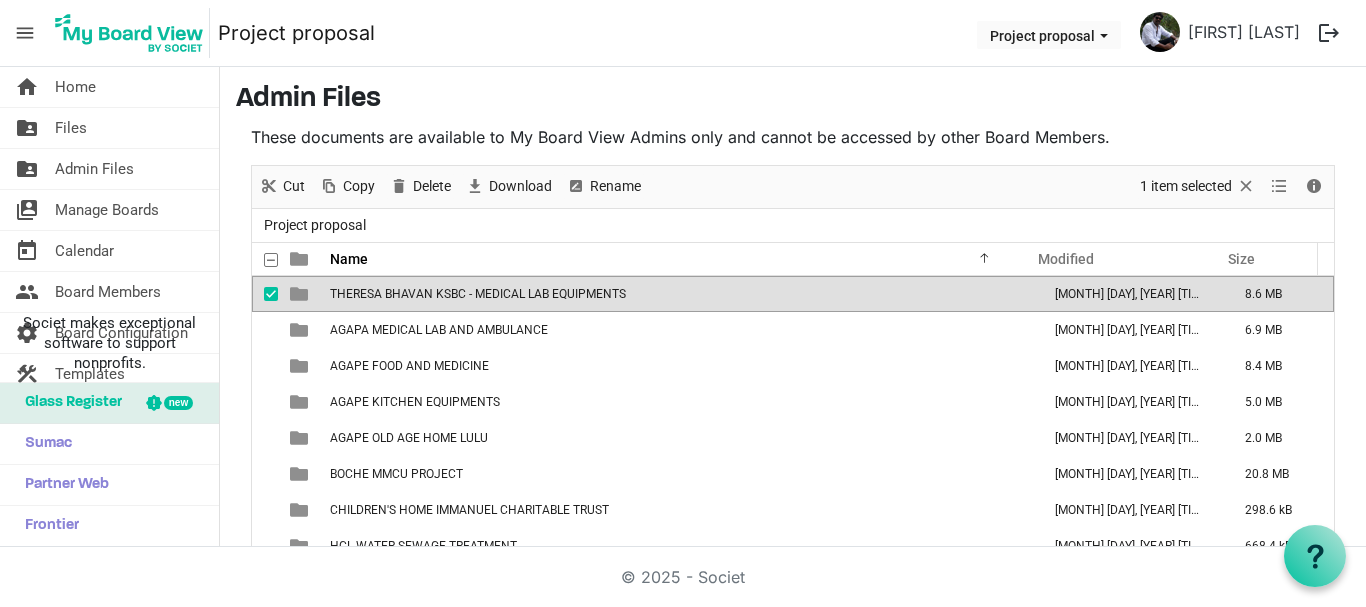 click on "THERESA BHAVAN KSBC - MEDICAL LAB EQUIPMENTS" at bounding box center (478, 294) 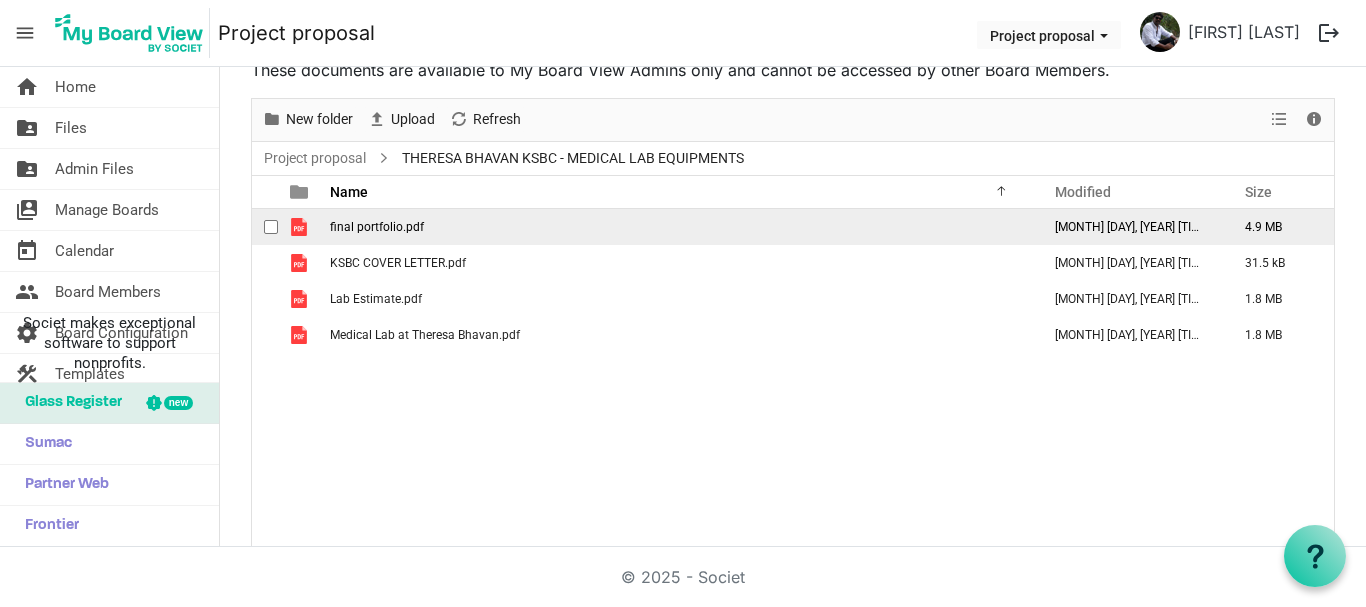 click at bounding box center (271, 227) 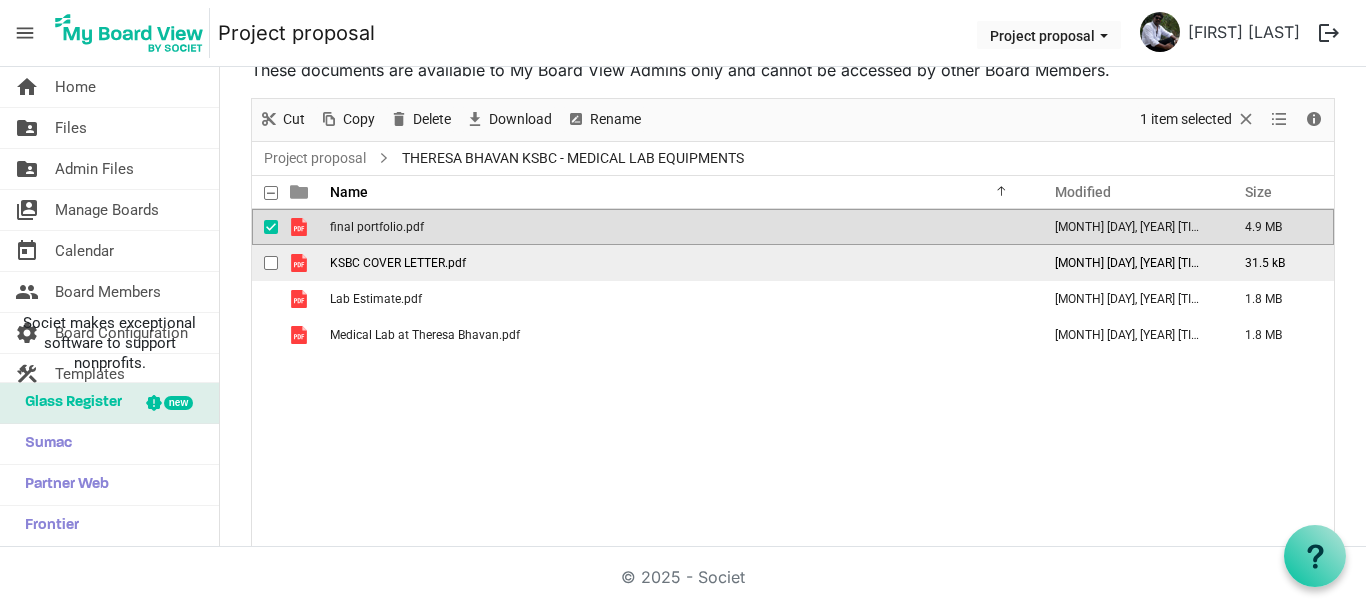 click at bounding box center (271, 263) 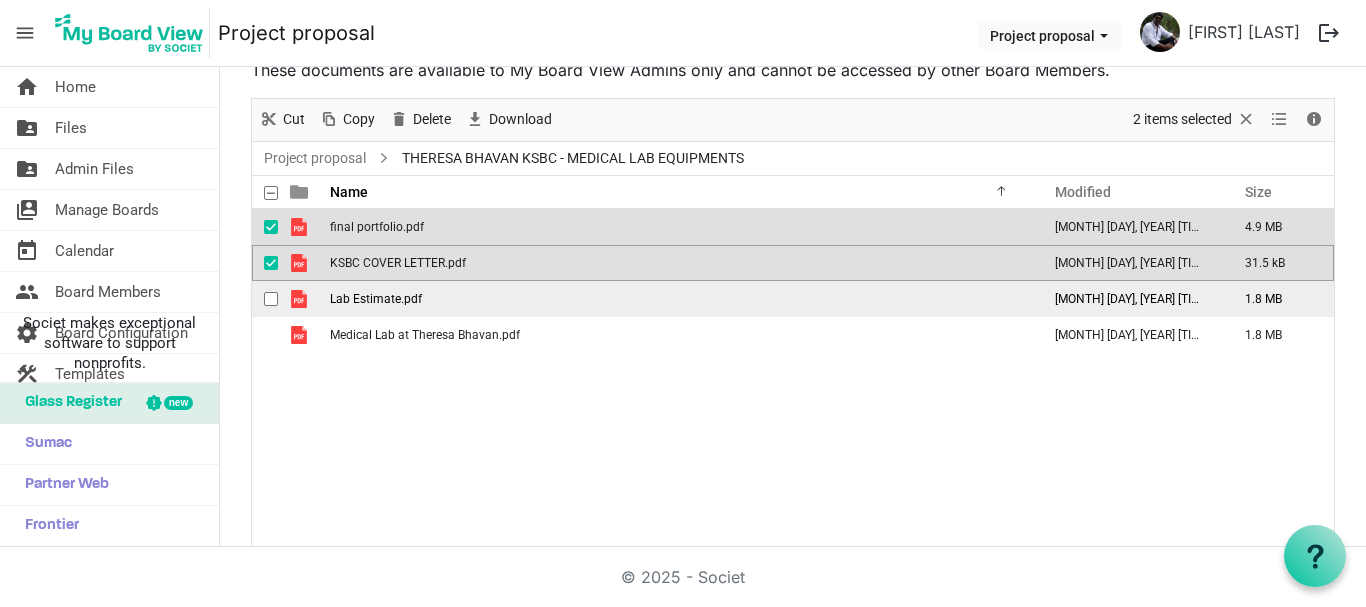 click at bounding box center [271, 299] 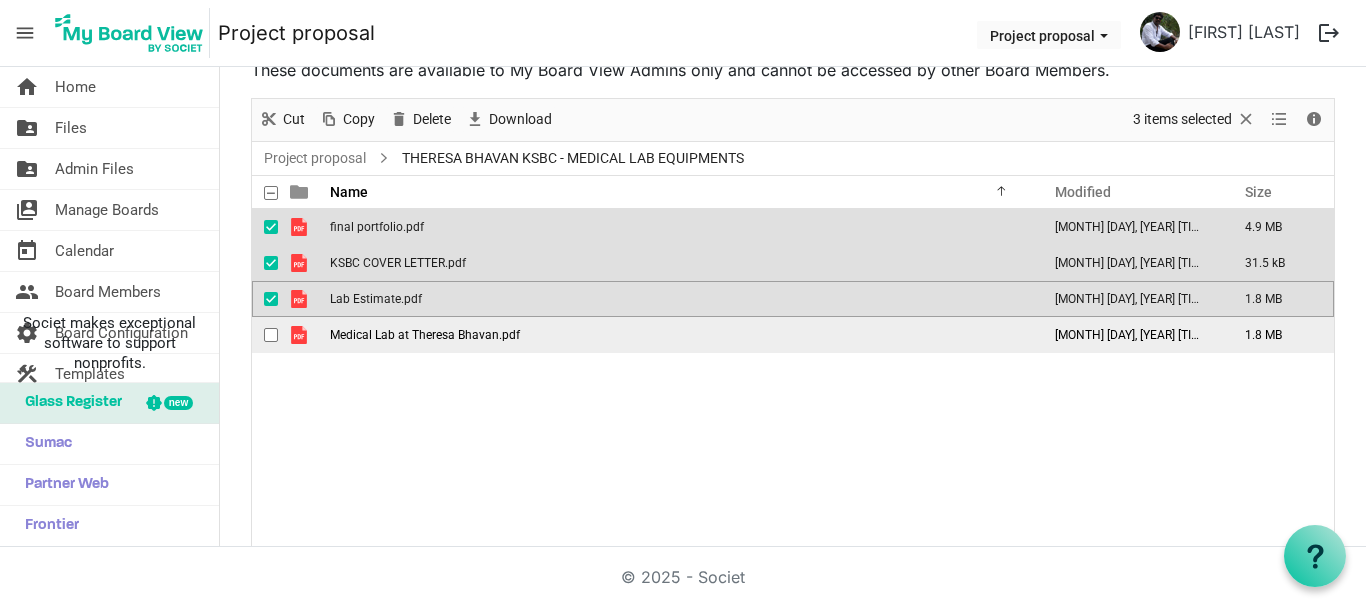 click at bounding box center (271, 335) 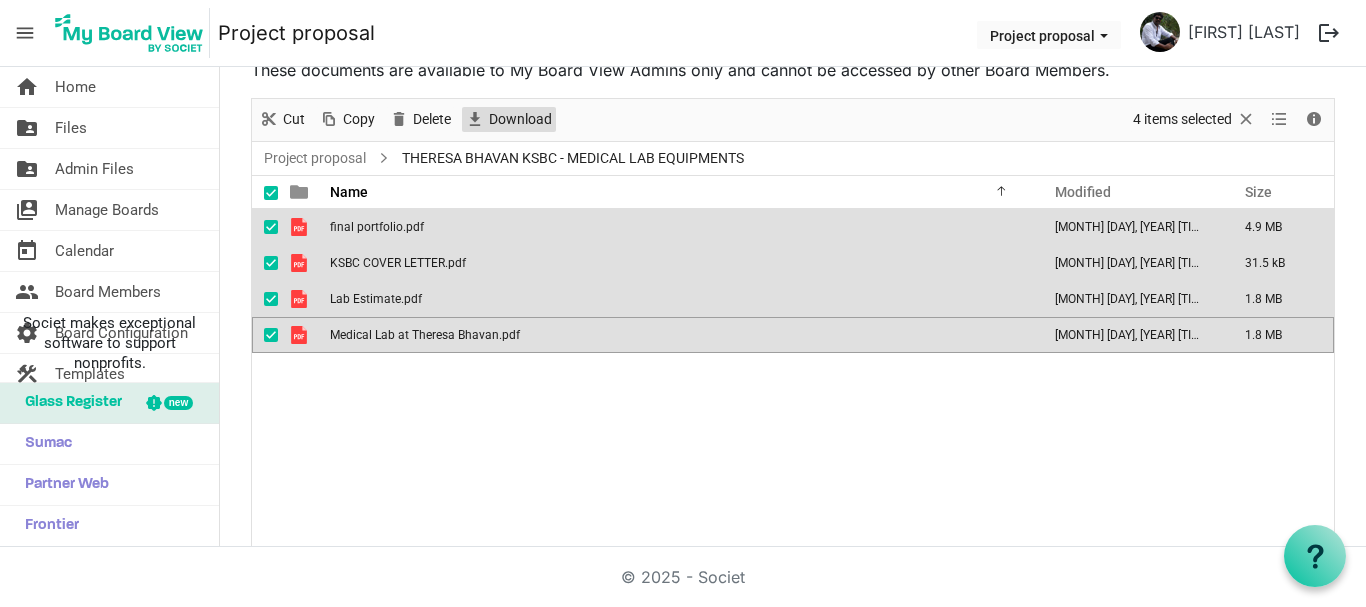 click on "Download" at bounding box center [520, 119] 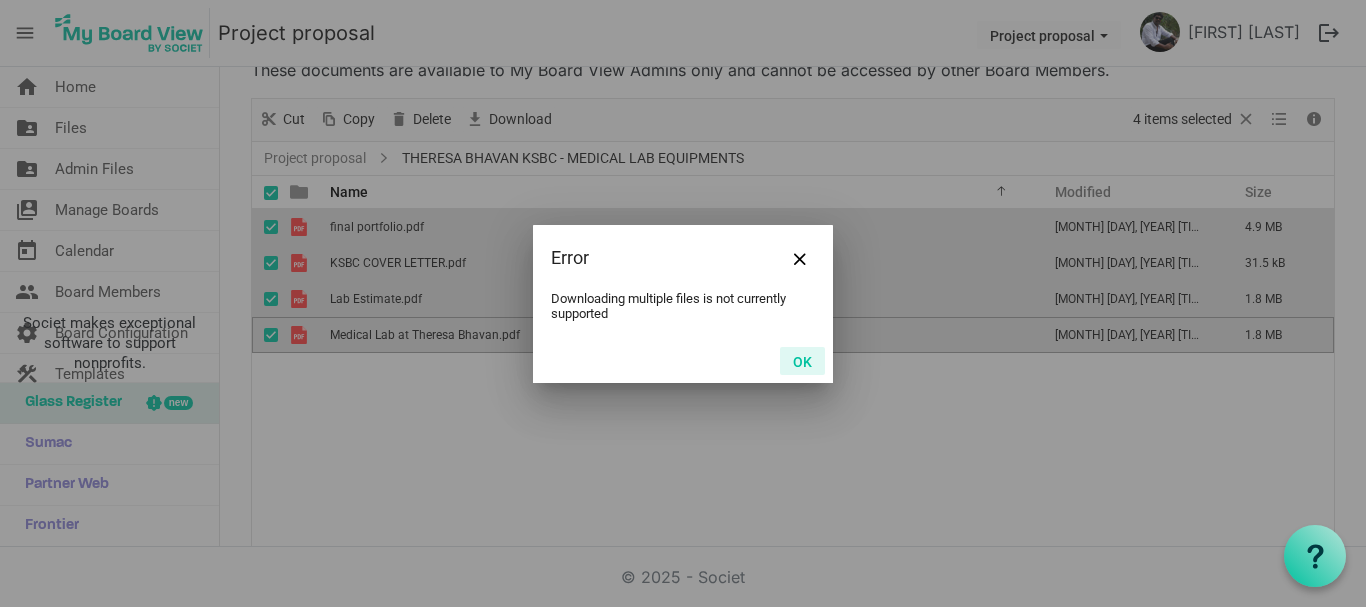 click on "OK" at bounding box center [802, 361] 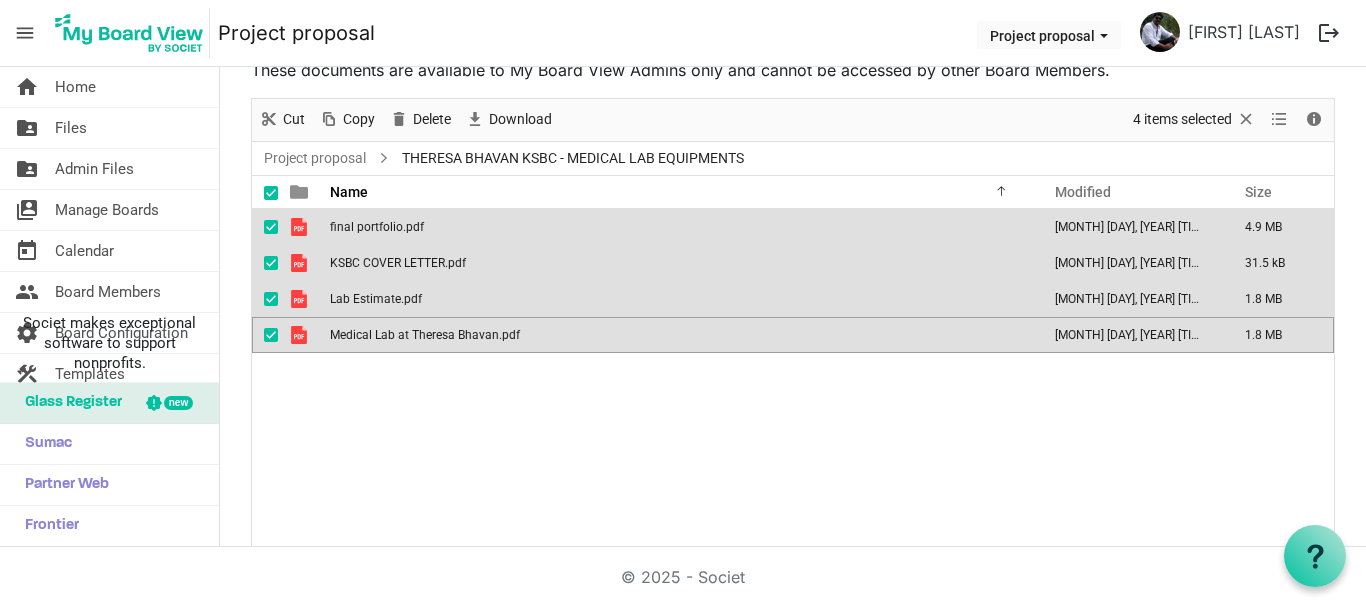 click at bounding box center [271, 335] 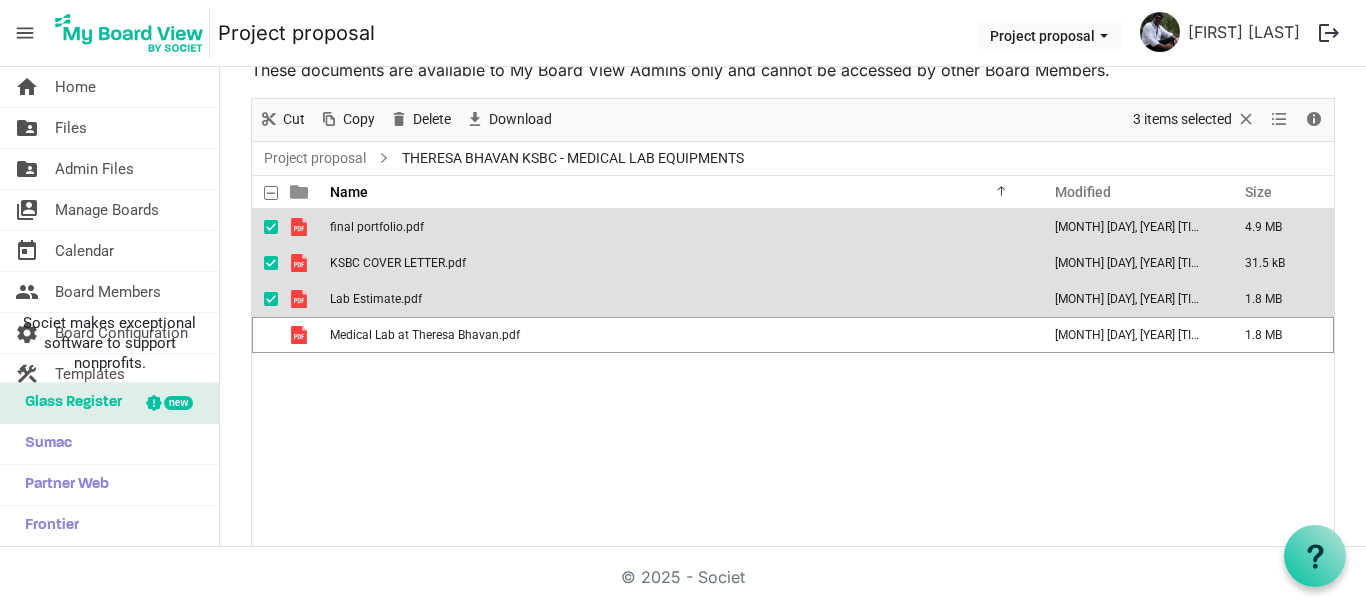 click at bounding box center [271, 299] 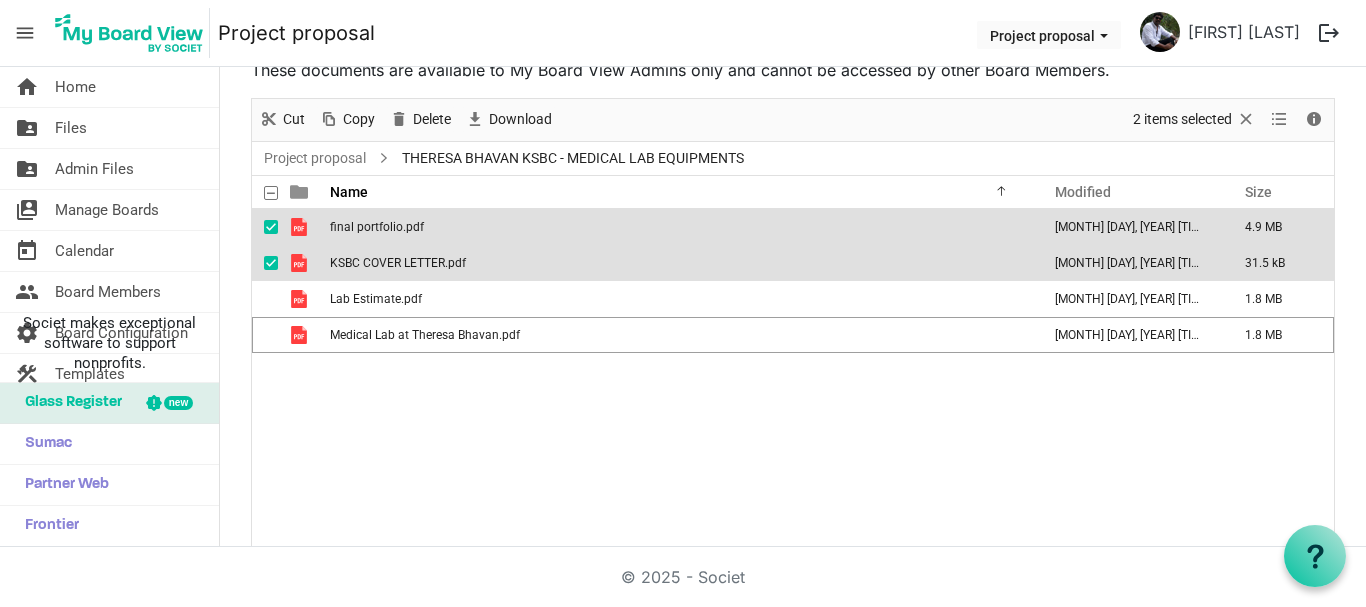 click at bounding box center [271, 263] 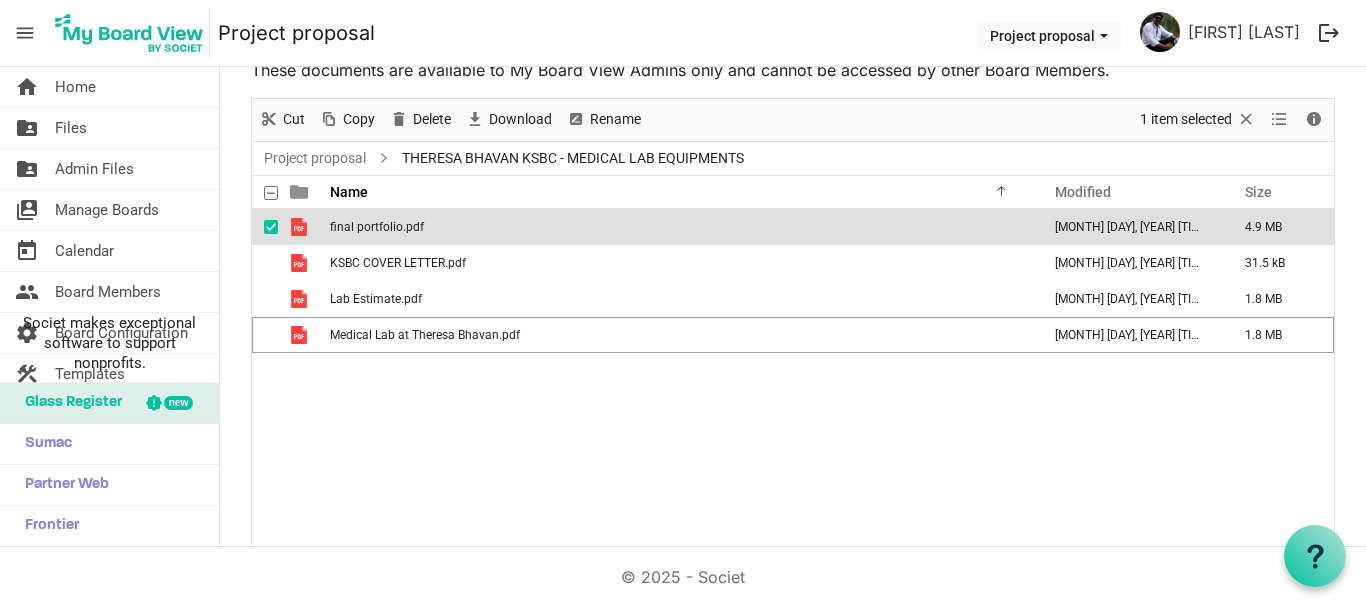 click at bounding box center [276, 227] 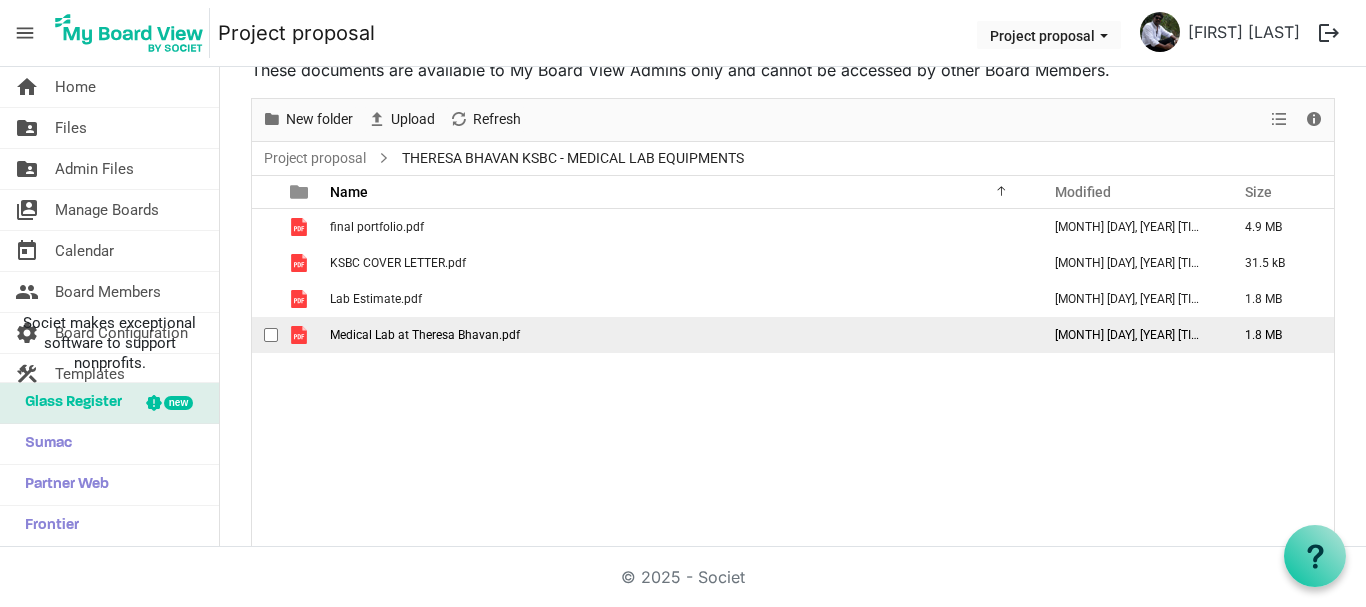click at bounding box center (271, 335) 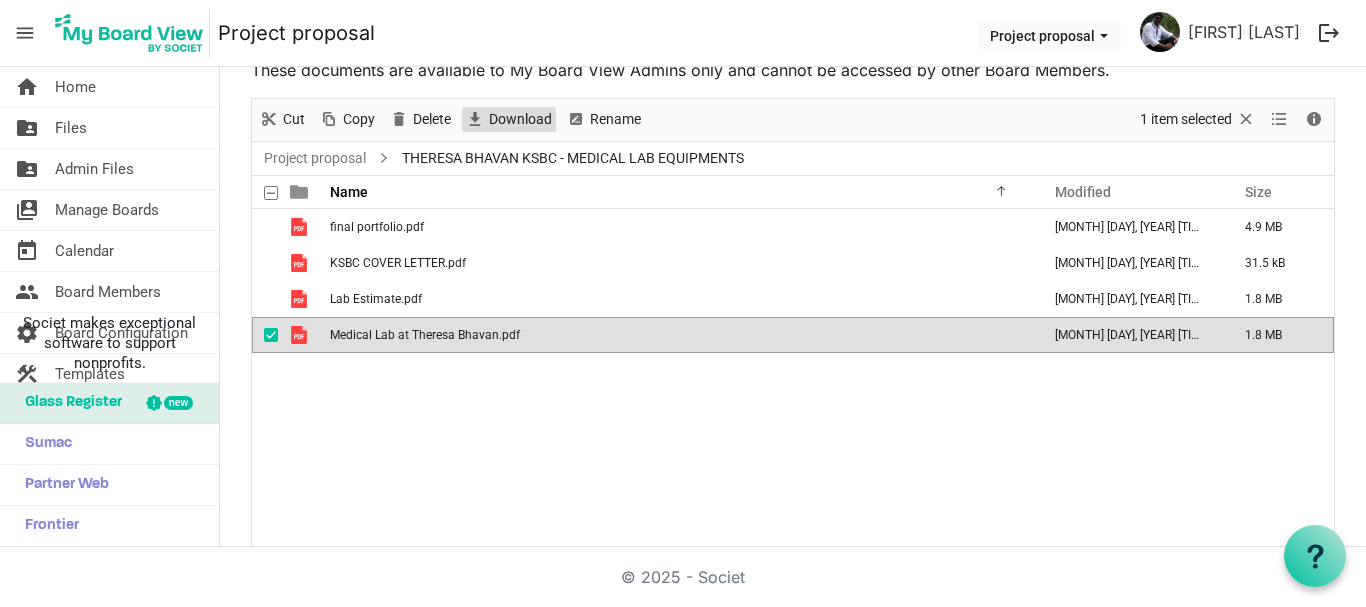 click on "Download" at bounding box center [520, 119] 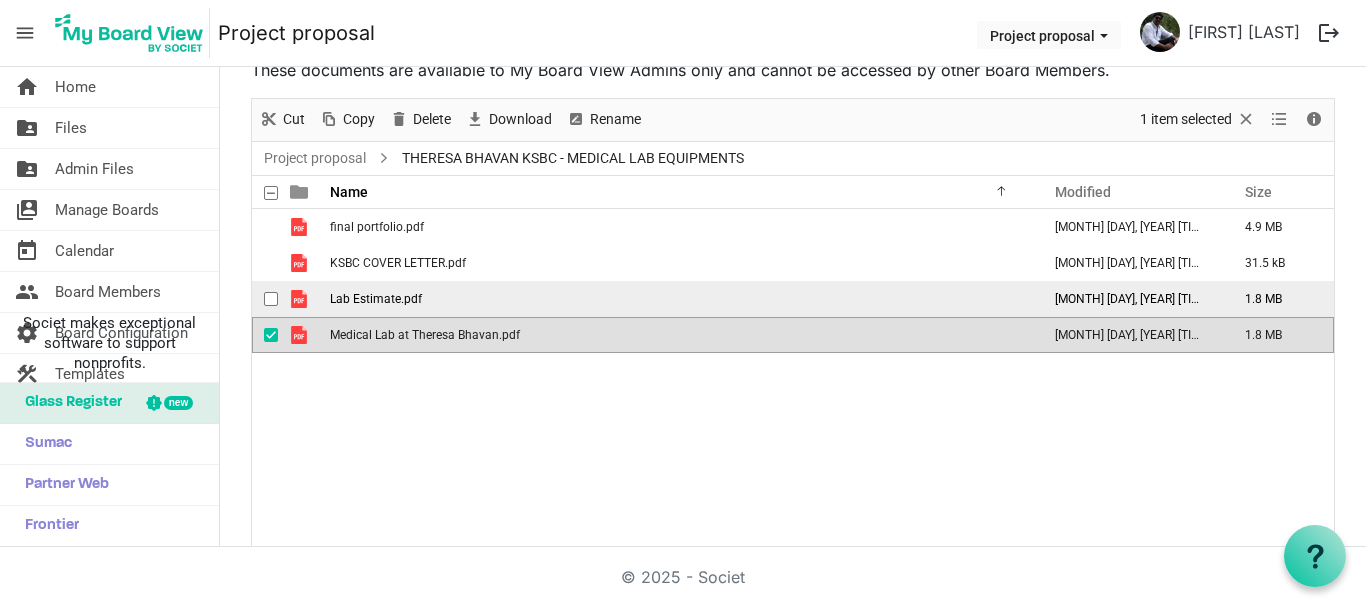 click at bounding box center [271, 299] 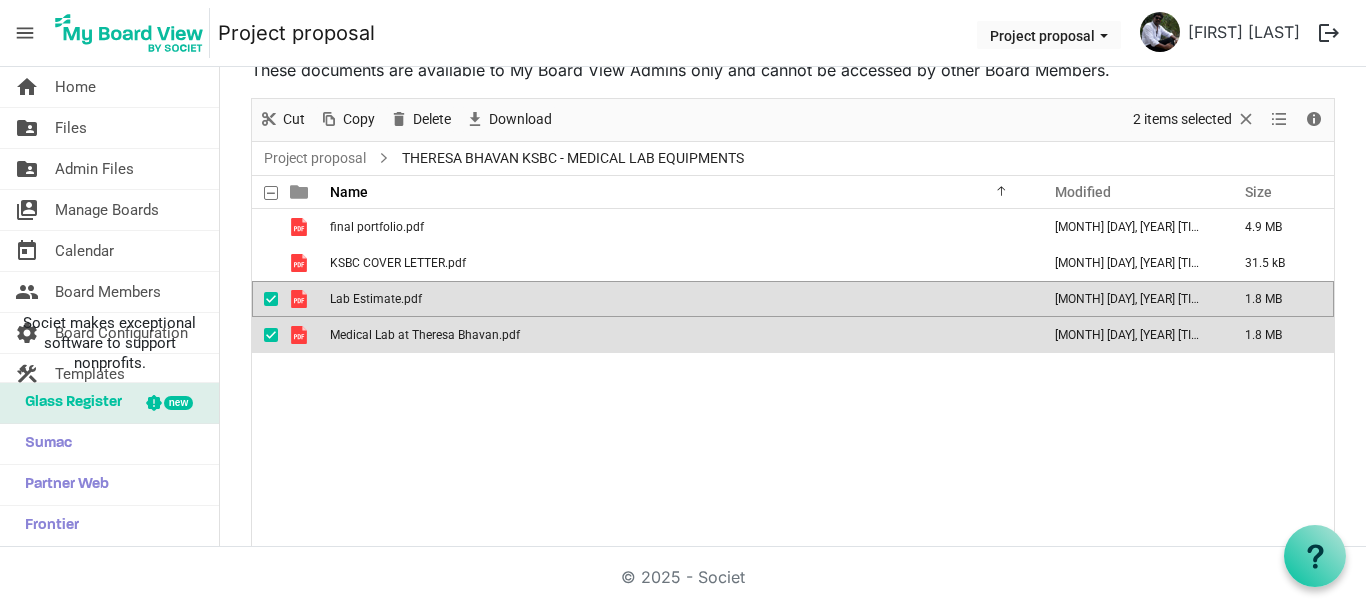 click at bounding box center (271, 335) 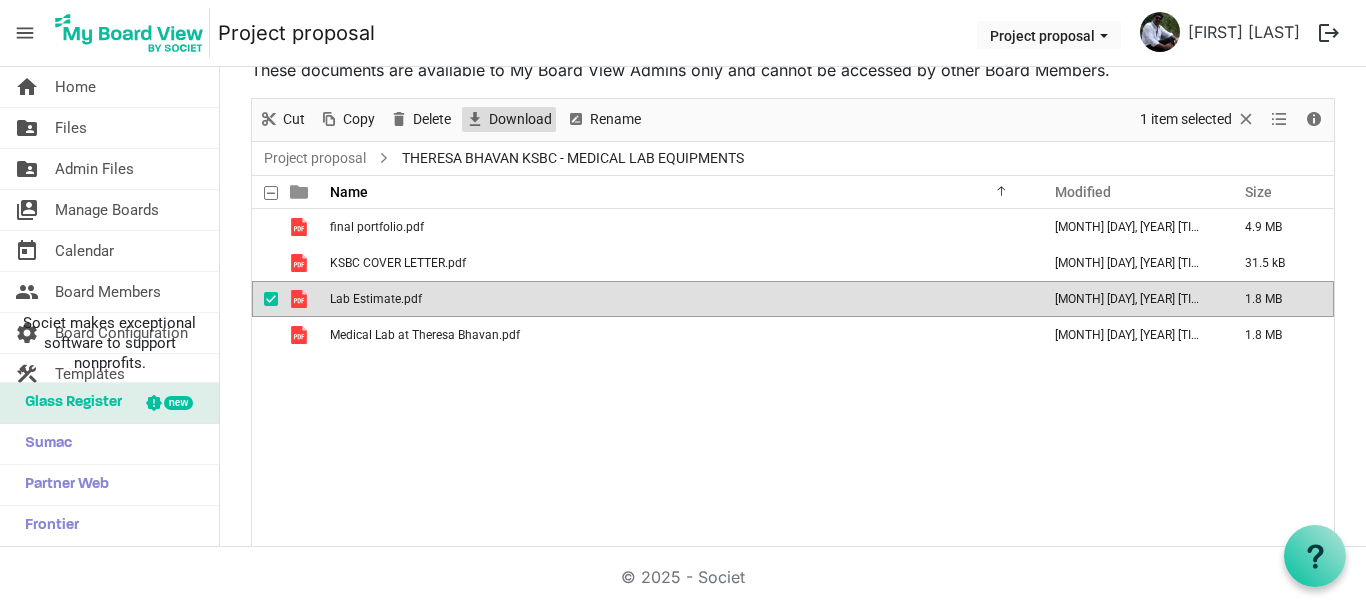 click on "Download" at bounding box center (520, 119) 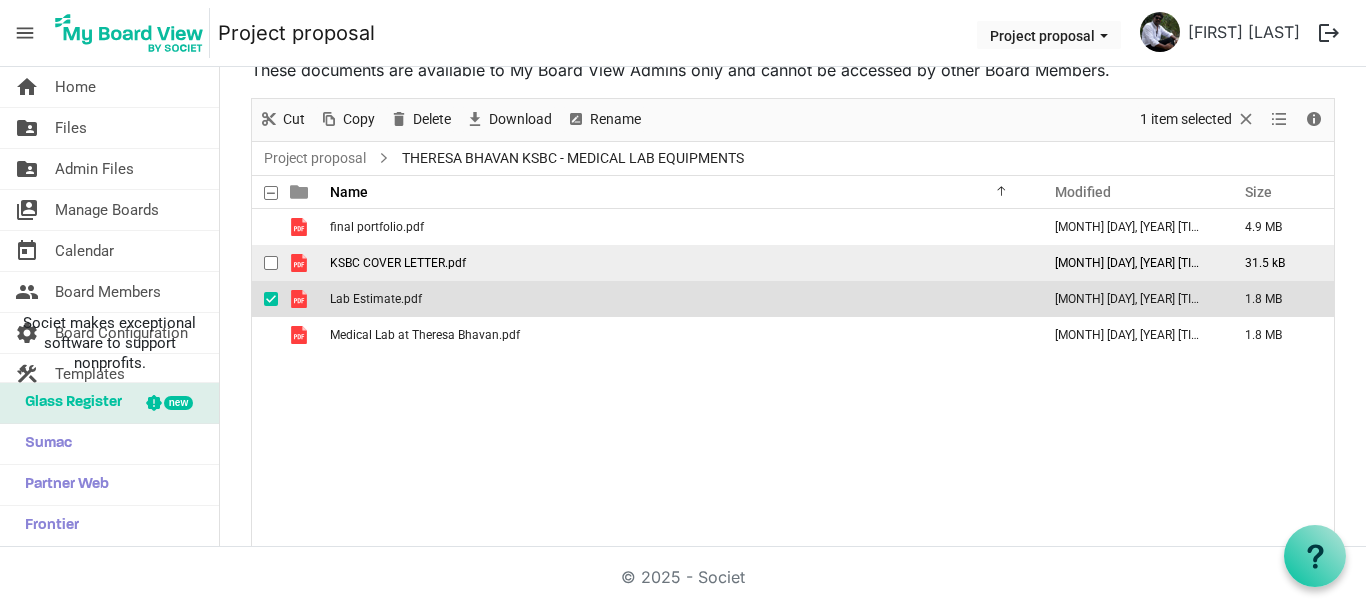 click at bounding box center (271, 263) 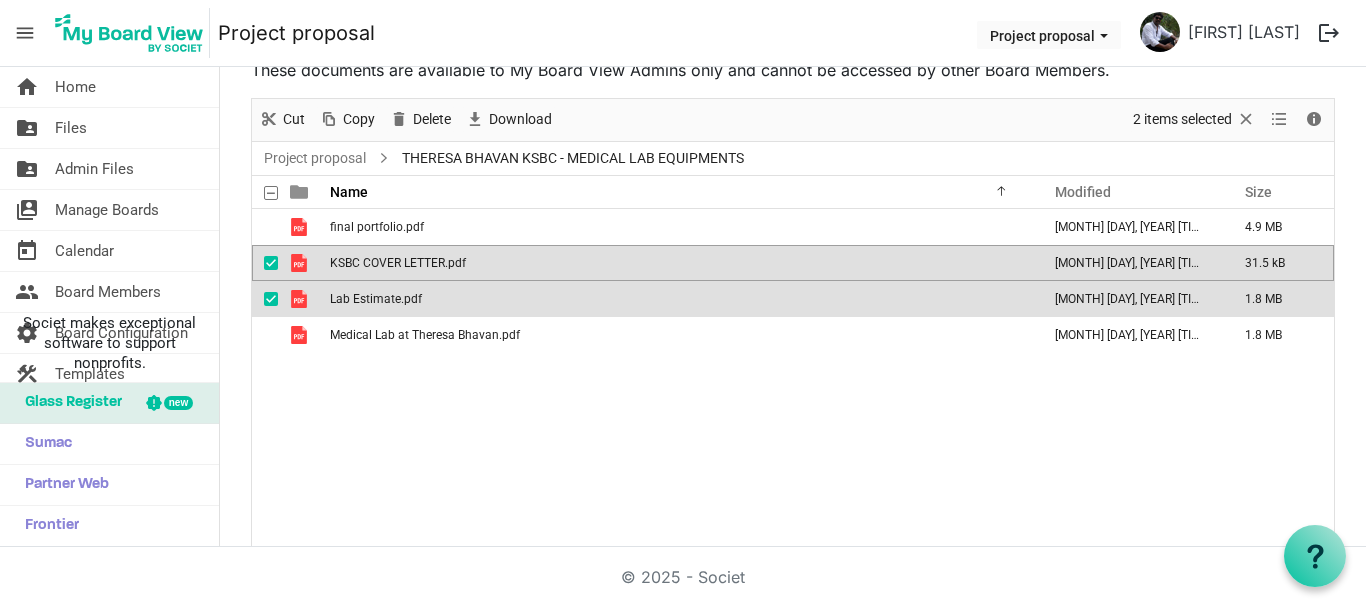 click at bounding box center [271, 299] 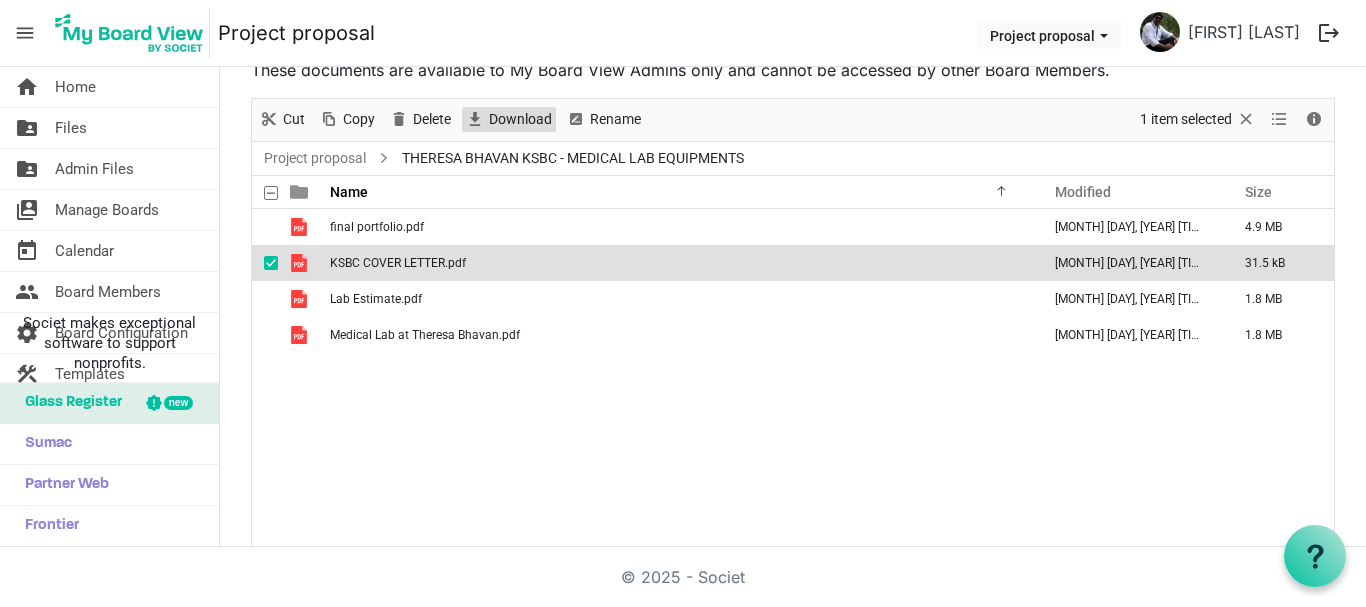 click on "Download" at bounding box center (520, 119) 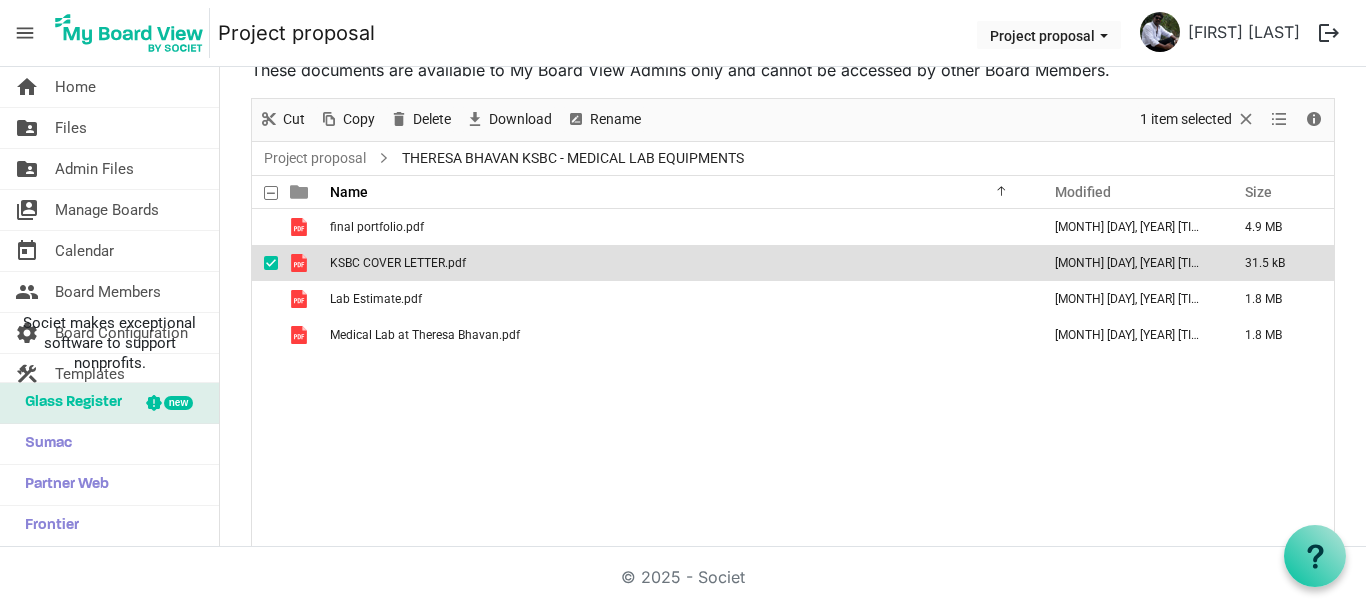 click at bounding box center [276, 263] 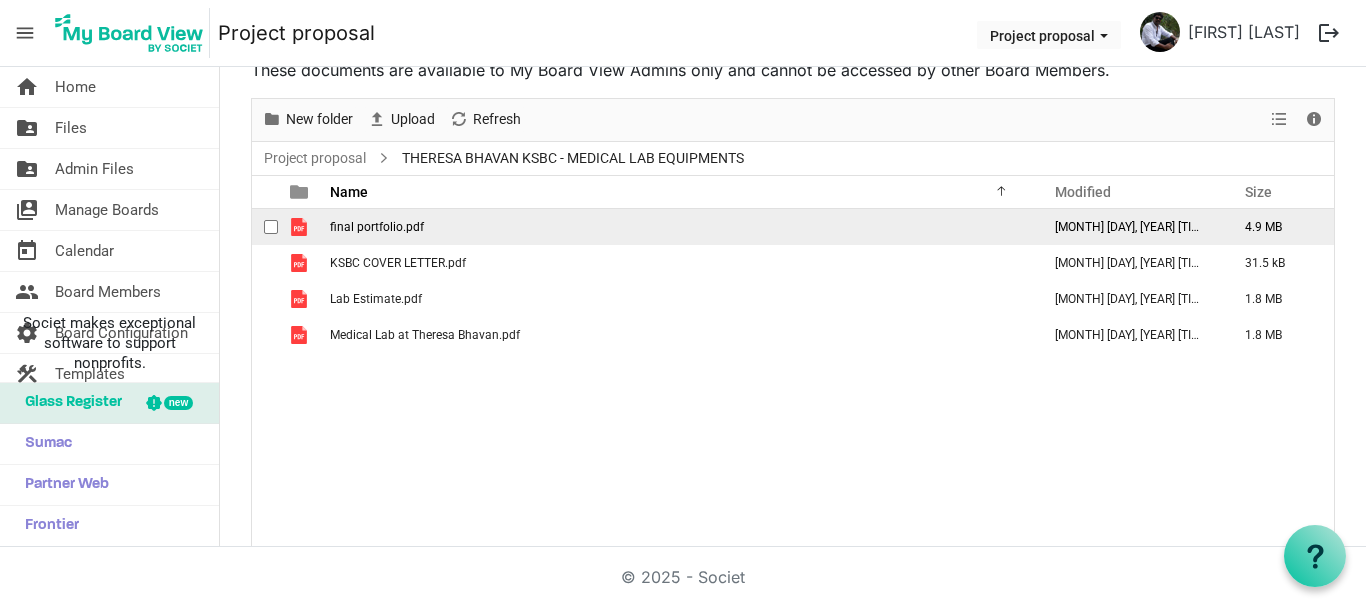 click at bounding box center (271, 227) 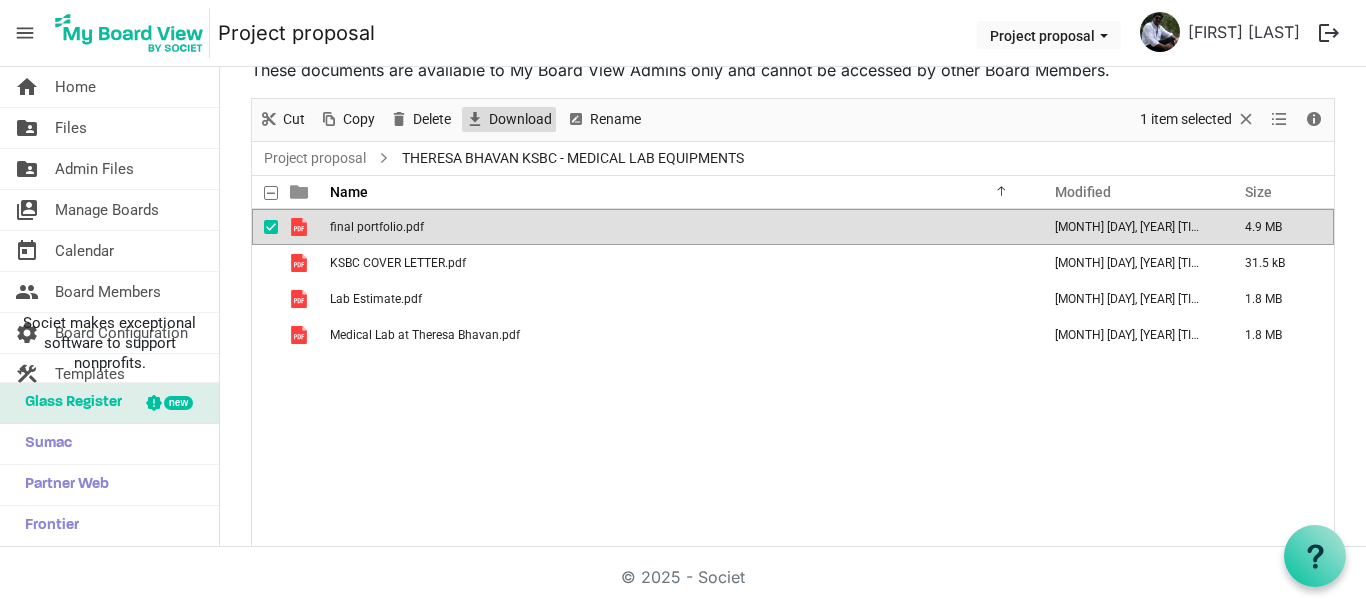 click on "Download" at bounding box center (520, 119) 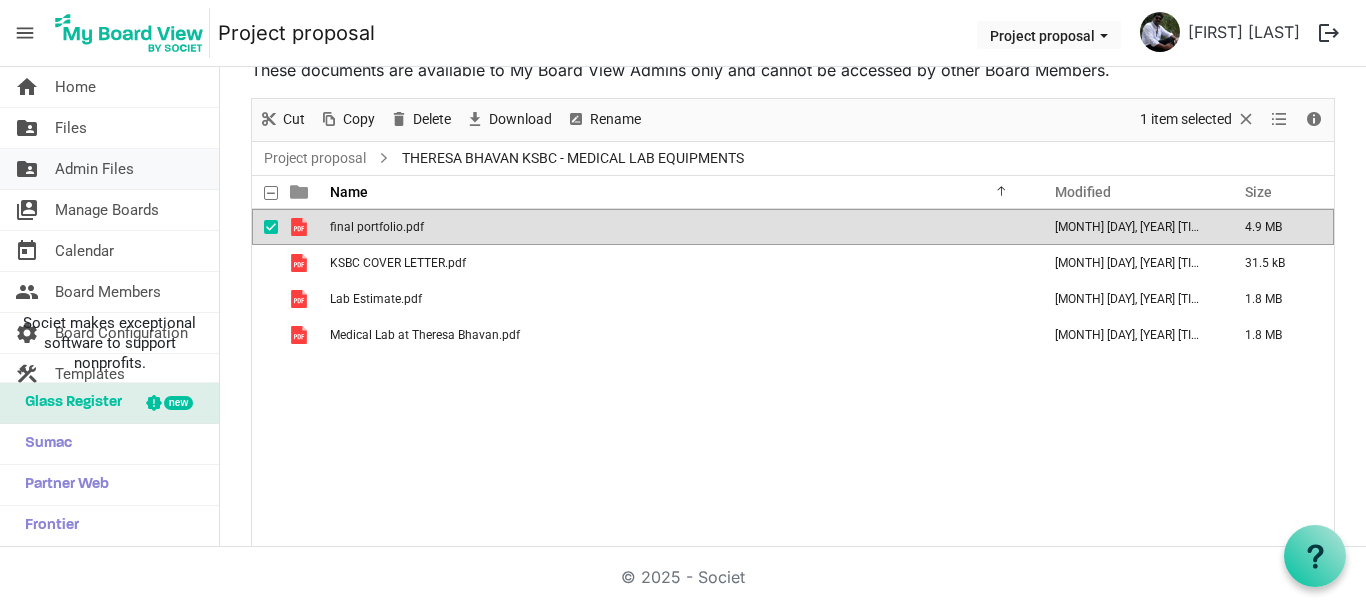 click on "Admin Files" at bounding box center [94, 169] 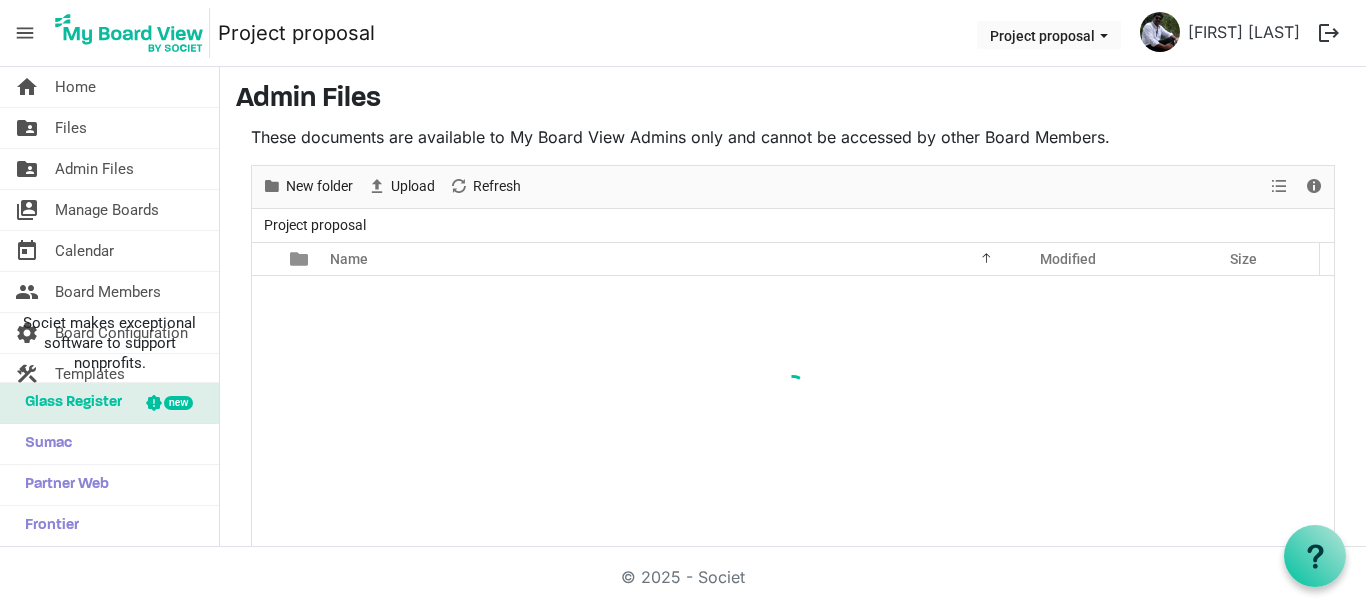 scroll, scrollTop: 0, scrollLeft: 0, axis: both 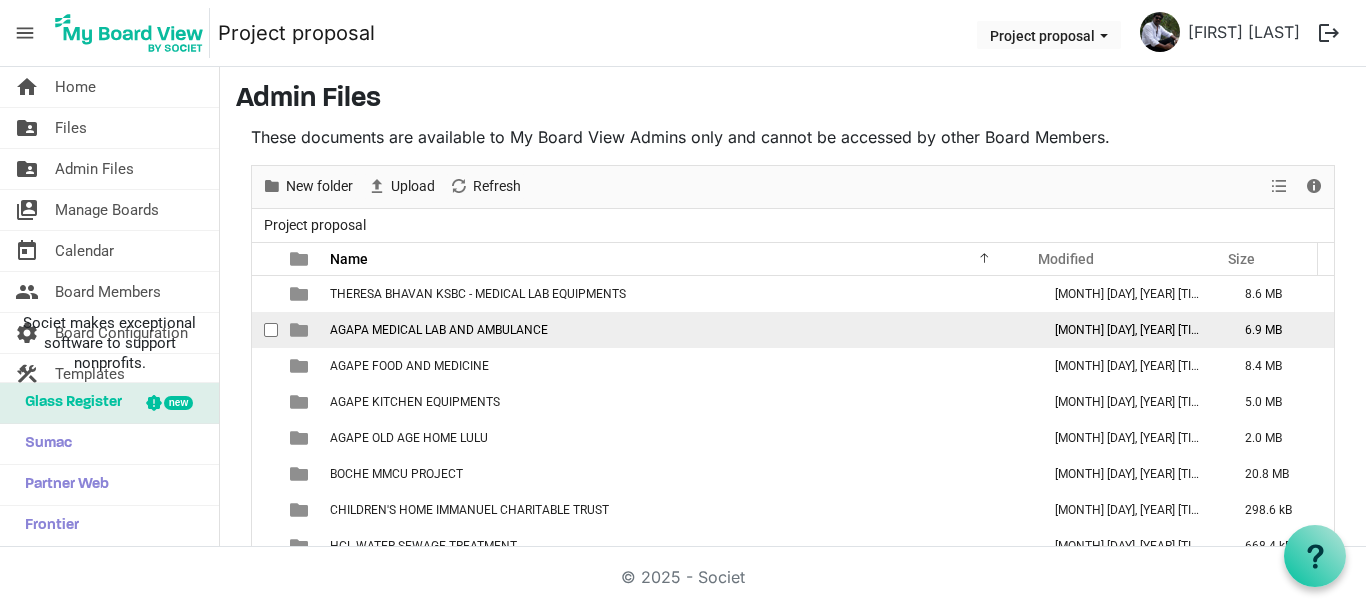 click on "AGAPA MEDICAL LAB AND AMBULANCE" at bounding box center (439, 330) 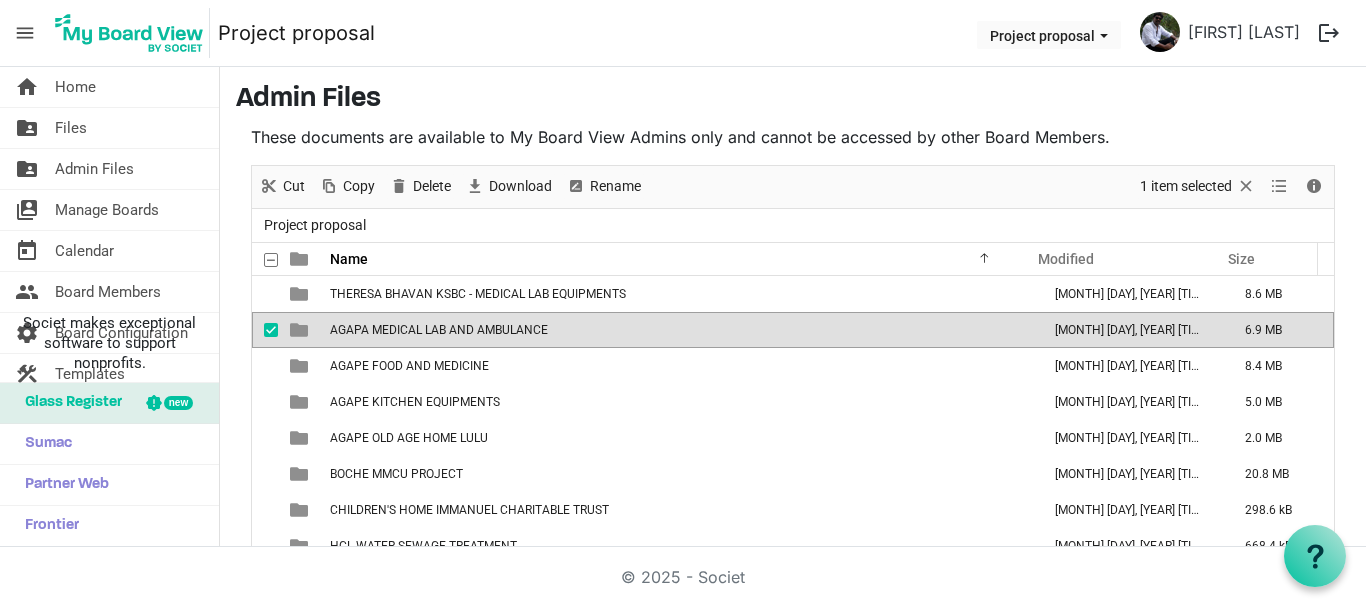 click on "AGAPA MEDICAL LAB AND AMBULANCE" at bounding box center (439, 330) 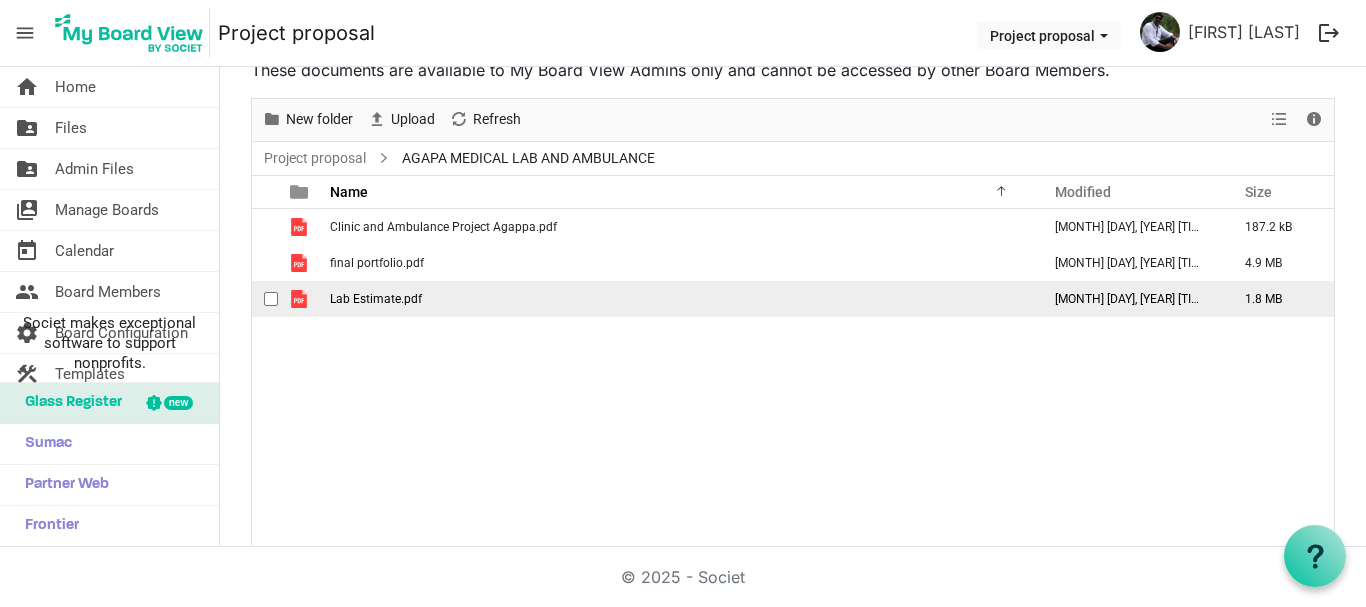 click at bounding box center [271, 299] 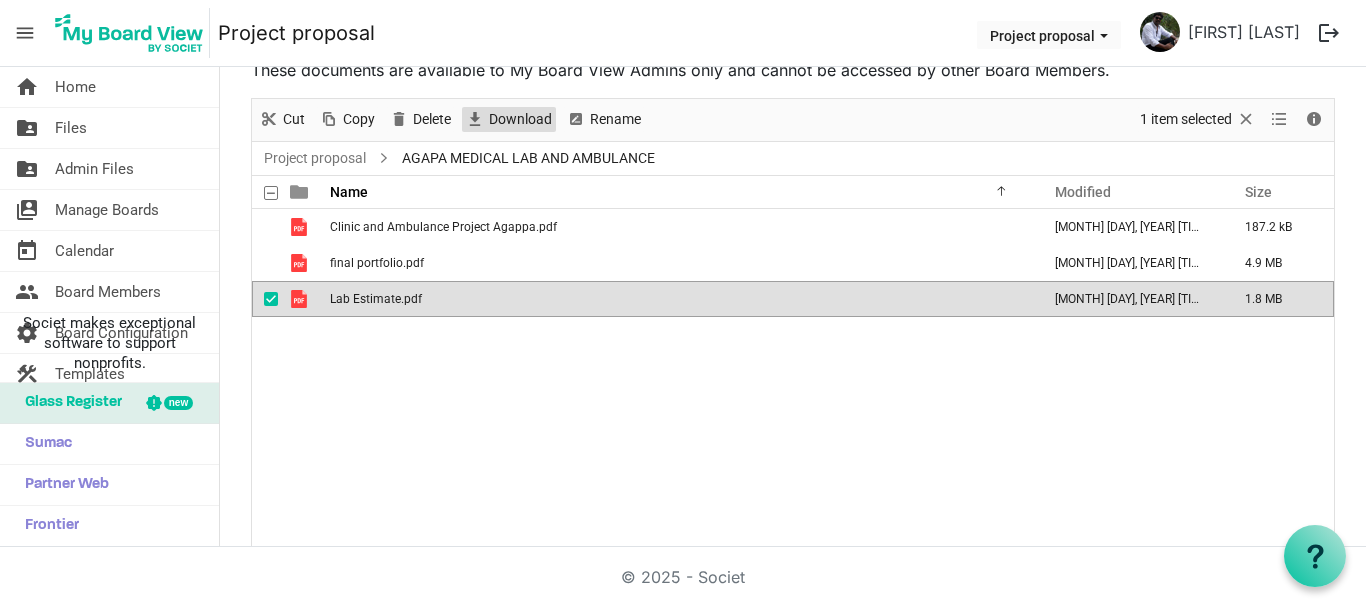 click on "Download" at bounding box center (520, 119) 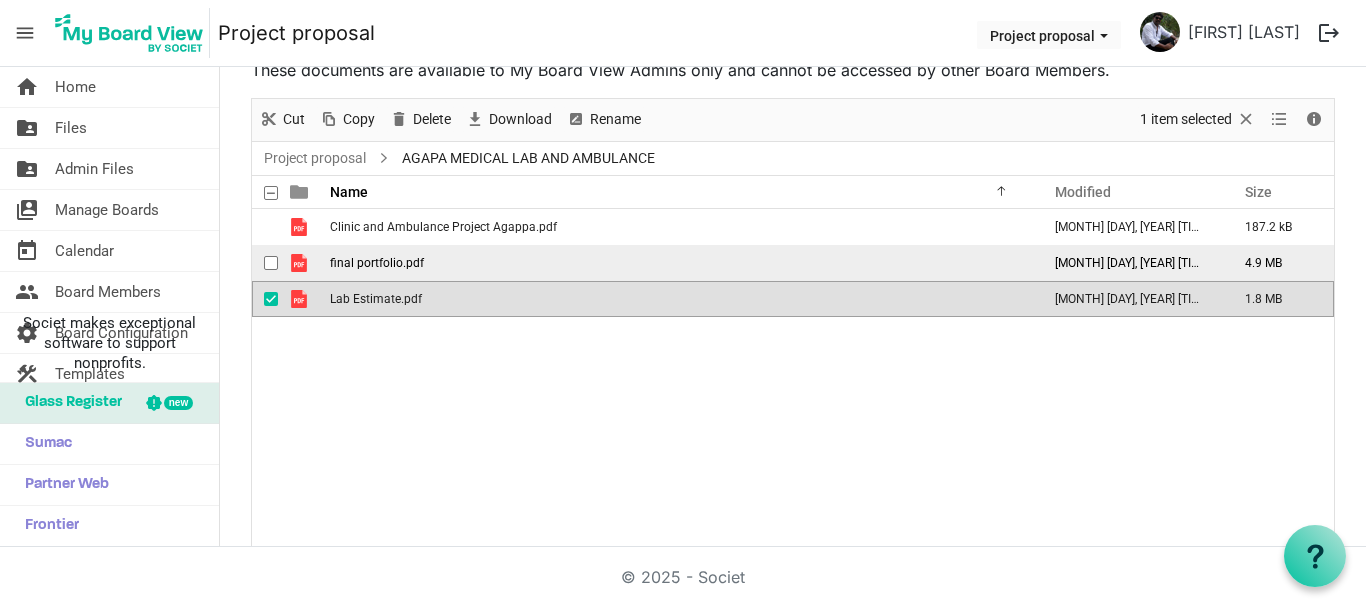 click at bounding box center [271, 263] 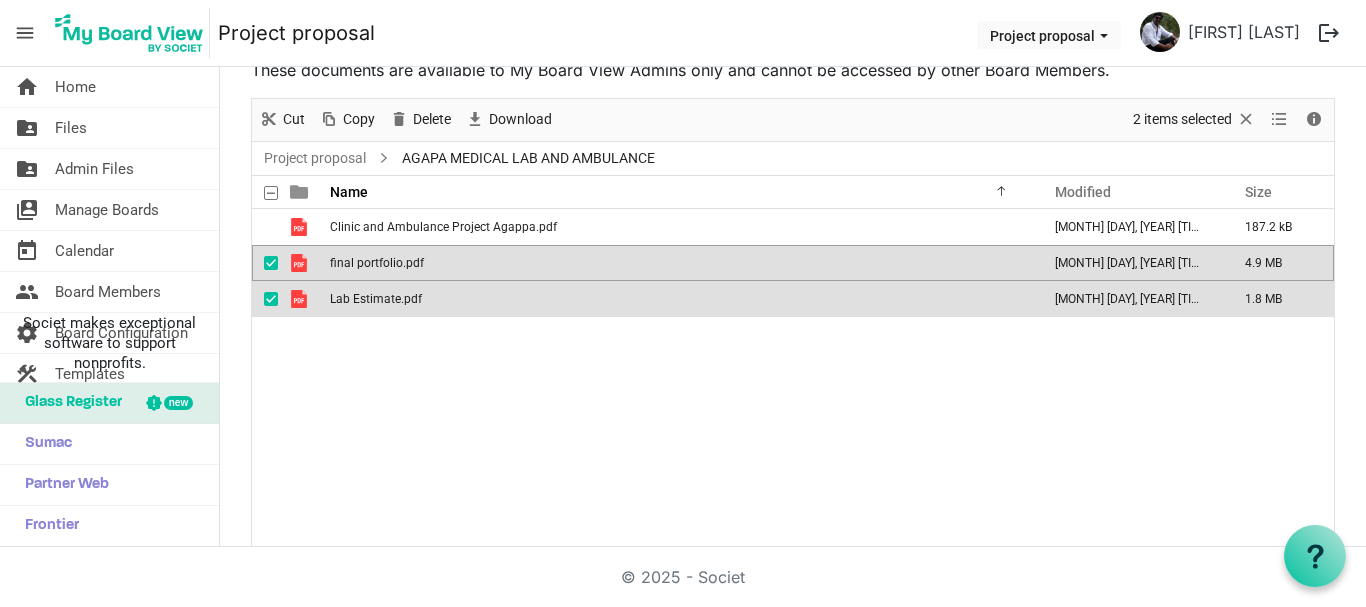 click at bounding box center (271, 299) 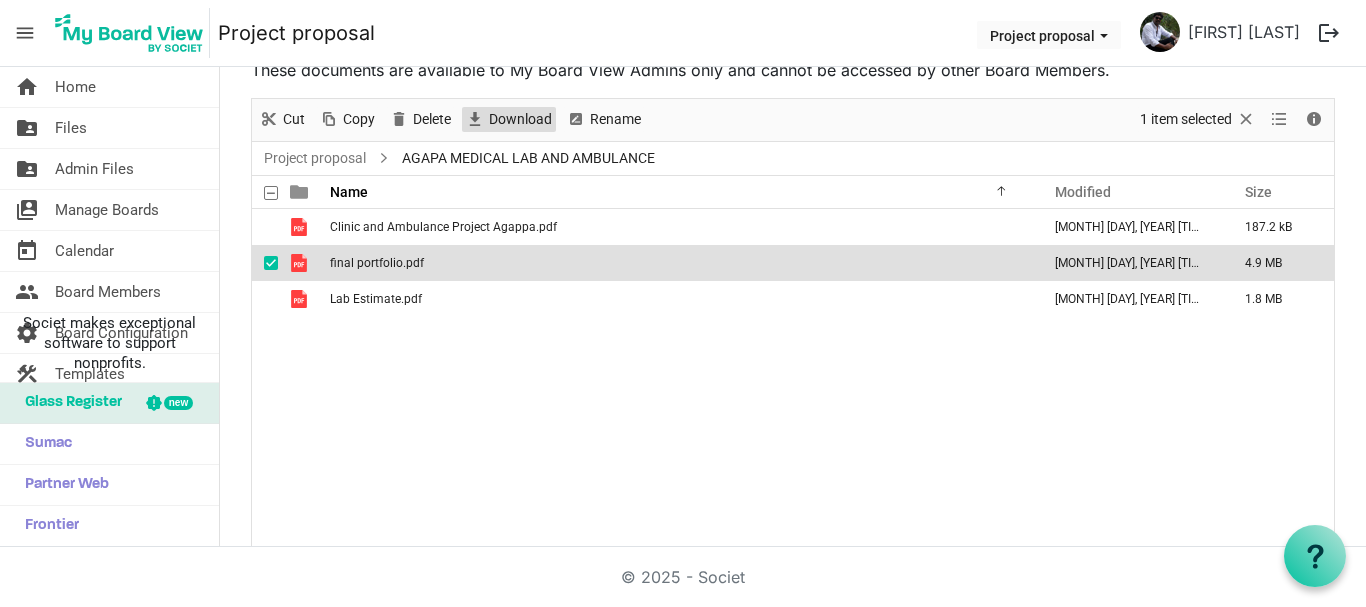 click on "Download" at bounding box center (520, 119) 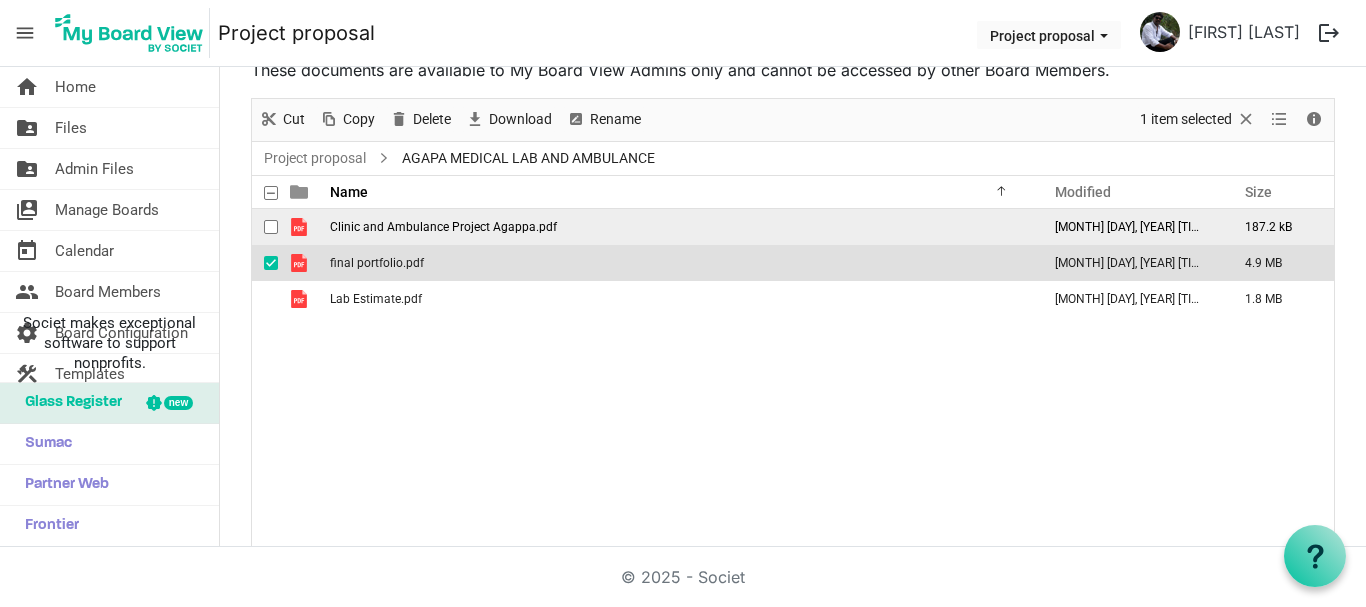click at bounding box center (271, 227) 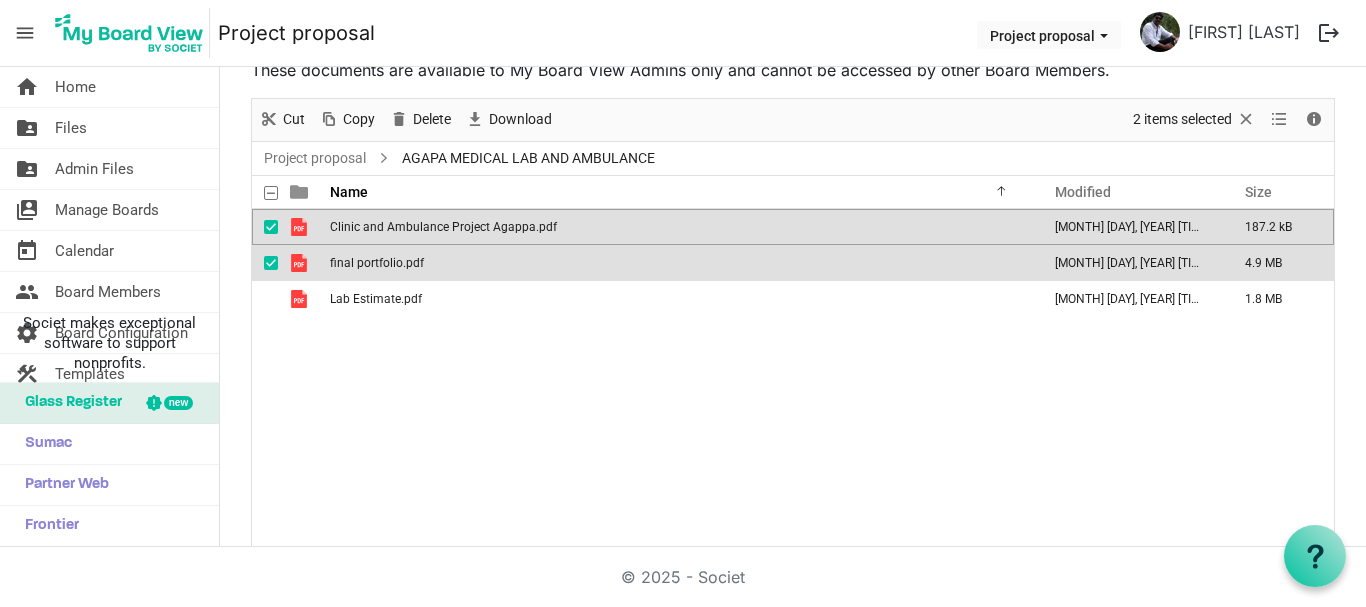 click at bounding box center [271, 263] 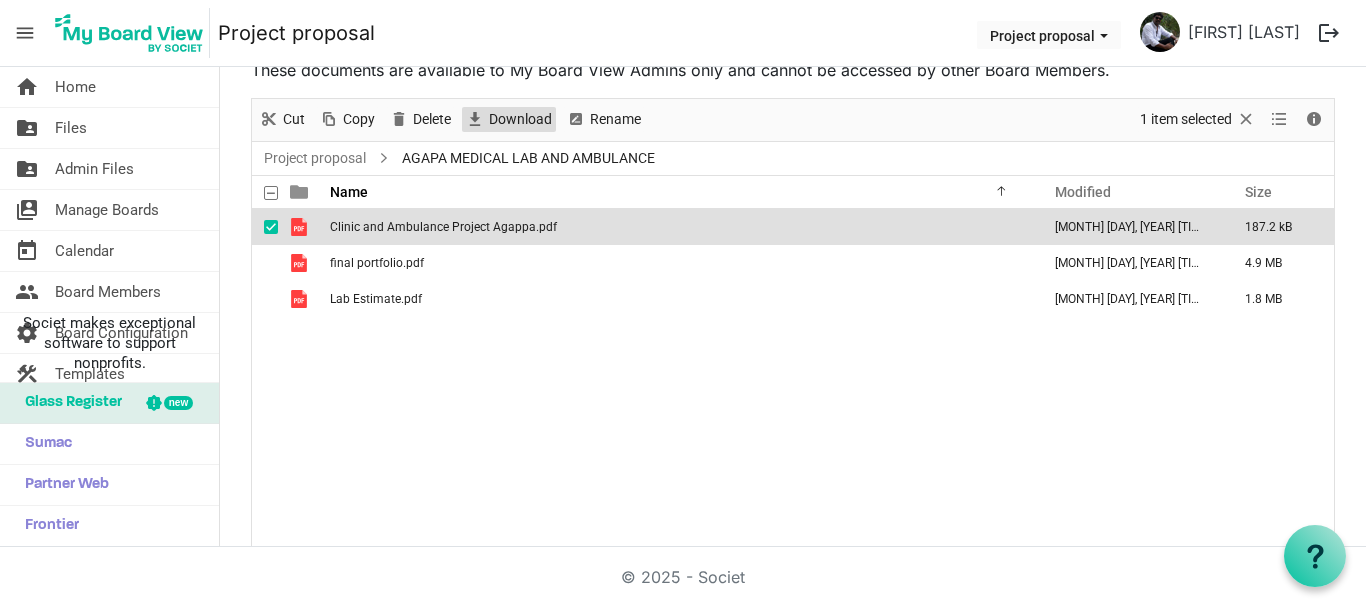 click on "Download" at bounding box center [520, 119] 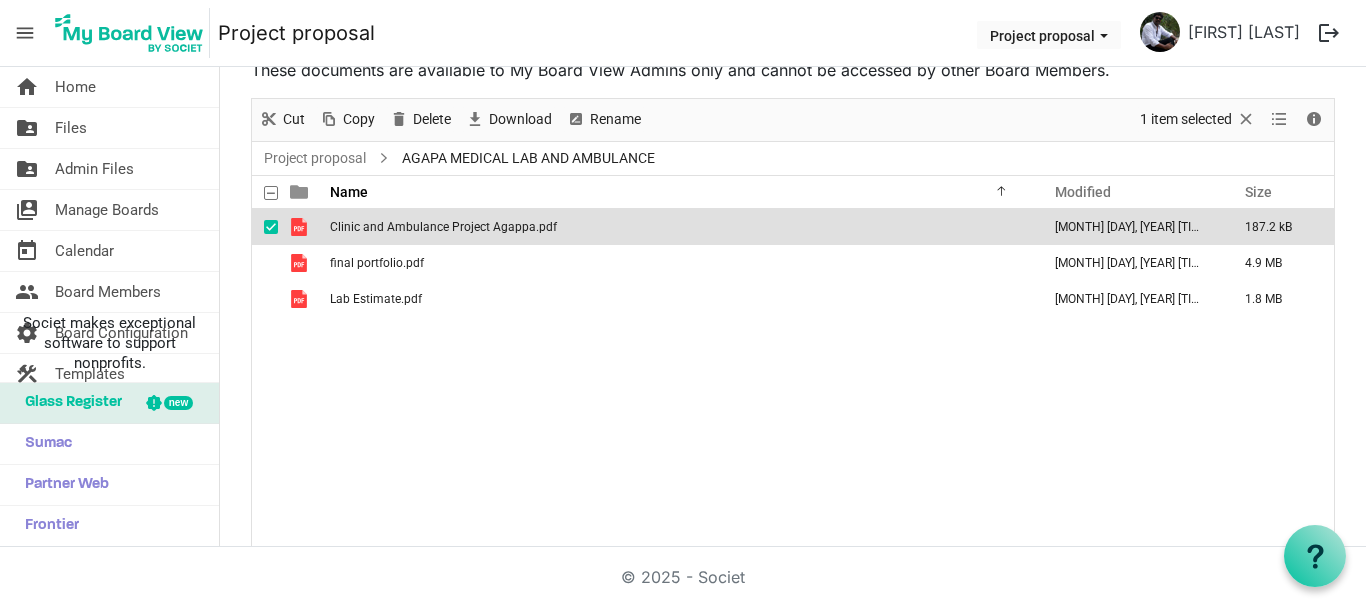 drag, startPoint x: 656, startPoint y: 158, endPoint x: 552, endPoint y: 164, distance: 104.172935 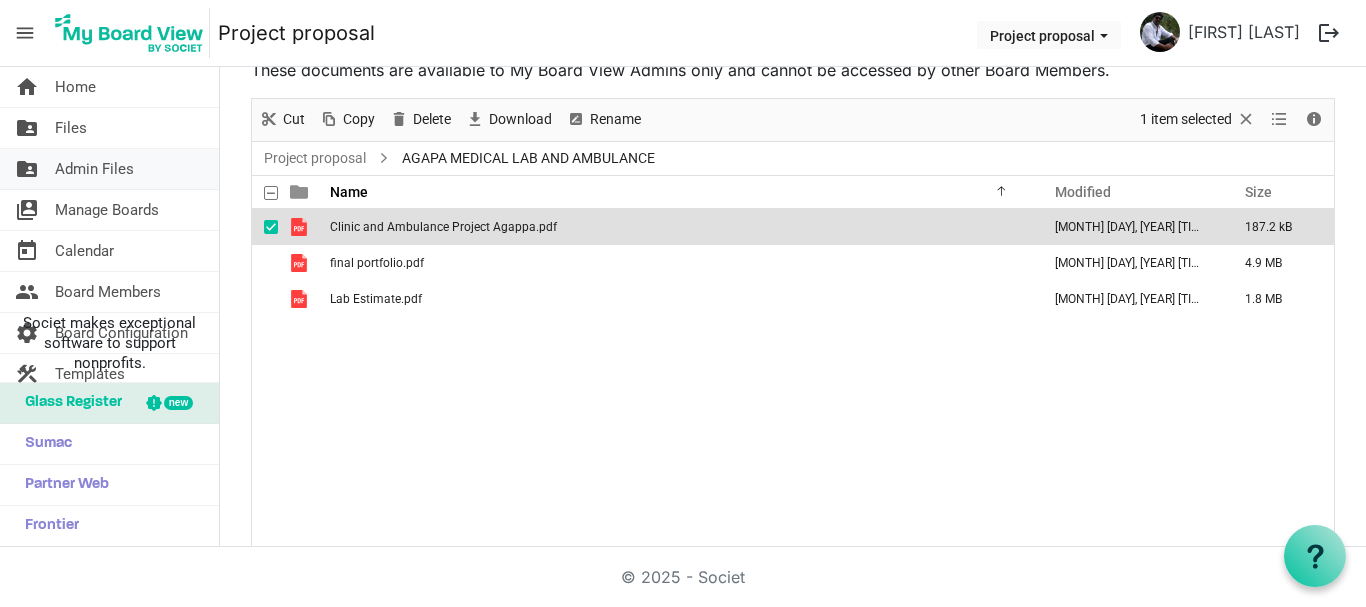 click on "Admin Files" at bounding box center [94, 169] 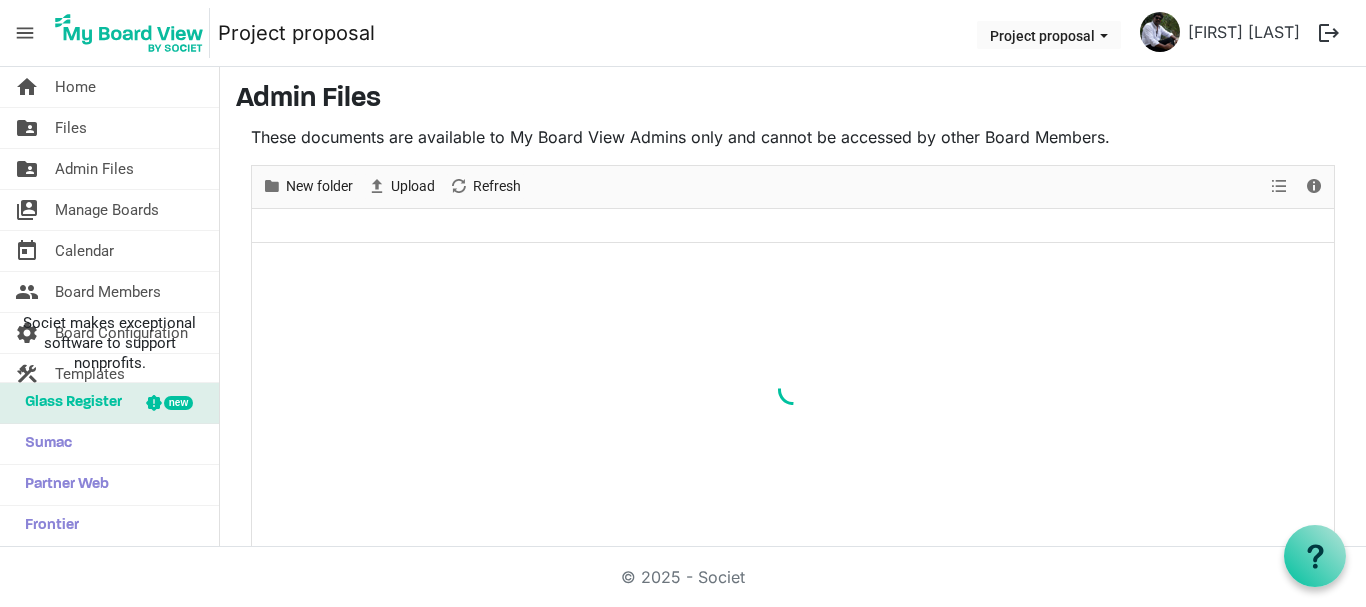 scroll, scrollTop: 0, scrollLeft: 0, axis: both 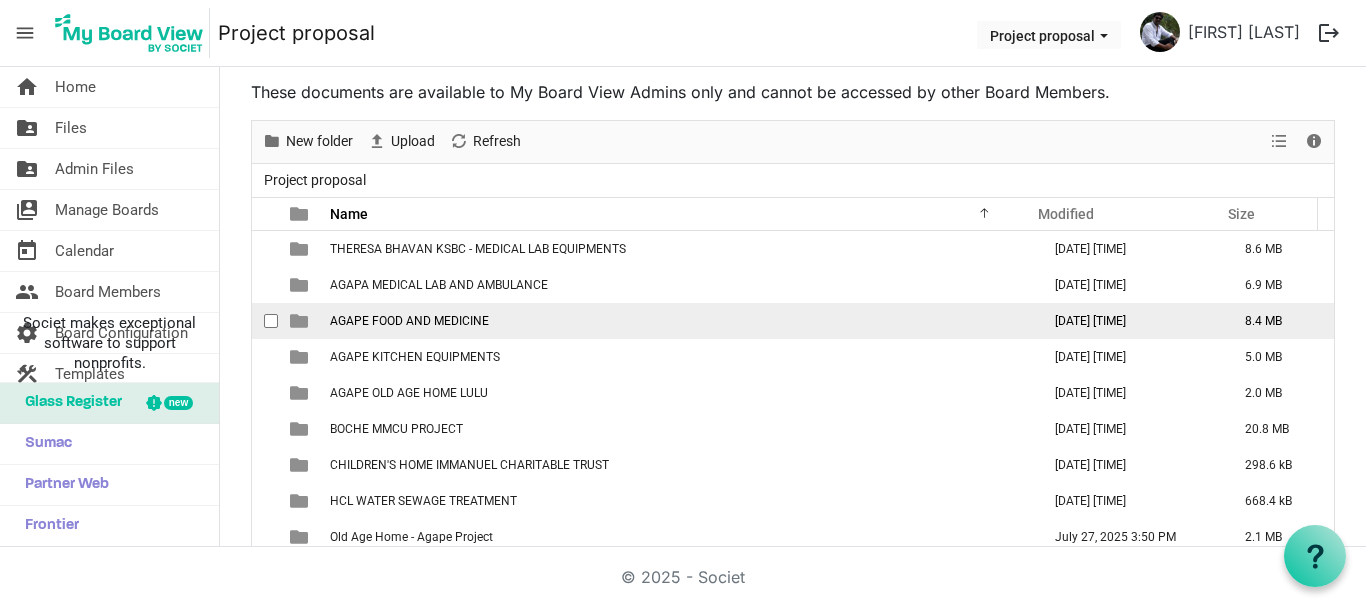 click on "AGAPE FOOD AND MEDICINE" at bounding box center [409, 321] 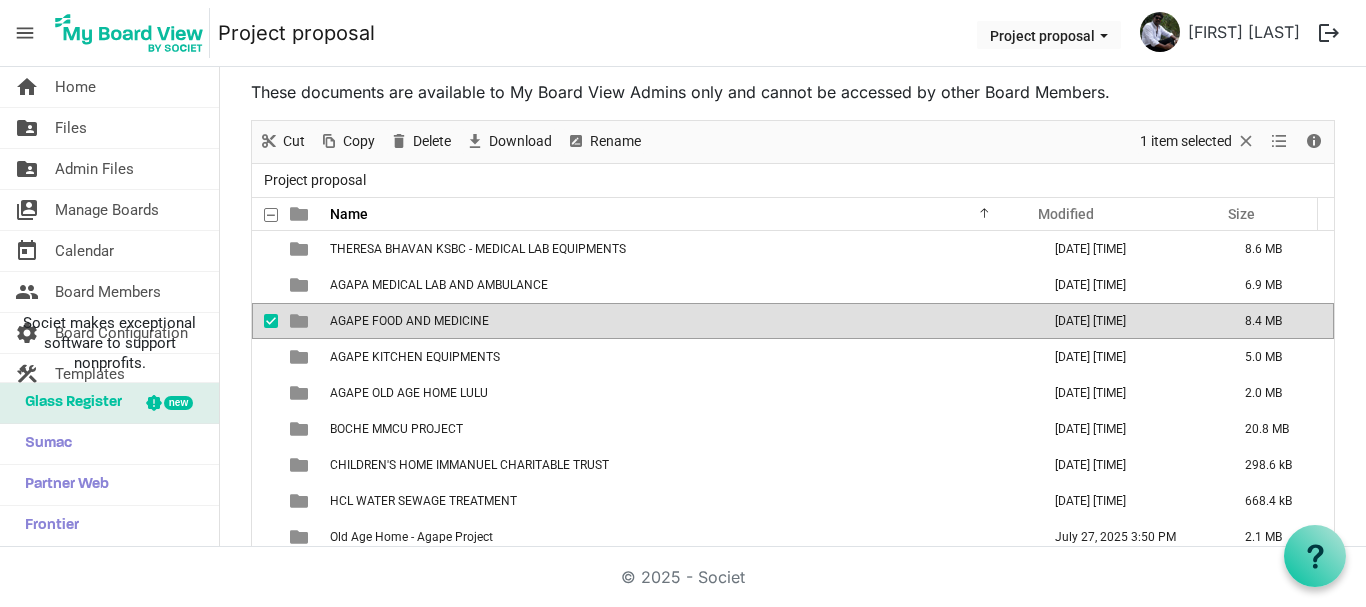 click on "AGAPE FOOD AND MEDICINE" at bounding box center [409, 321] 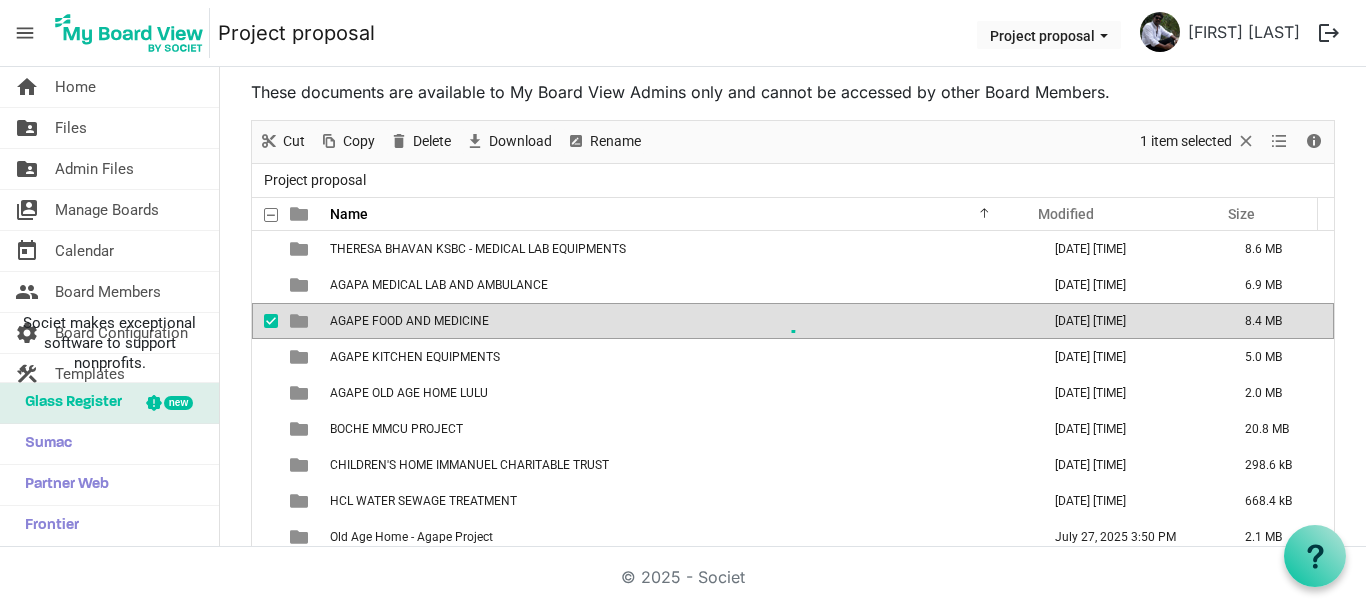 scroll, scrollTop: 67, scrollLeft: 0, axis: vertical 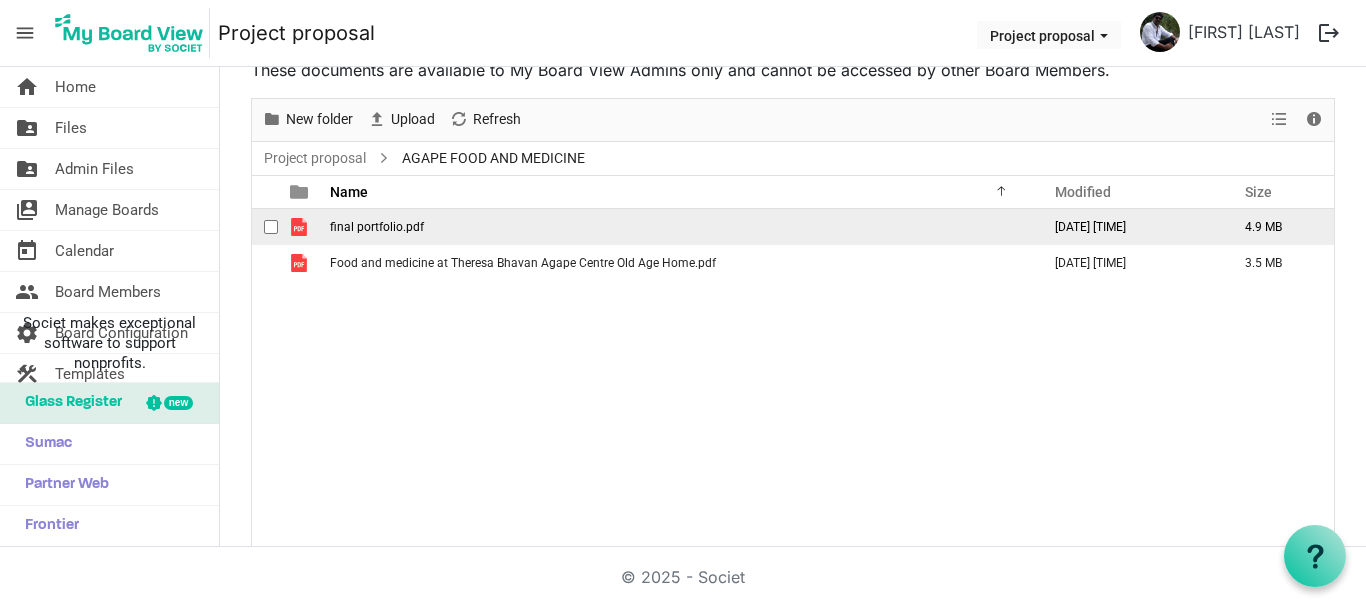 click on "final portfolio.pdf" at bounding box center (377, 227) 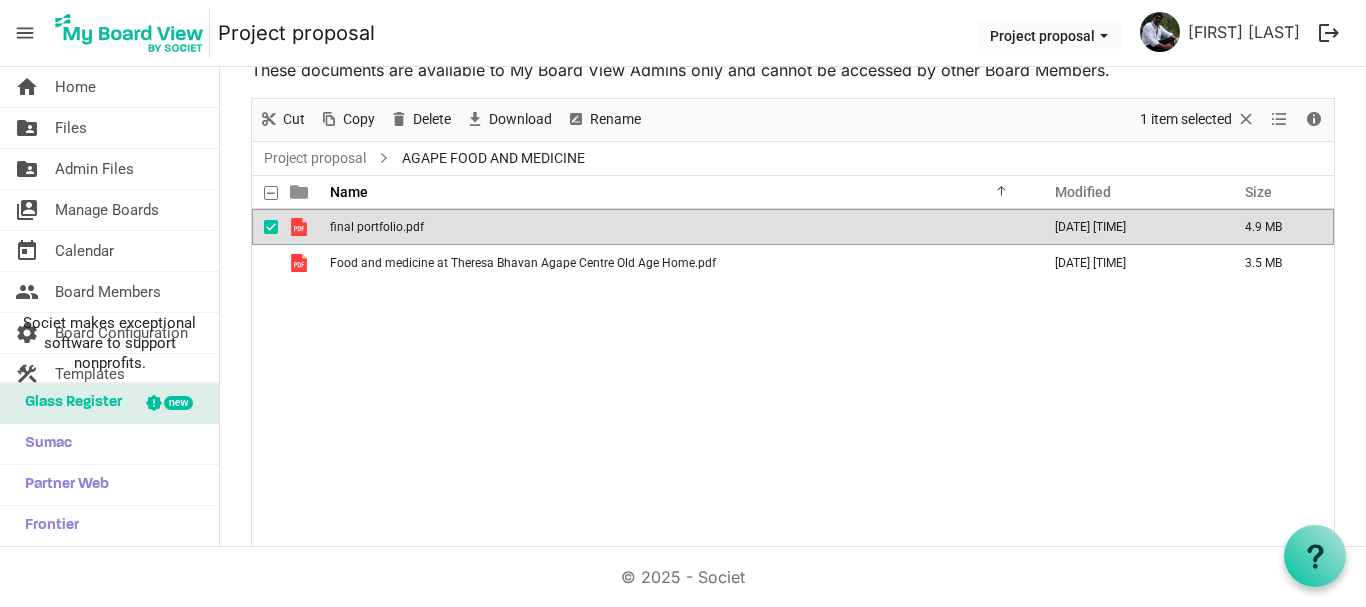 click at bounding box center [271, 227] 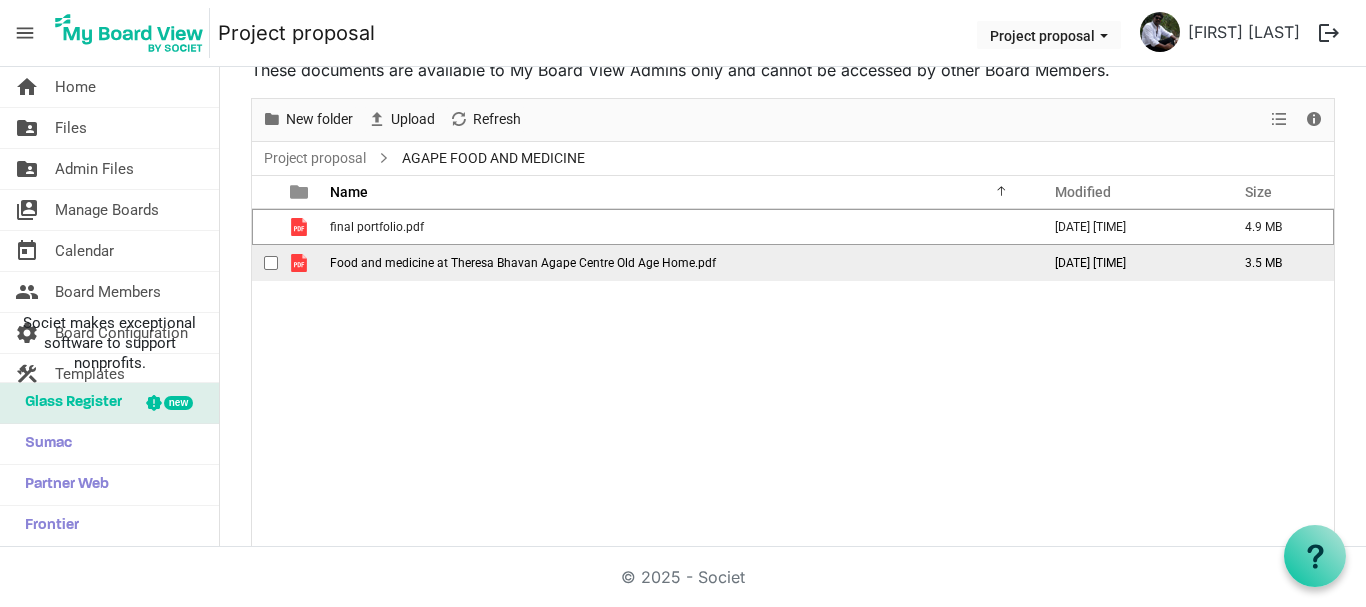 click at bounding box center (271, 263) 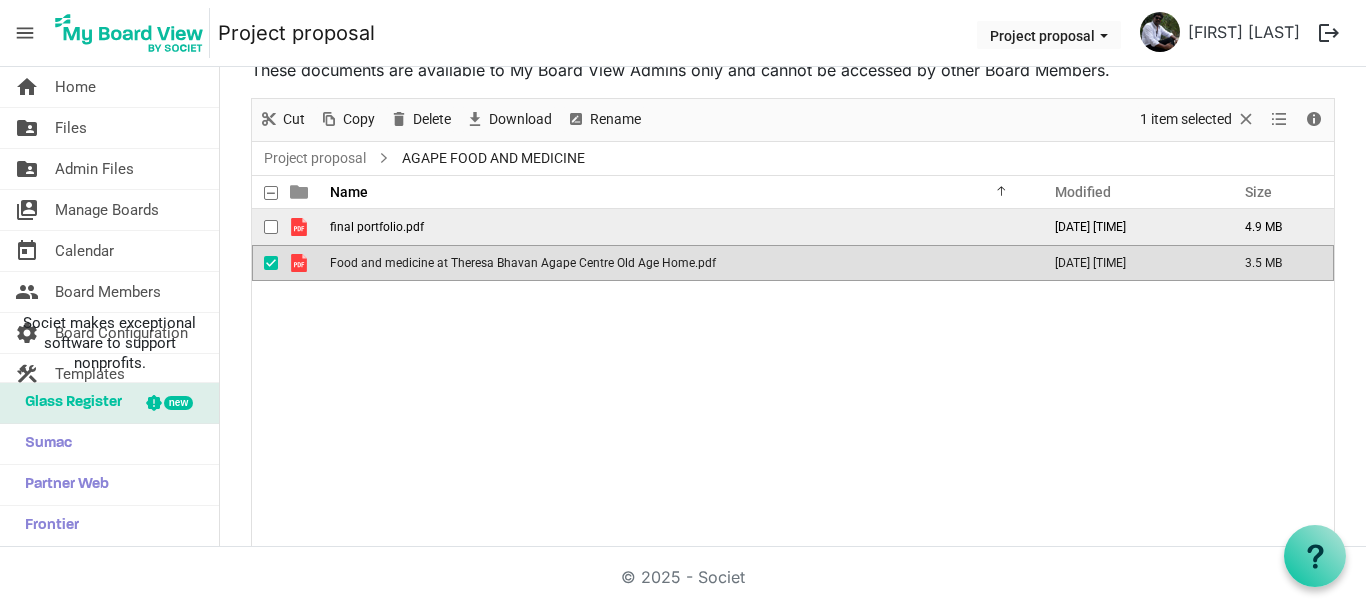 click at bounding box center (271, 227) 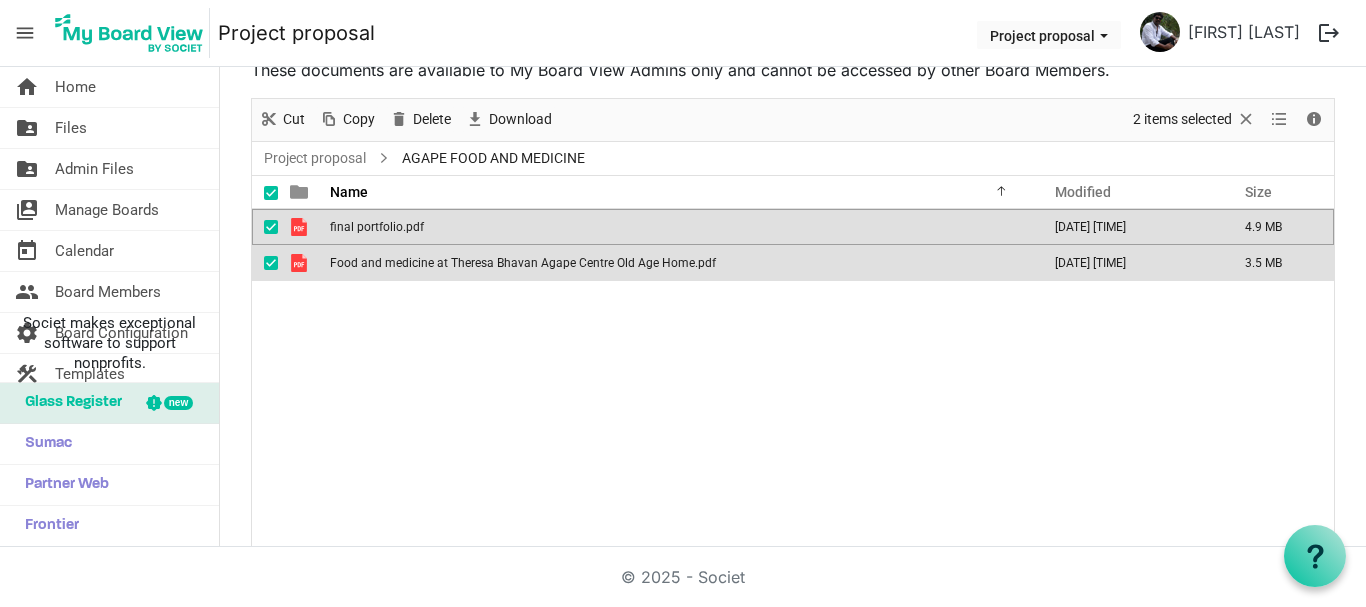 click at bounding box center (271, 227) 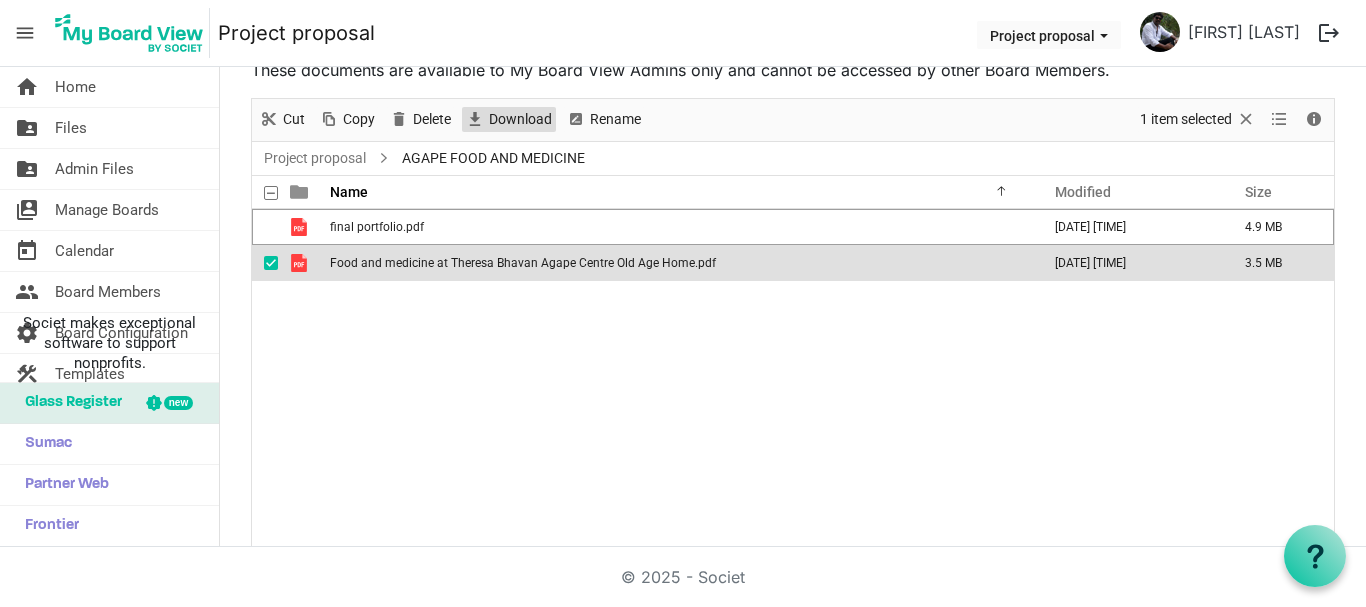 click on "Download" at bounding box center (520, 119) 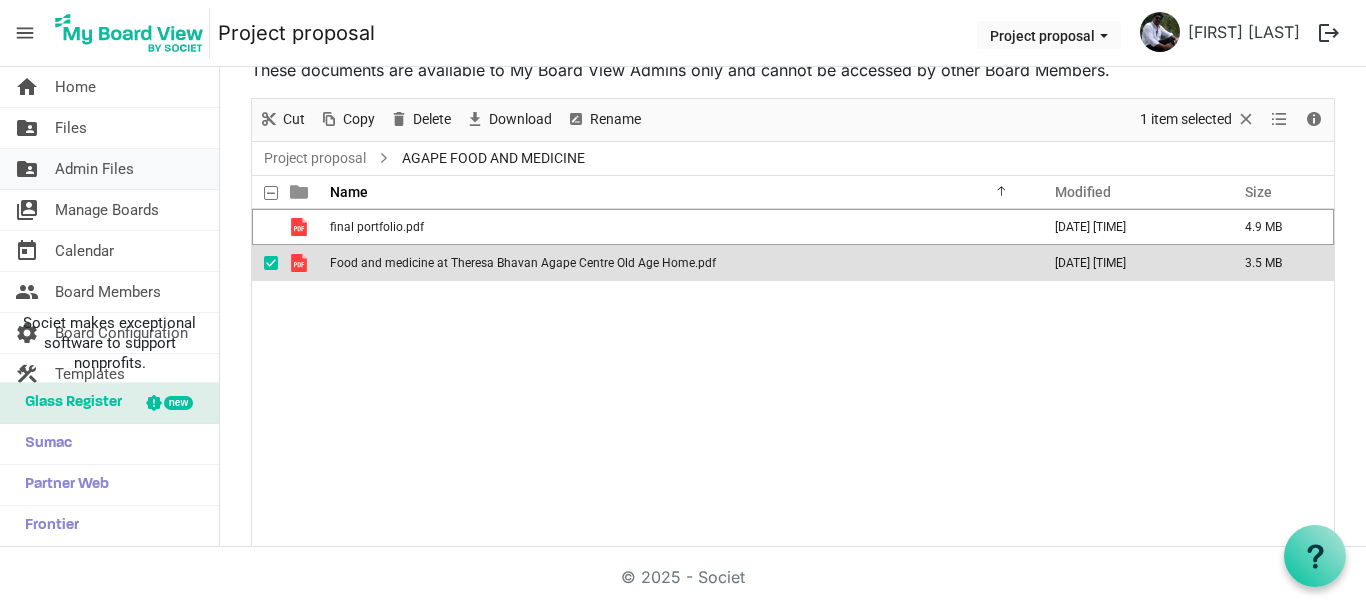 click on "Admin Files" at bounding box center (94, 169) 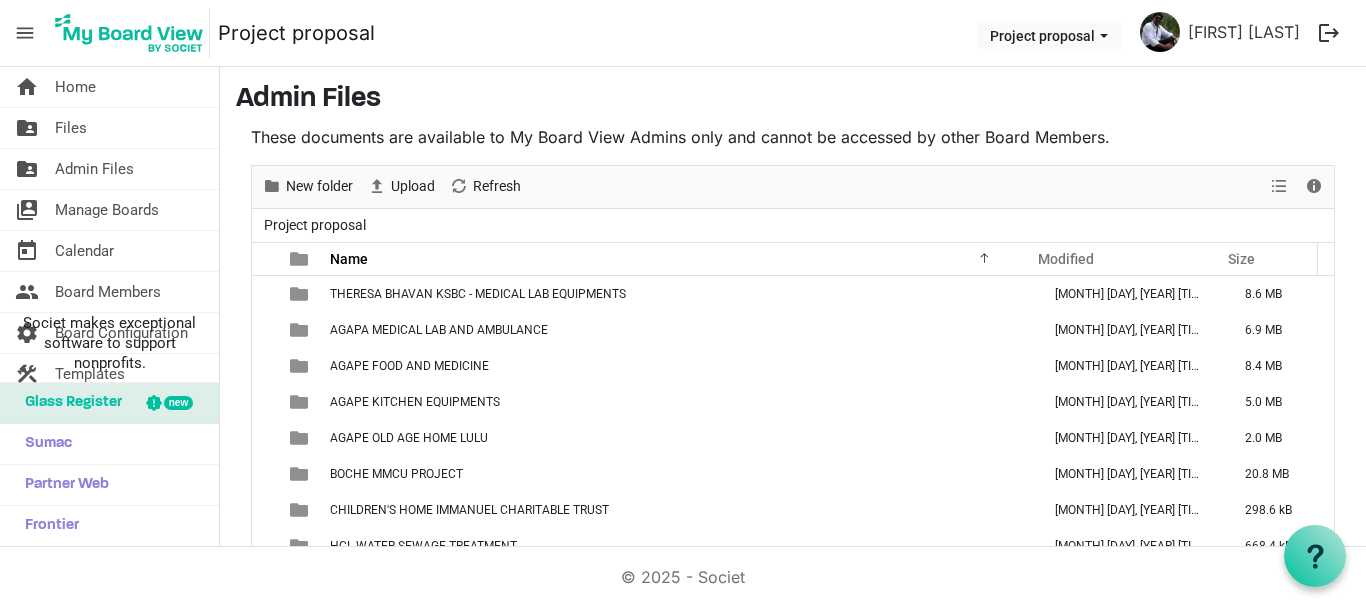 scroll, scrollTop: 0, scrollLeft: 0, axis: both 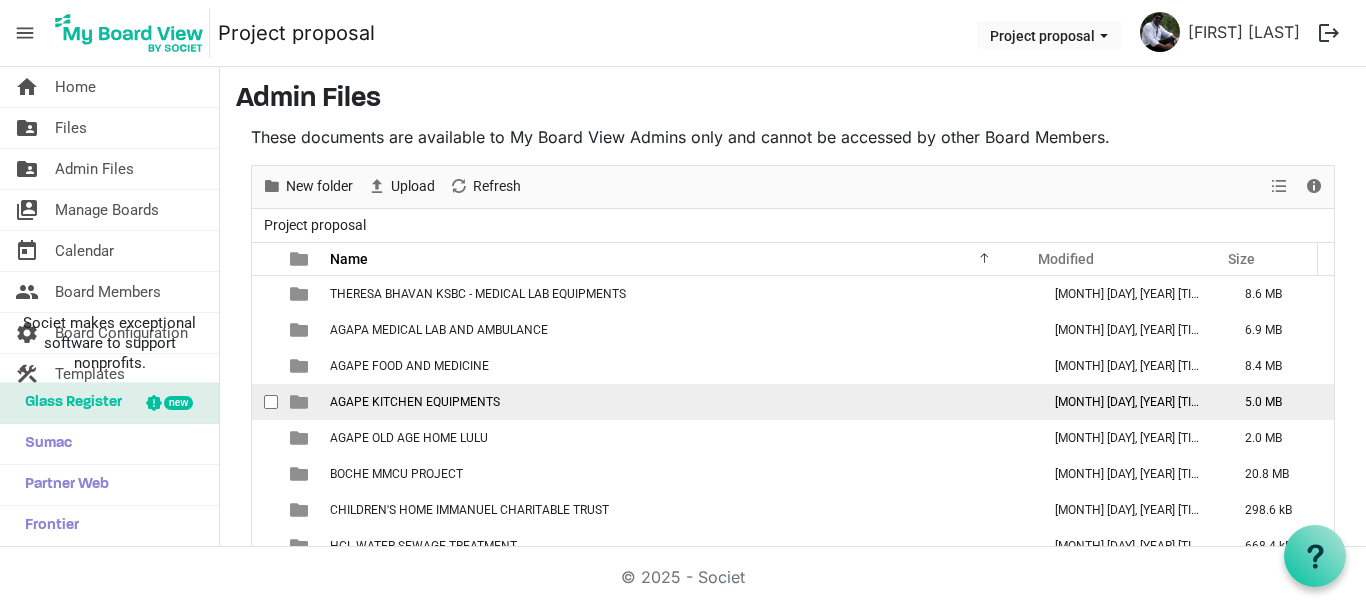 click on "AGAPE KITCHEN EQUIPMENTS" at bounding box center [415, 402] 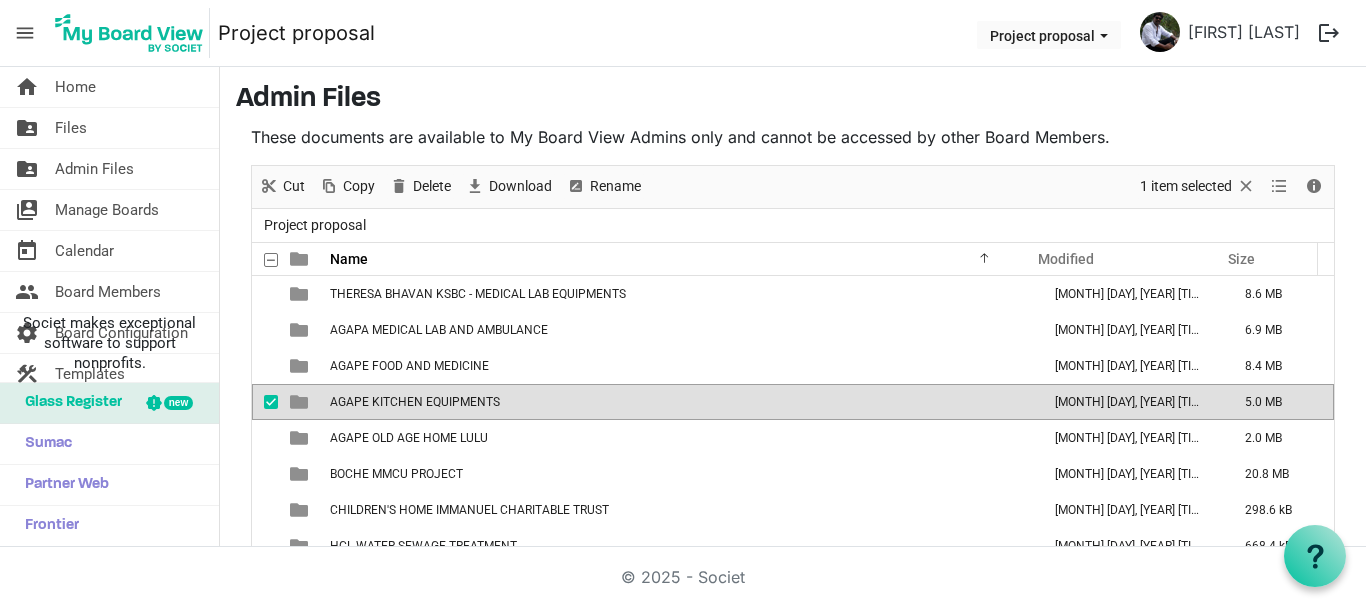click on "AGAPE KITCHEN EQUIPMENTS" at bounding box center [415, 402] 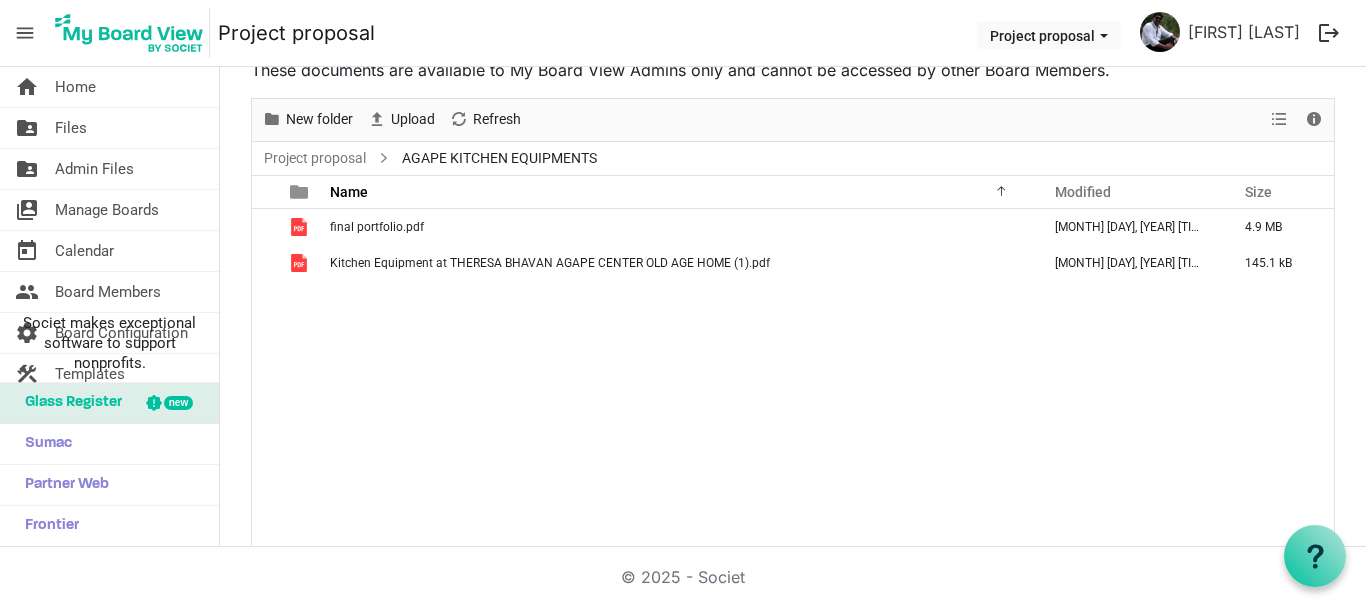 drag, startPoint x: 398, startPoint y: 156, endPoint x: 541, endPoint y: 151, distance: 143.08739 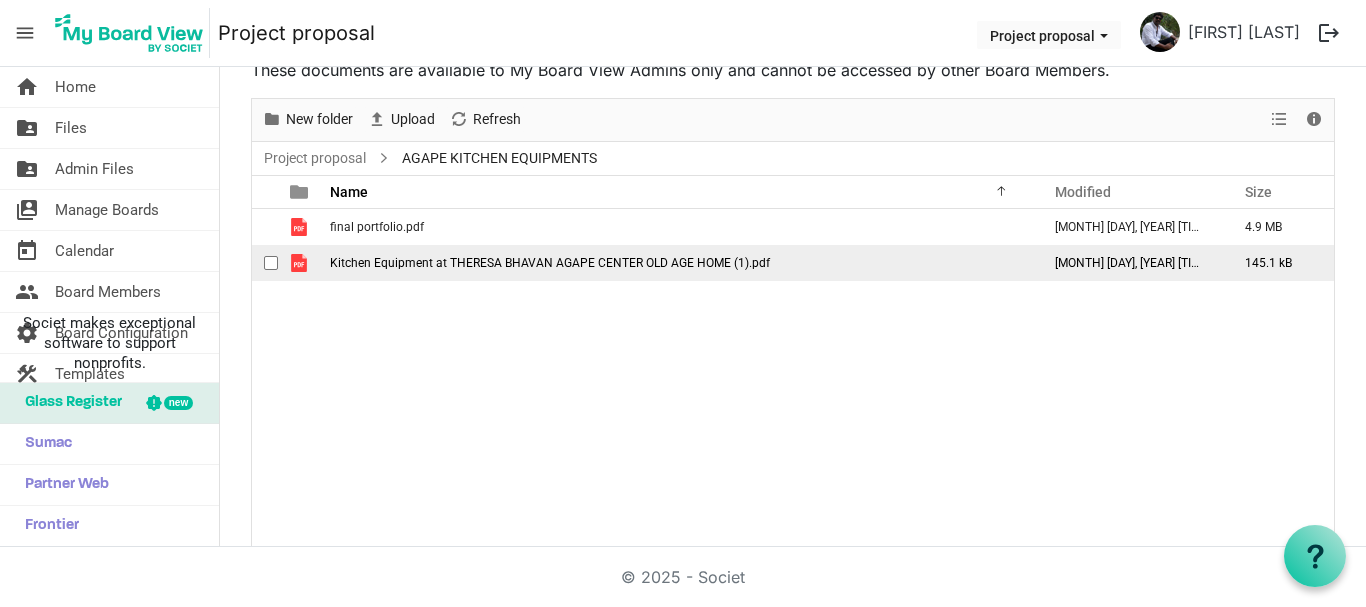 click at bounding box center (271, 263) 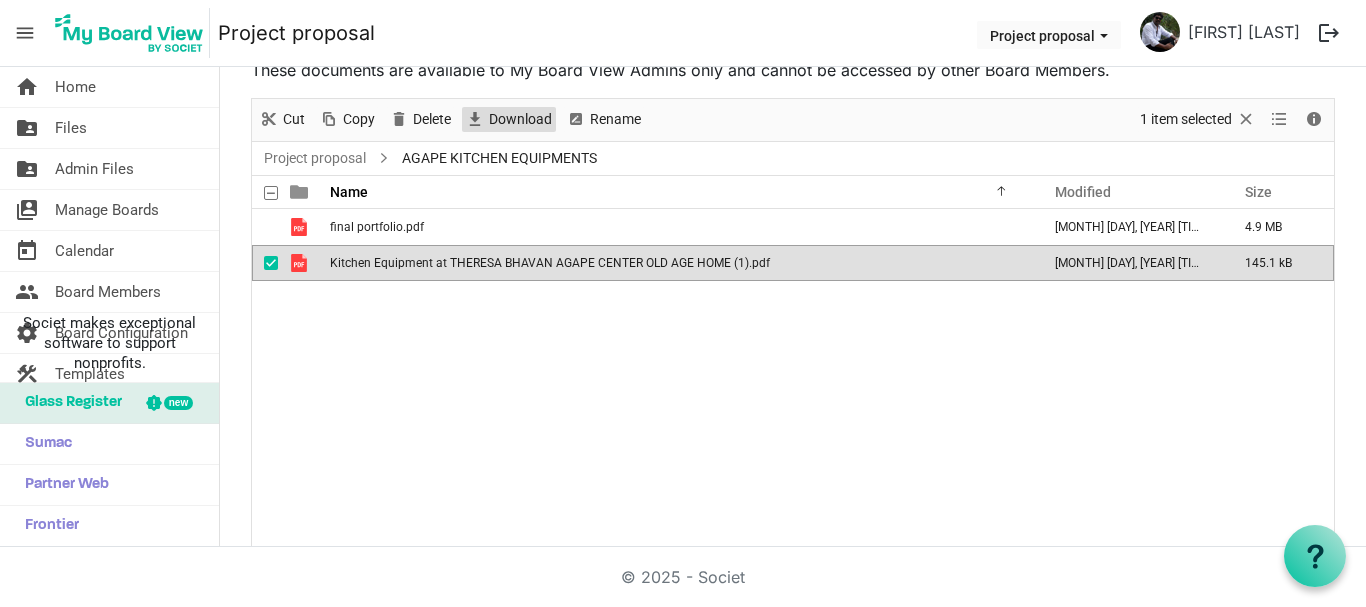 click on "Download" at bounding box center (520, 119) 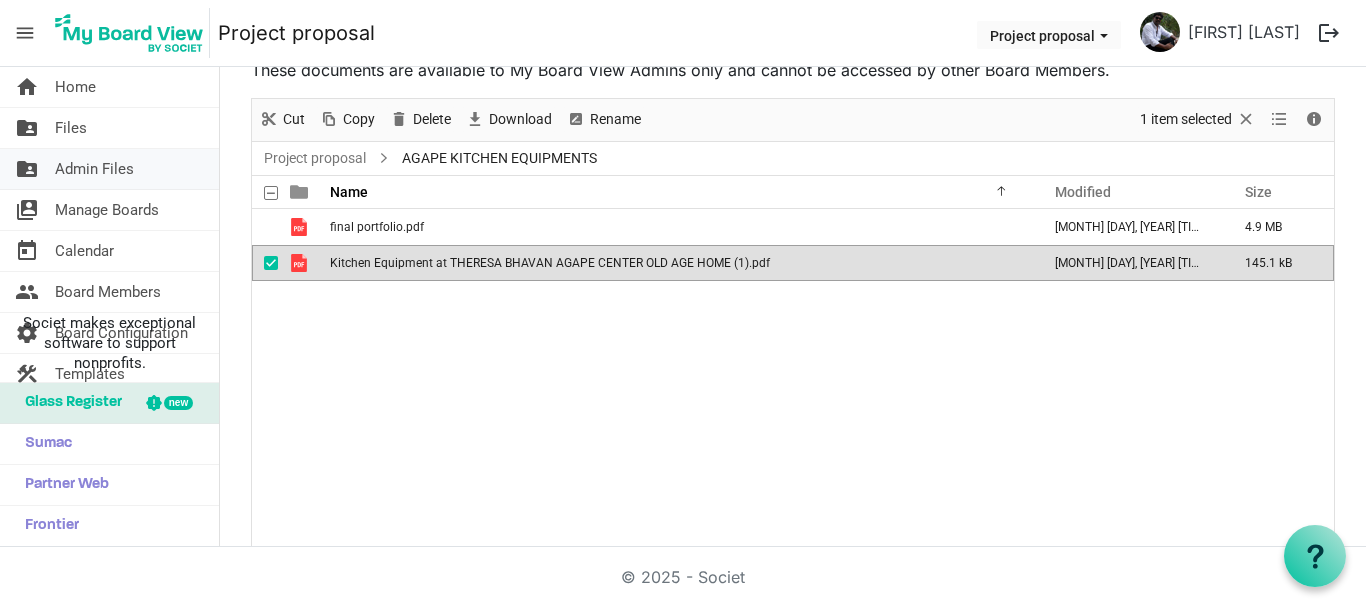 click on "Admin Files" at bounding box center [94, 169] 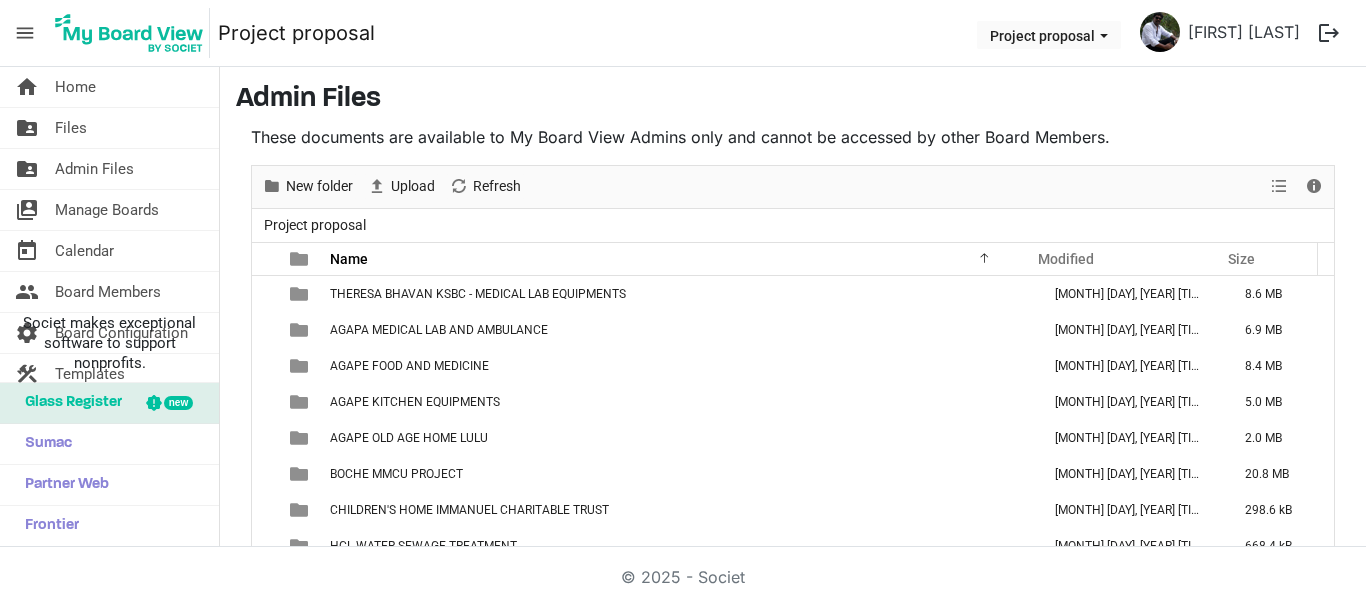 scroll, scrollTop: 0, scrollLeft: 0, axis: both 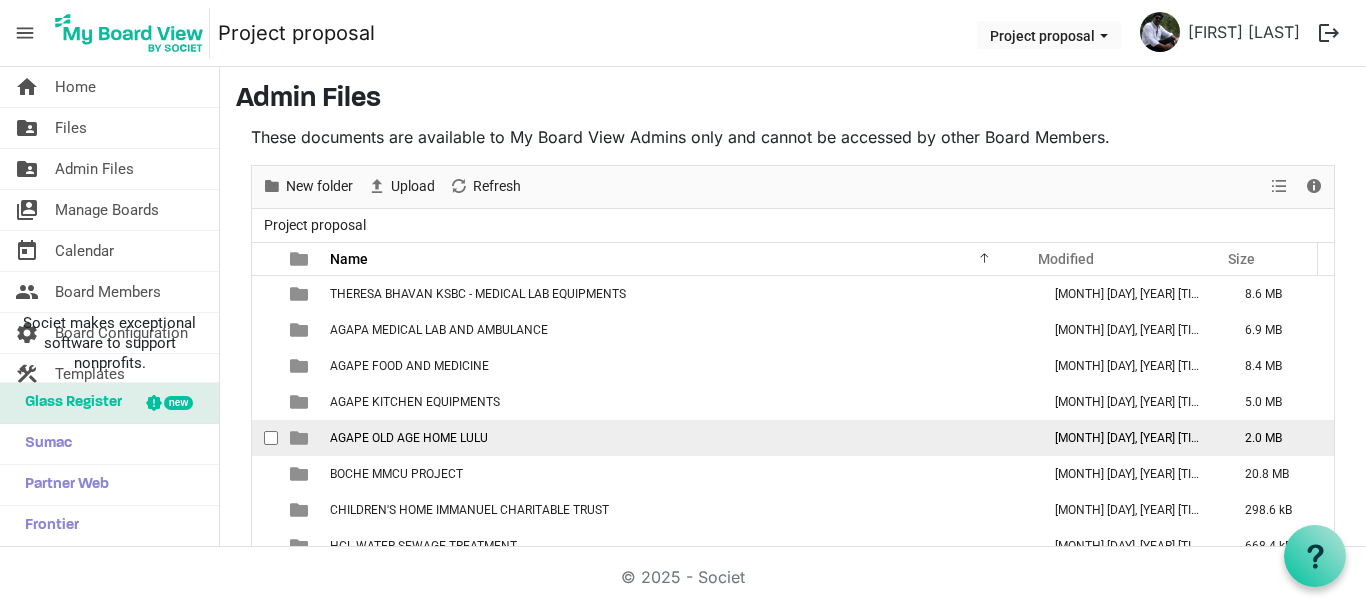 click on "AGAPE OLD AGE HOME LULU" at bounding box center [409, 438] 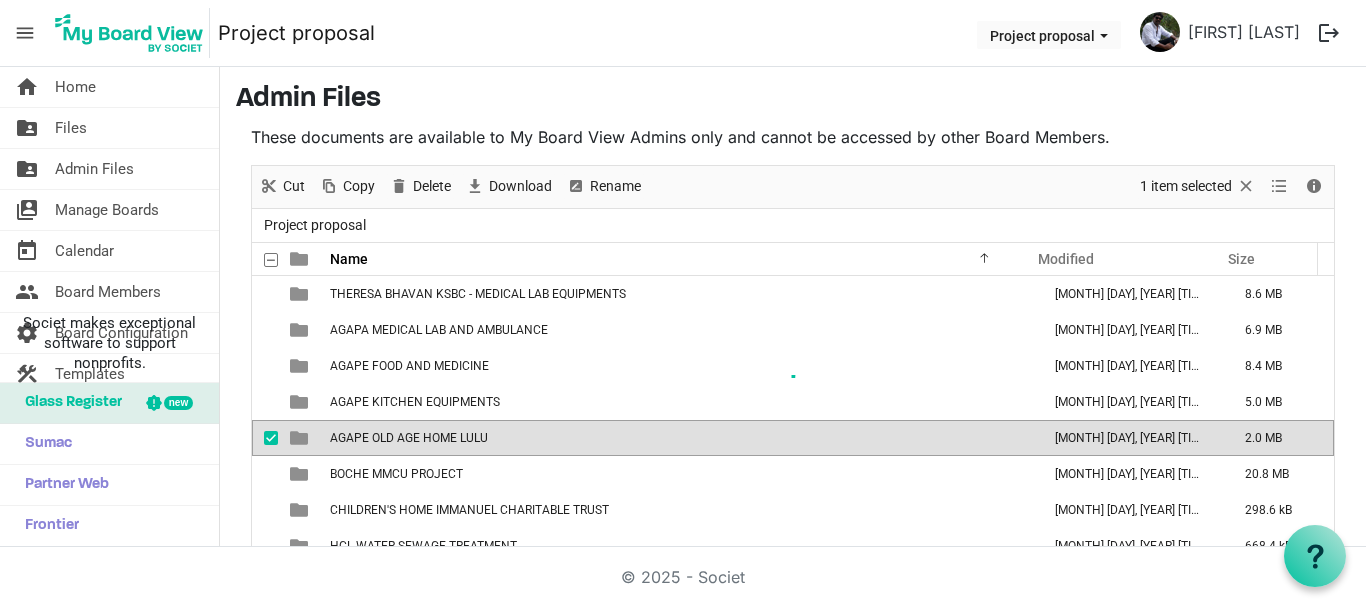 scroll, scrollTop: 67, scrollLeft: 0, axis: vertical 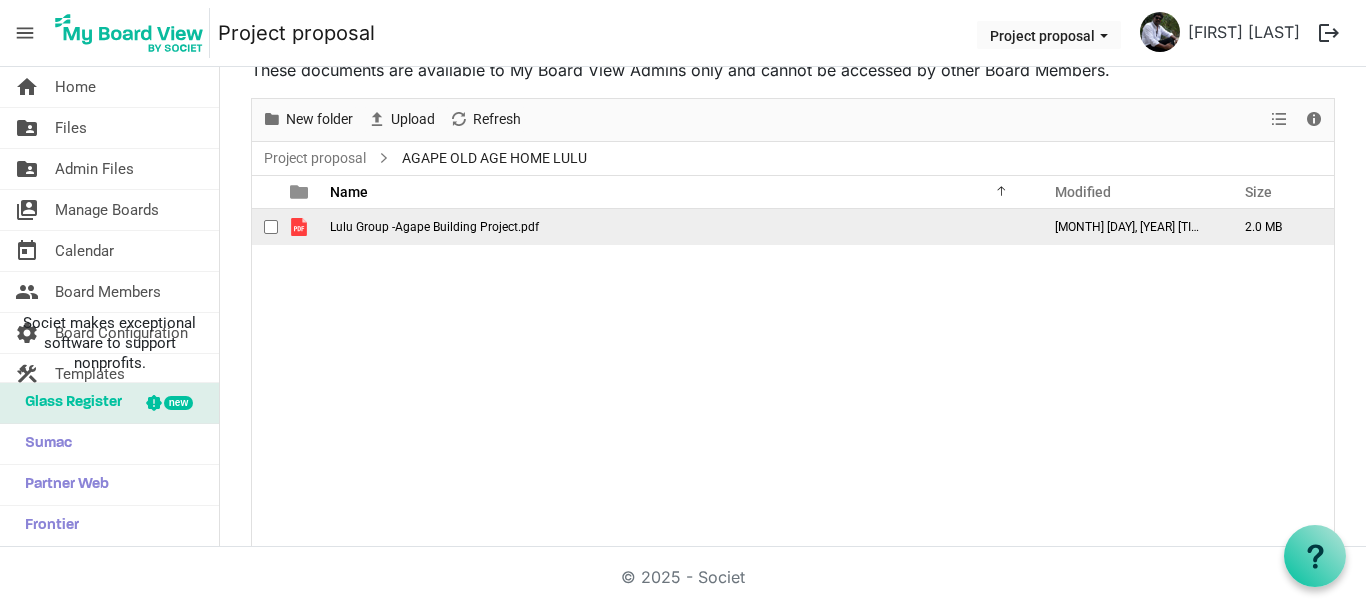 click on "Lulu Group -Agape Building Project.pdf" at bounding box center (434, 227) 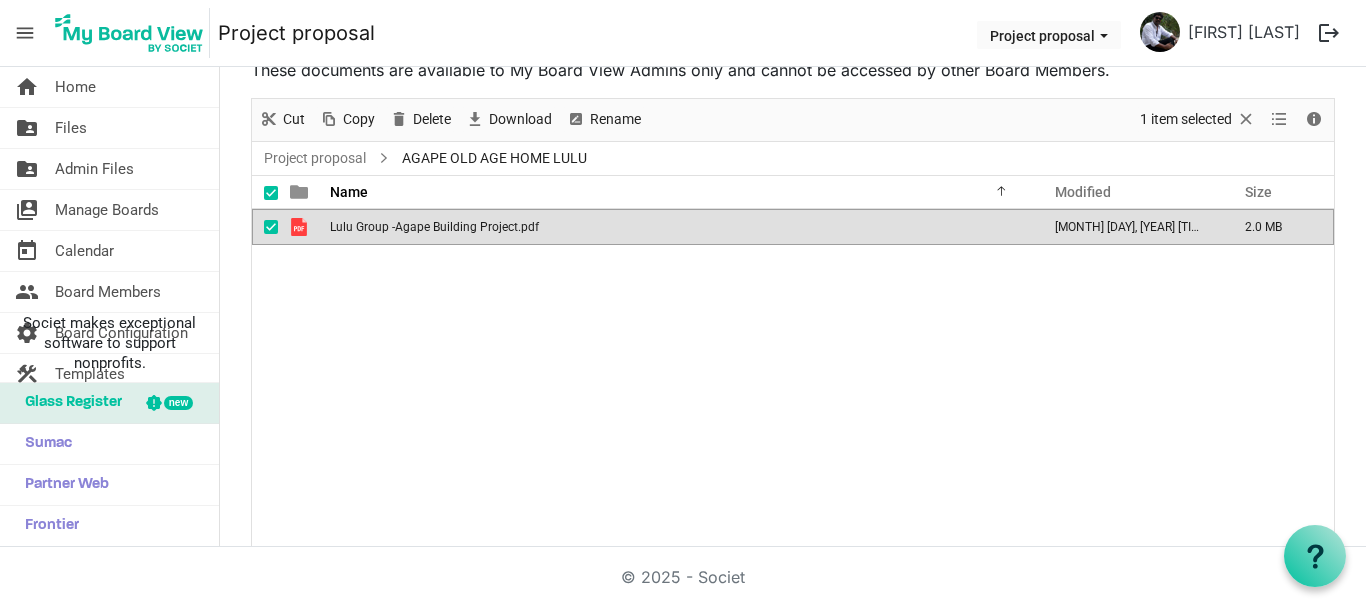 click on "Lulu Group -Agape Building Project.pdf" at bounding box center [679, 227] 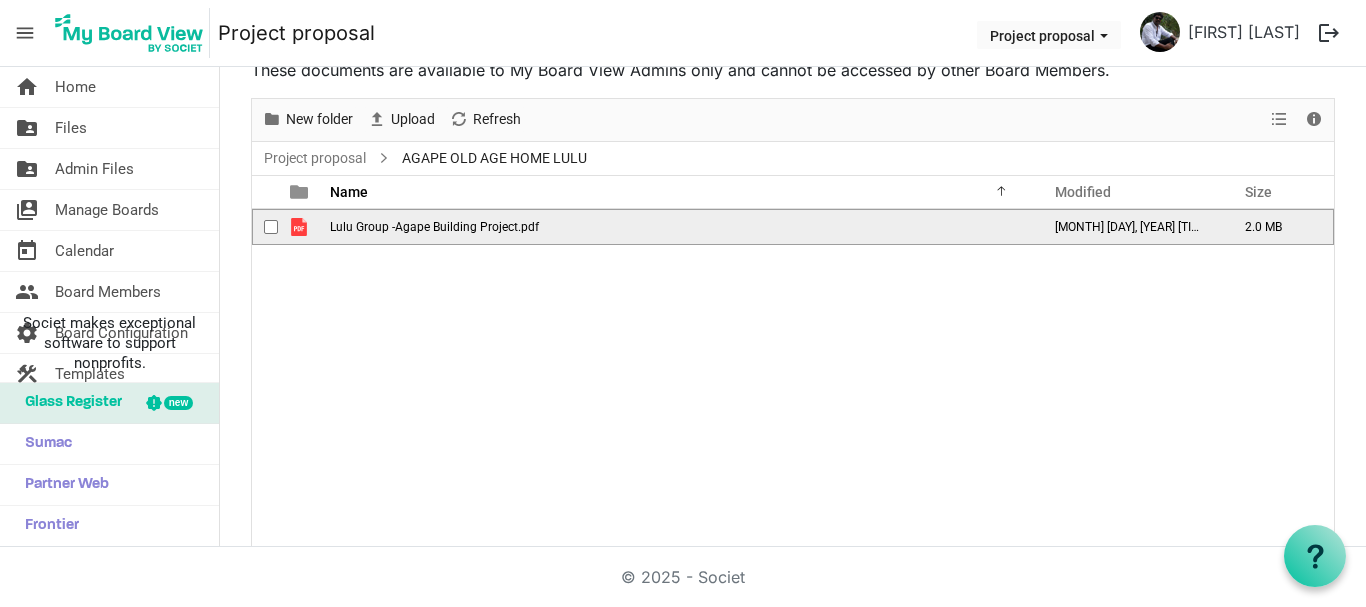 click on "Lulu Group -Agape Building Project.pdf" at bounding box center [679, 227] 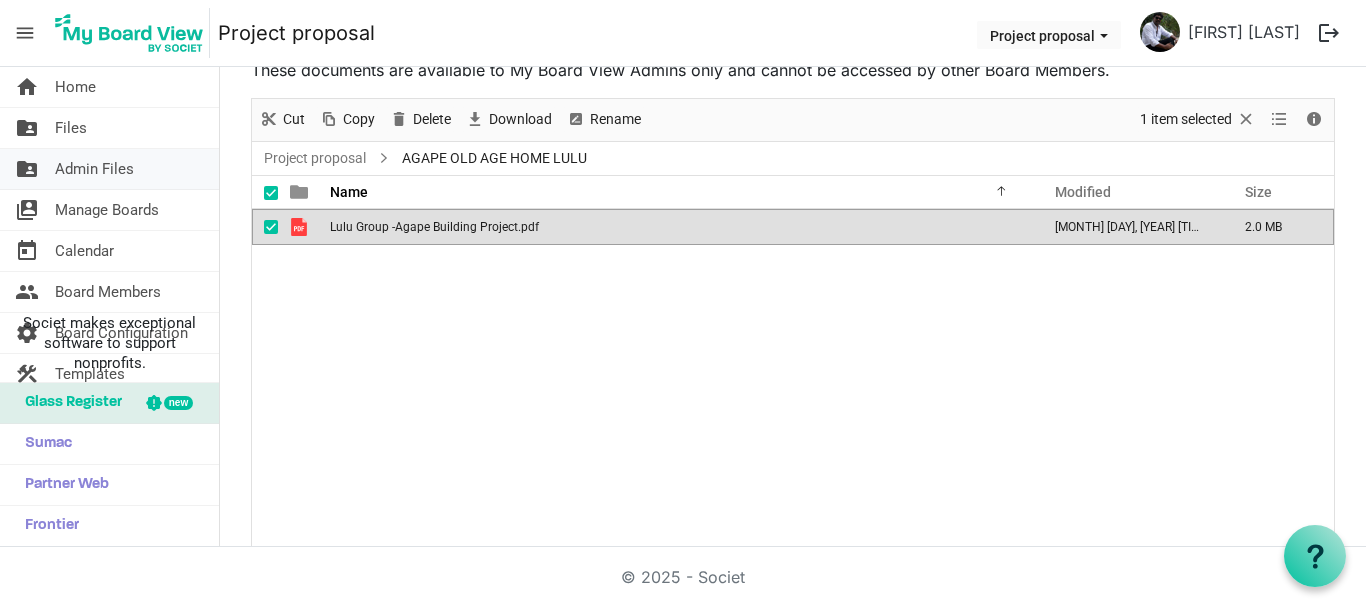 click on "Admin Files" at bounding box center (94, 169) 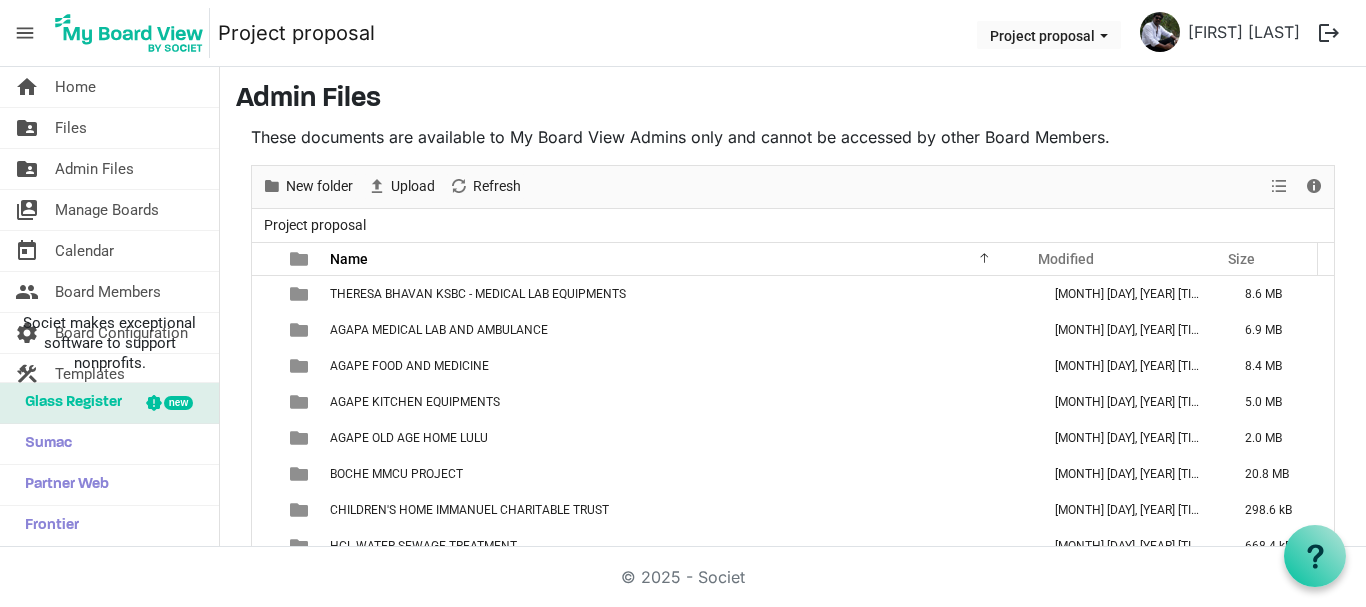 scroll, scrollTop: 0, scrollLeft: 0, axis: both 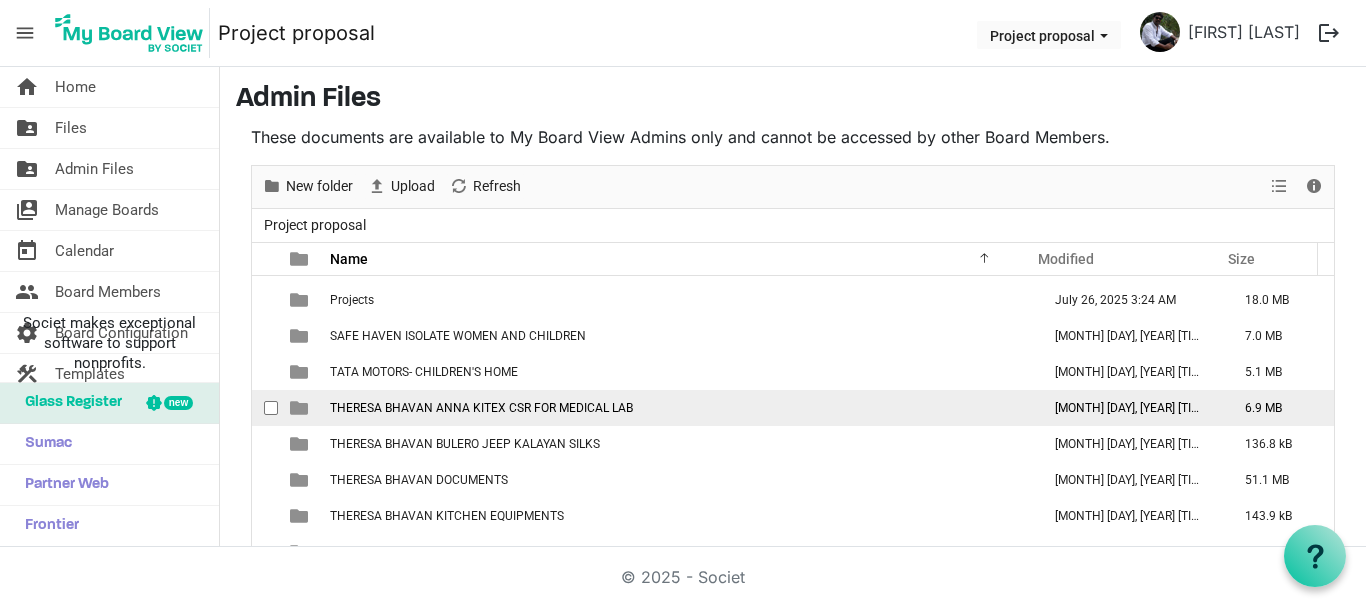 click on "THERESA BHAVAN ANNA KITEX CSR FOR MEDICAL LAB" at bounding box center (481, 408) 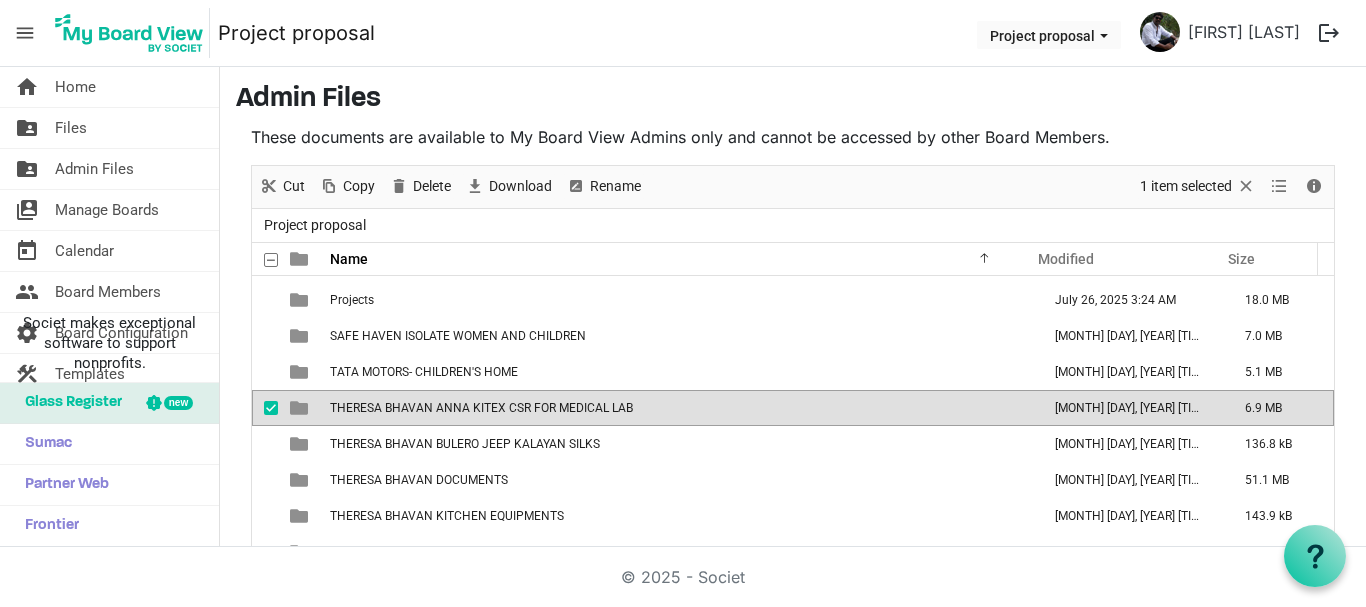 click on "THERESA BHAVAN ANNA KITEX CSR FOR MEDICAL LAB" at bounding box center [481, 408] 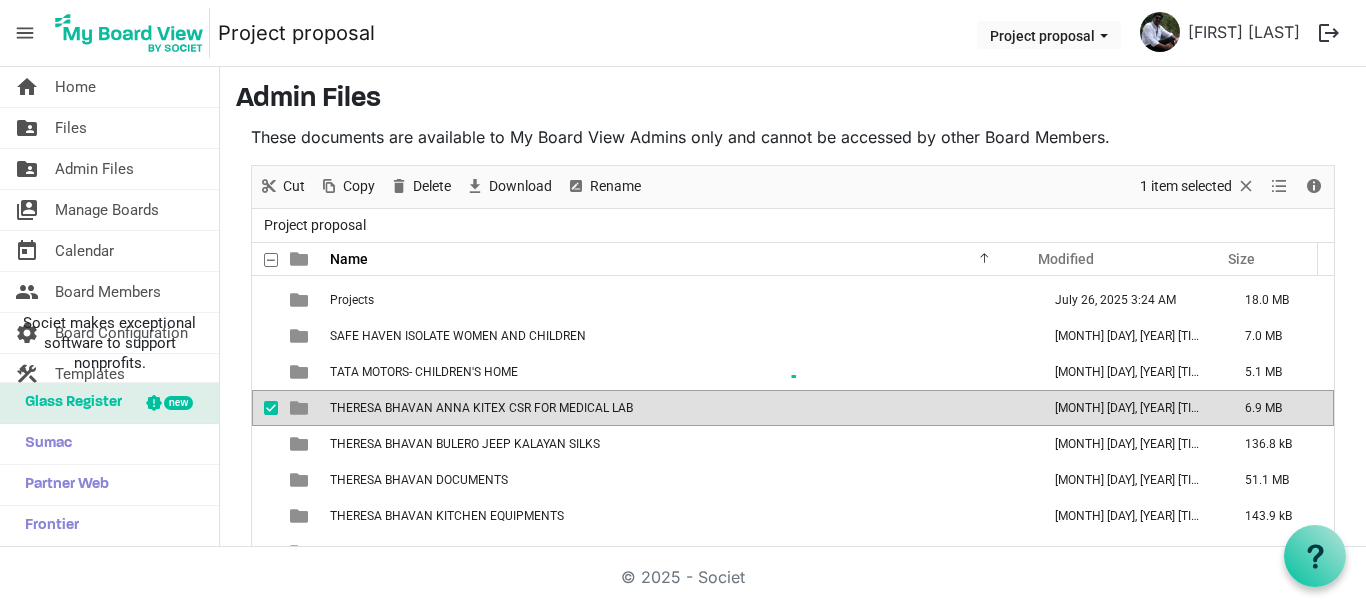 scroll, scrollTop: 67, scrollLeft: 0, axis: vertical 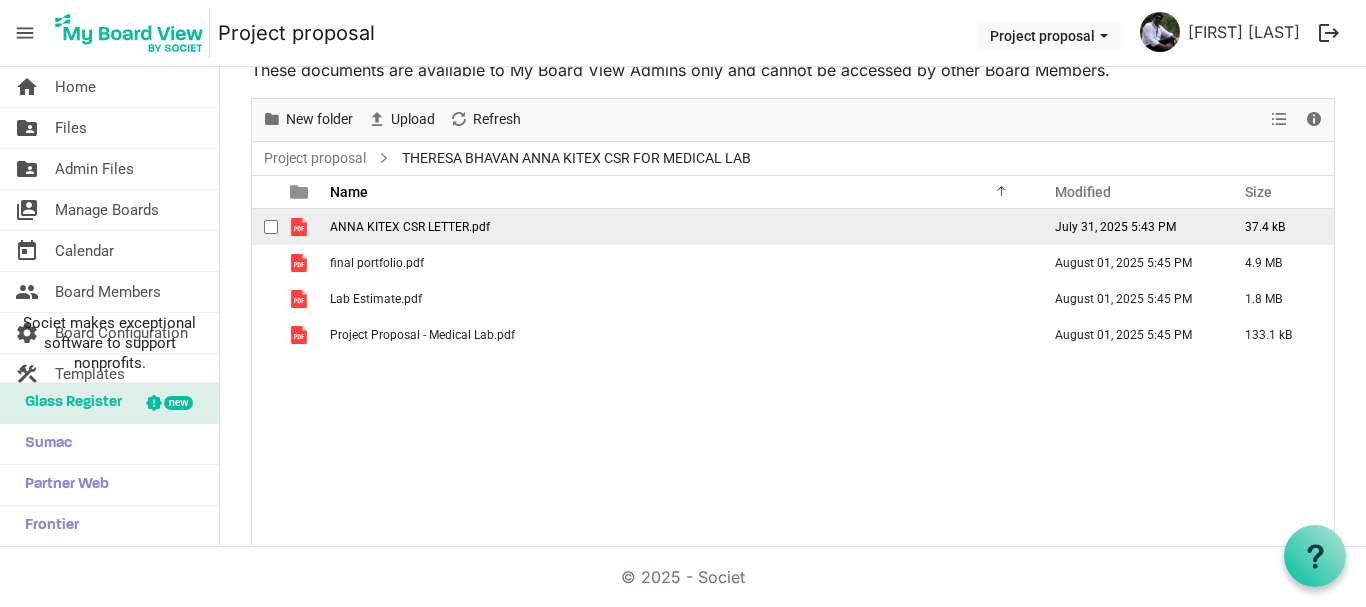 click at bounding box center [271, 227] 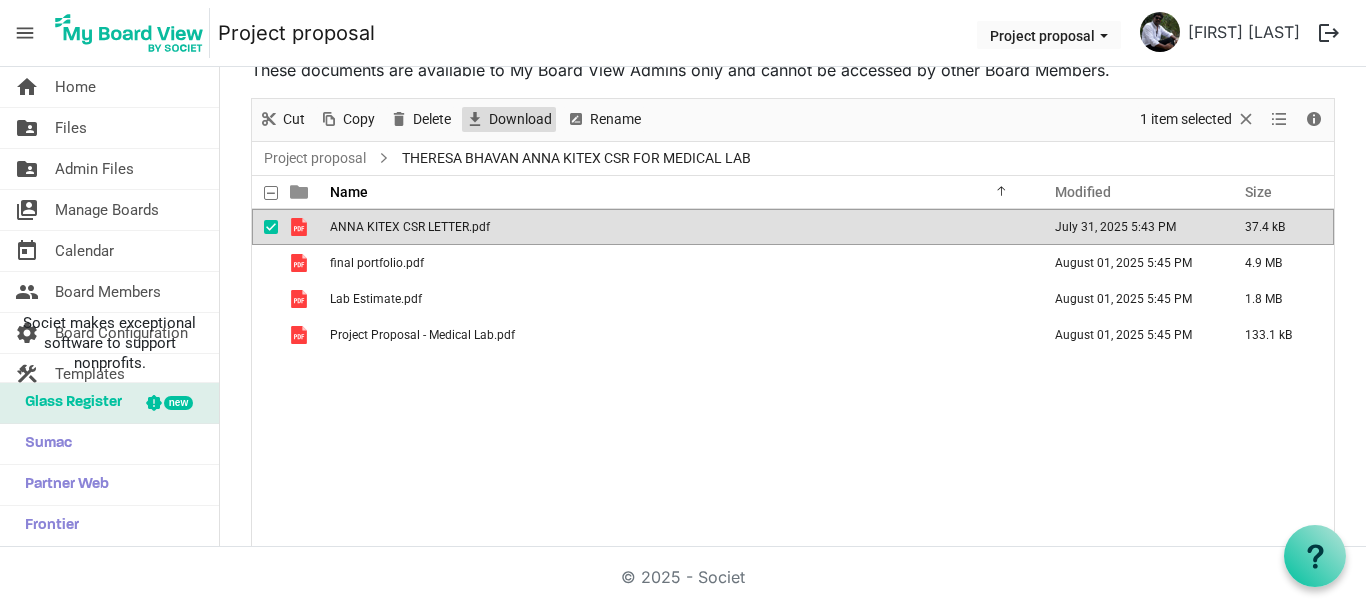 click on "Download" at bounding box center (520, 119) 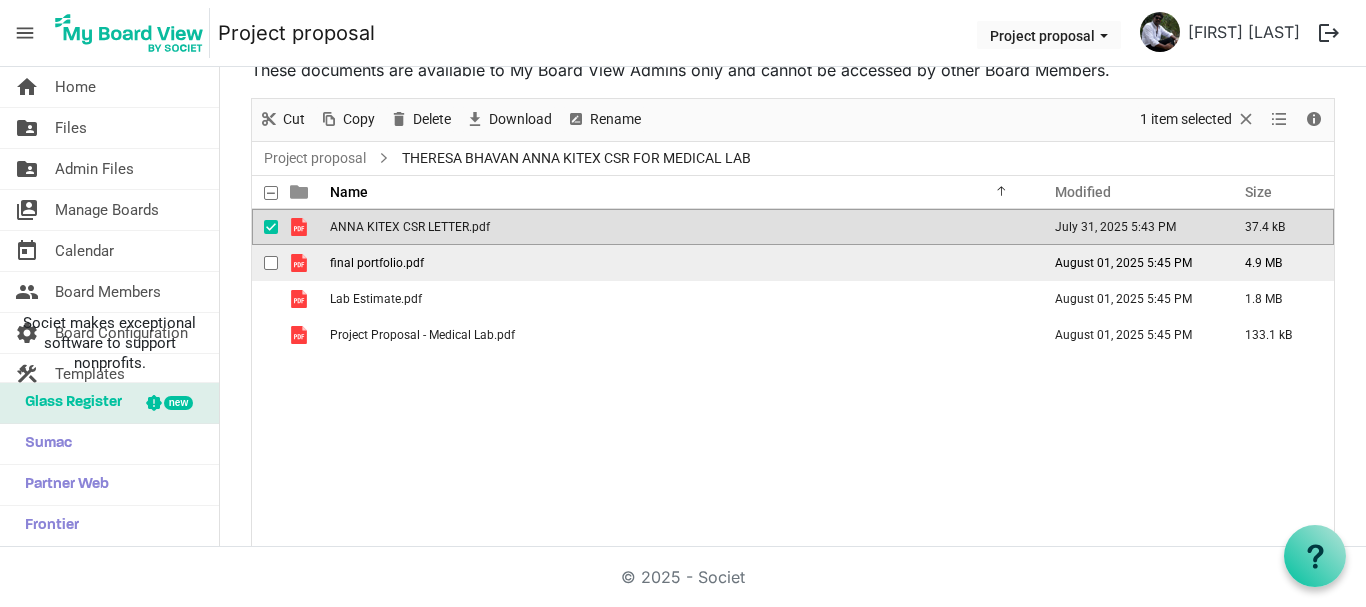 click on "final portfolio.pdf" at bounding box center (377, 263) 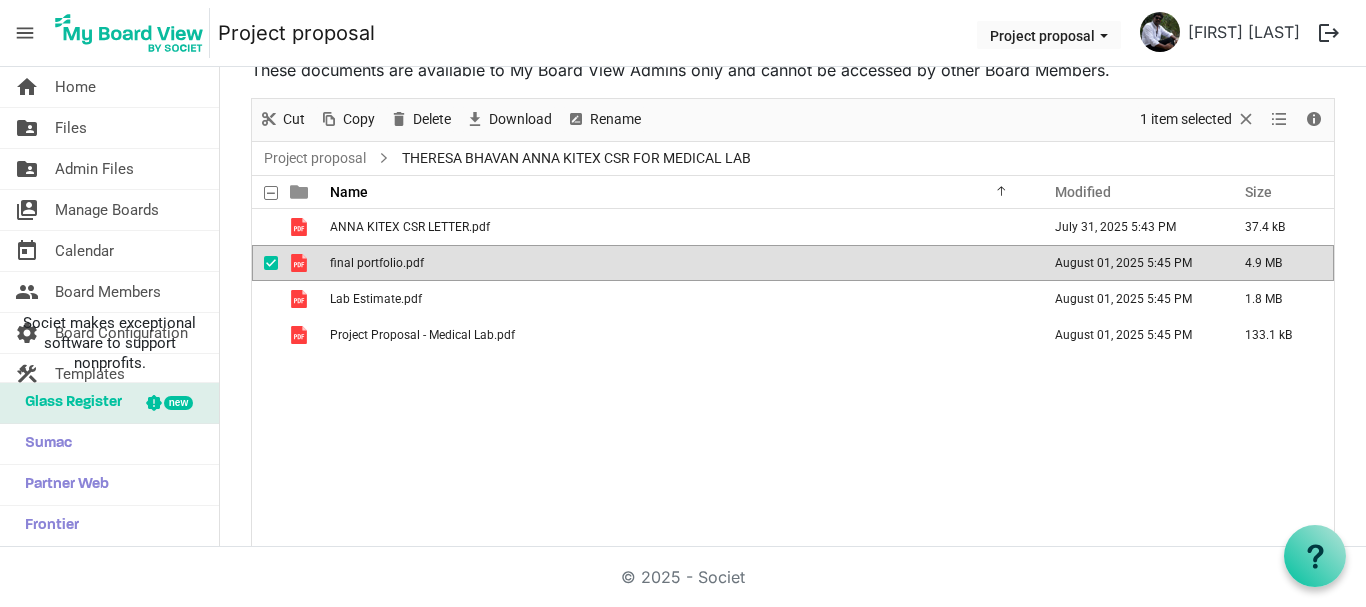 click on "final portfolio.pdf" at bounding box center (377, 263) 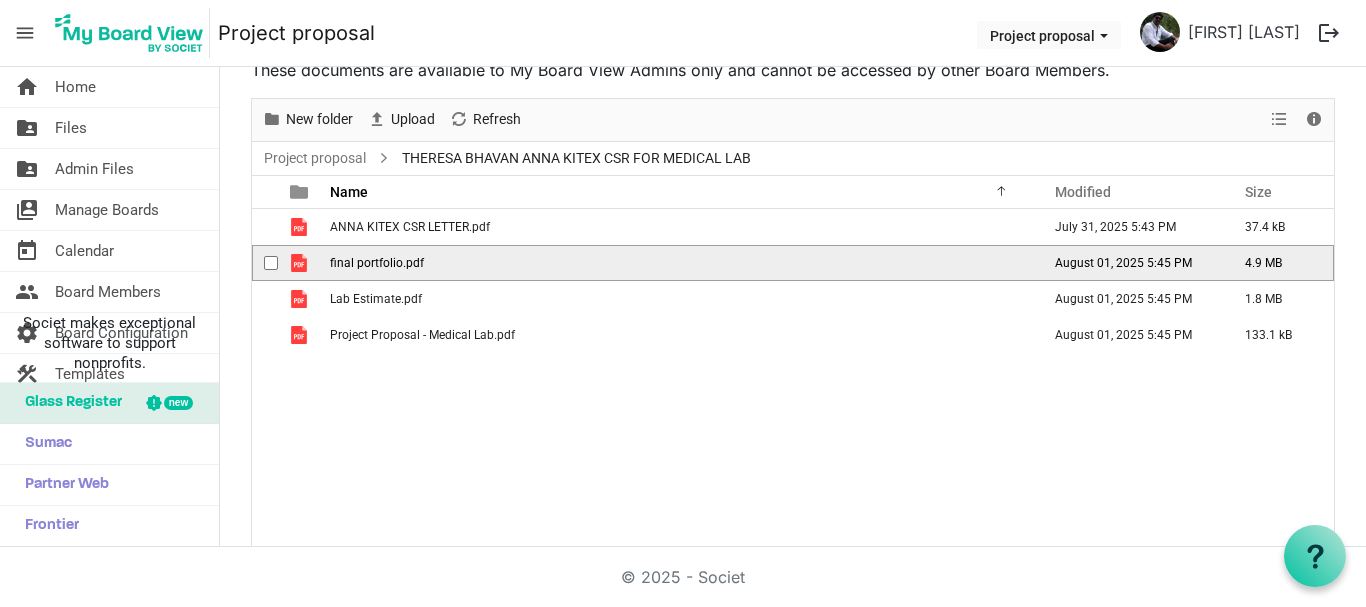 click on "final portfolio.pdf" at bounding box center (377, 263) 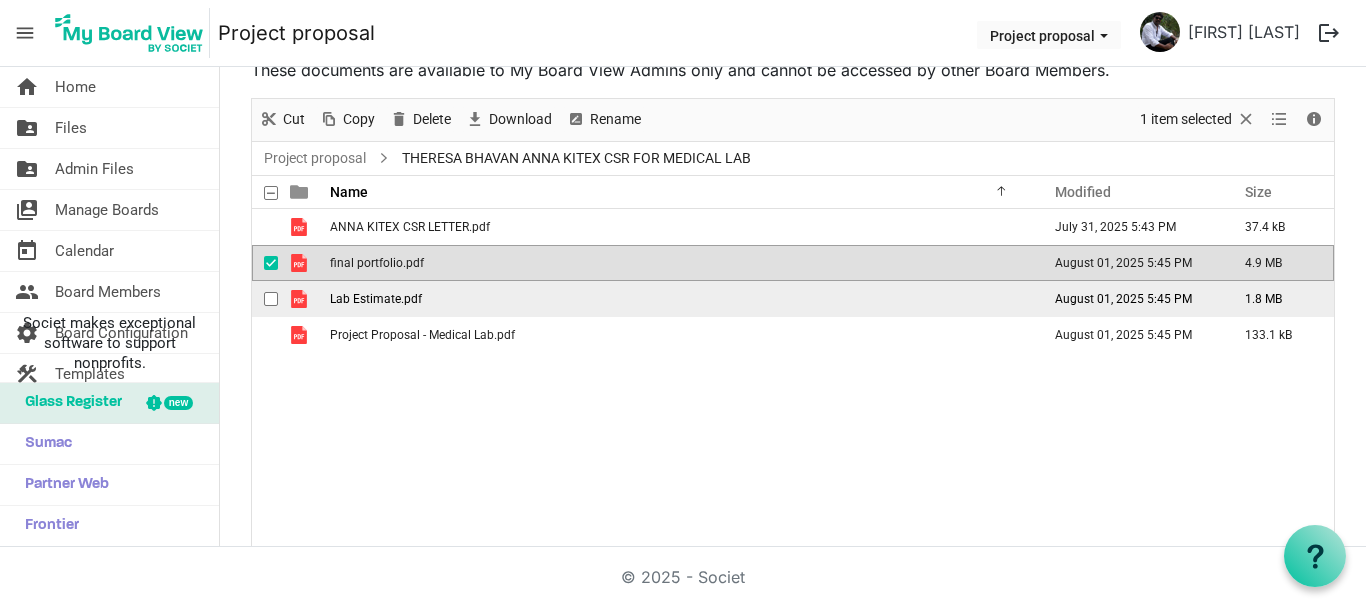click on "Lab Estimate.pdf" at bounding box center [376, 299] 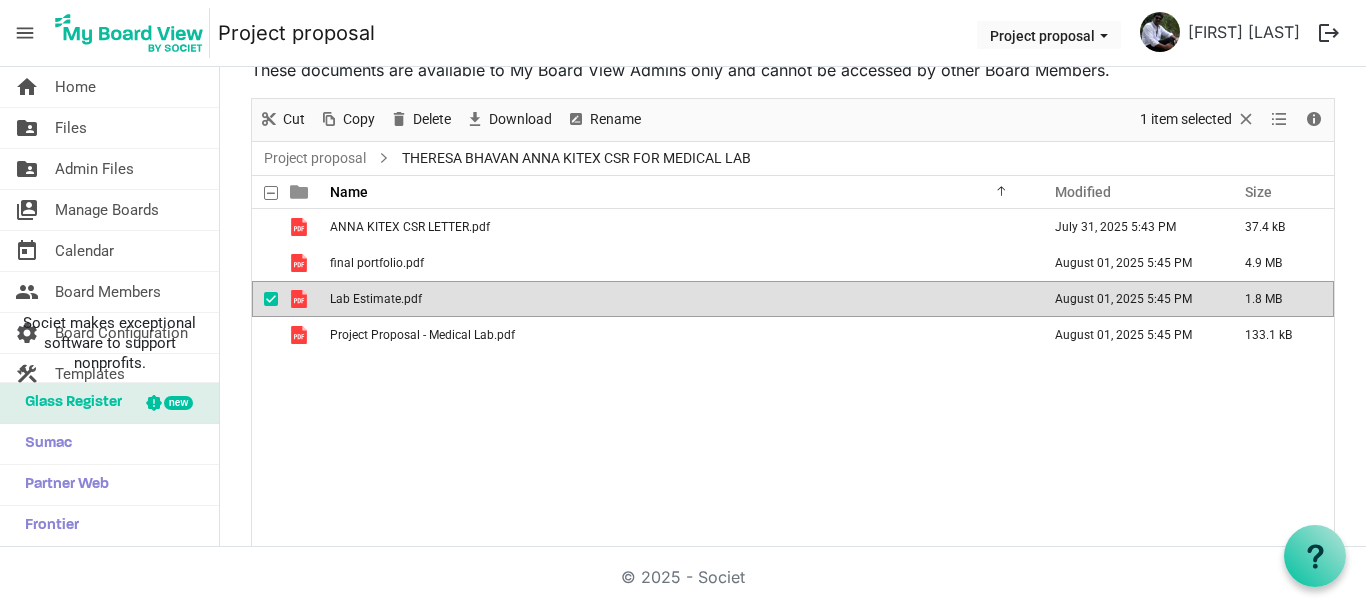 click on "Lab Estimate.pdf" at bounding box center (376, 299) 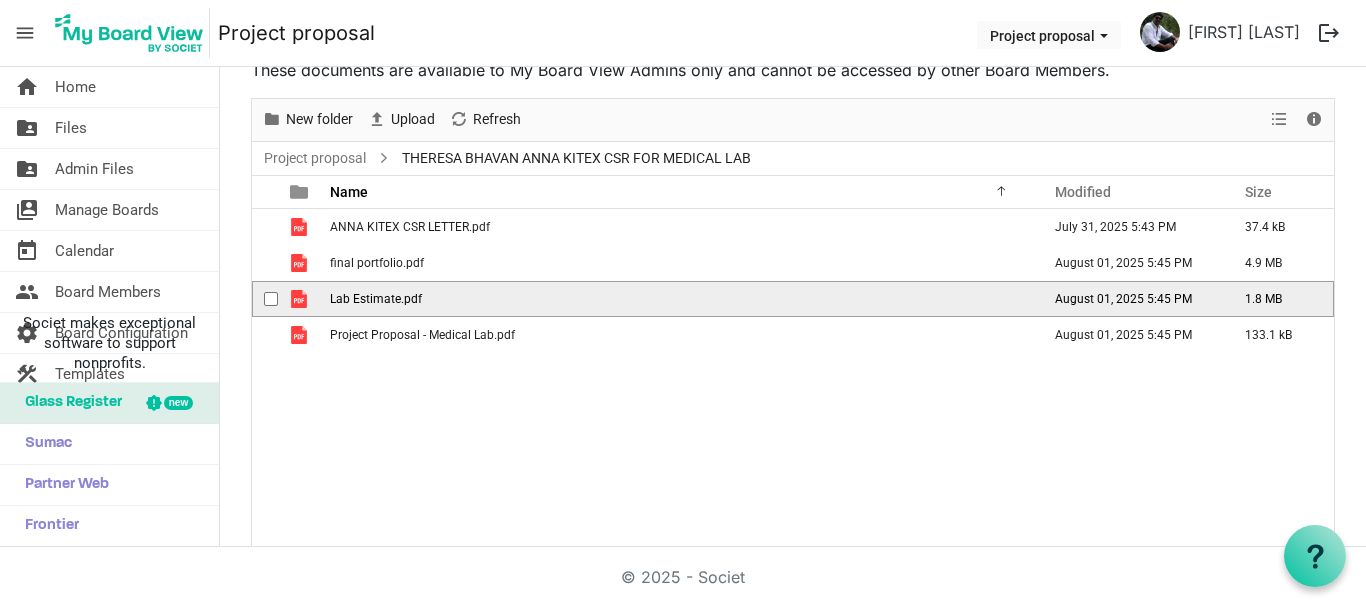 click on "Lab Estimate.pdf" at bounding box center (376, 299) 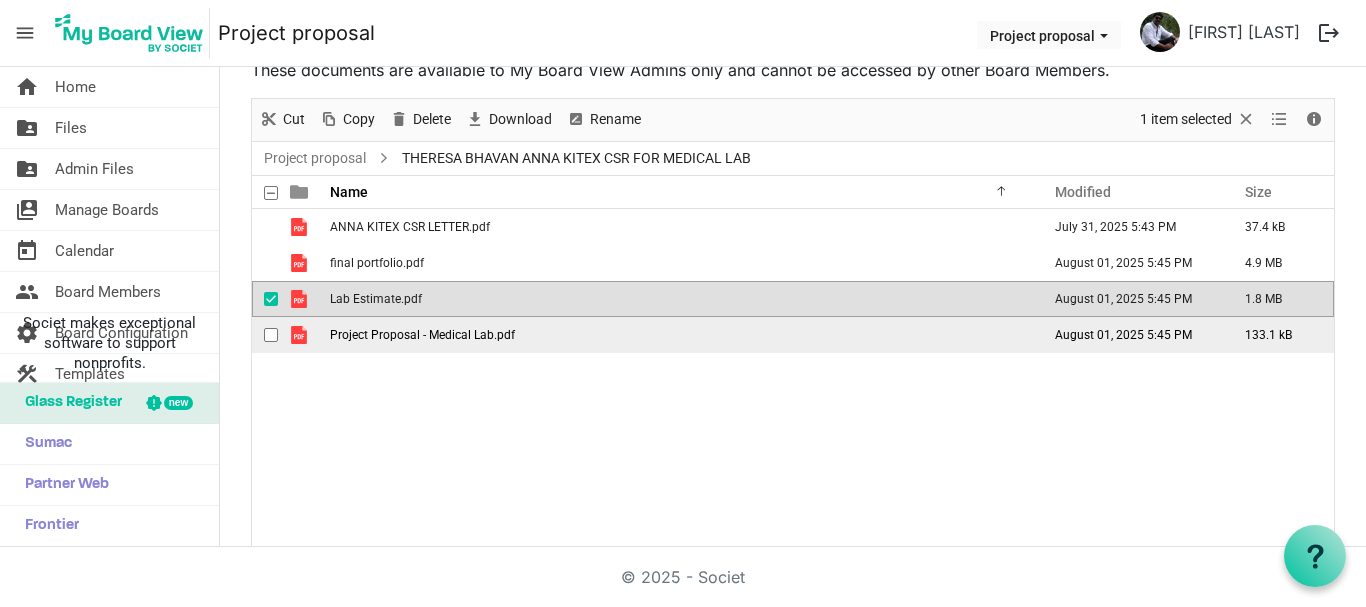click on "Project Proposal - Medical Lab.pdf" at bounding box center [422, 335] 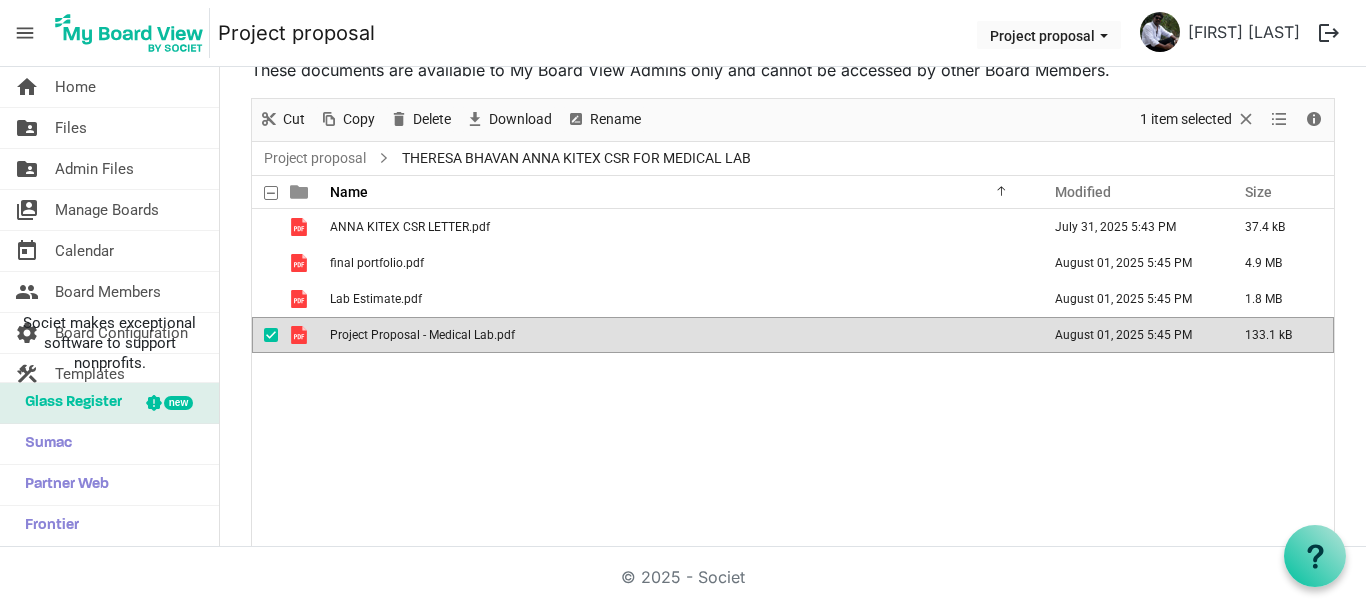 click on "Project Proposal - Medical Lab.pdf" at bounding box center [422, 335] 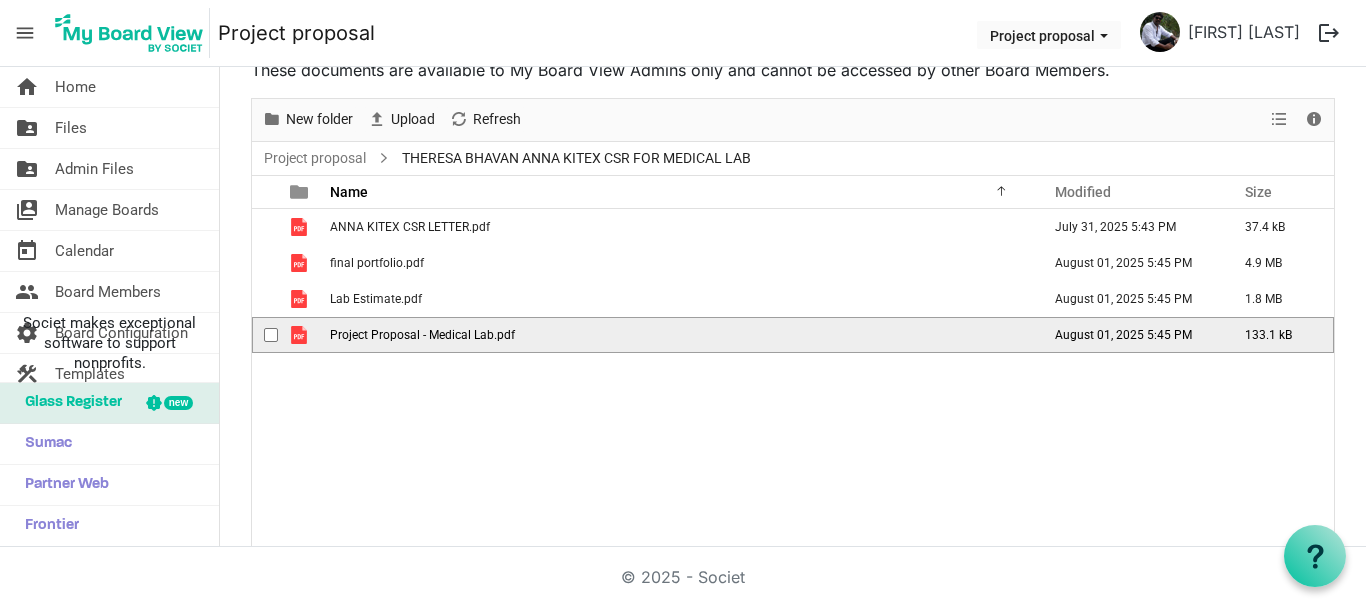 click on "Project Proposal - Medical Lab.pdf" at bounding box center (422, 335) 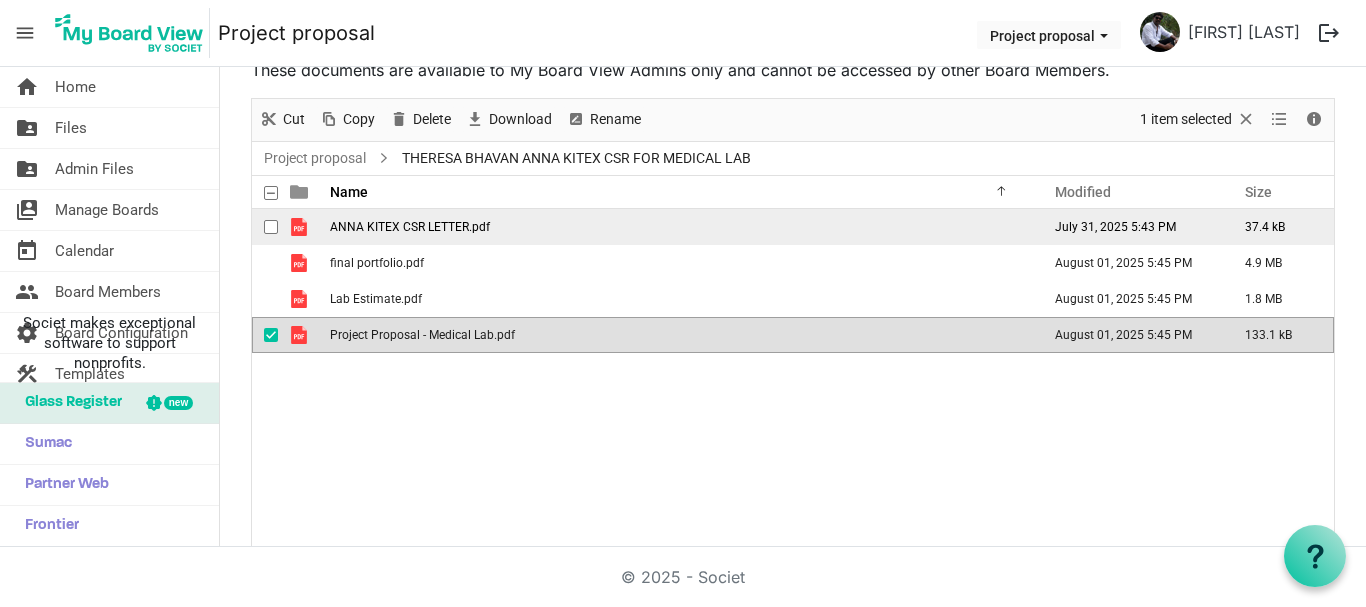 click on "ANNA KITEX CSR LETTER.pdf" at bounding box center (410, 227) 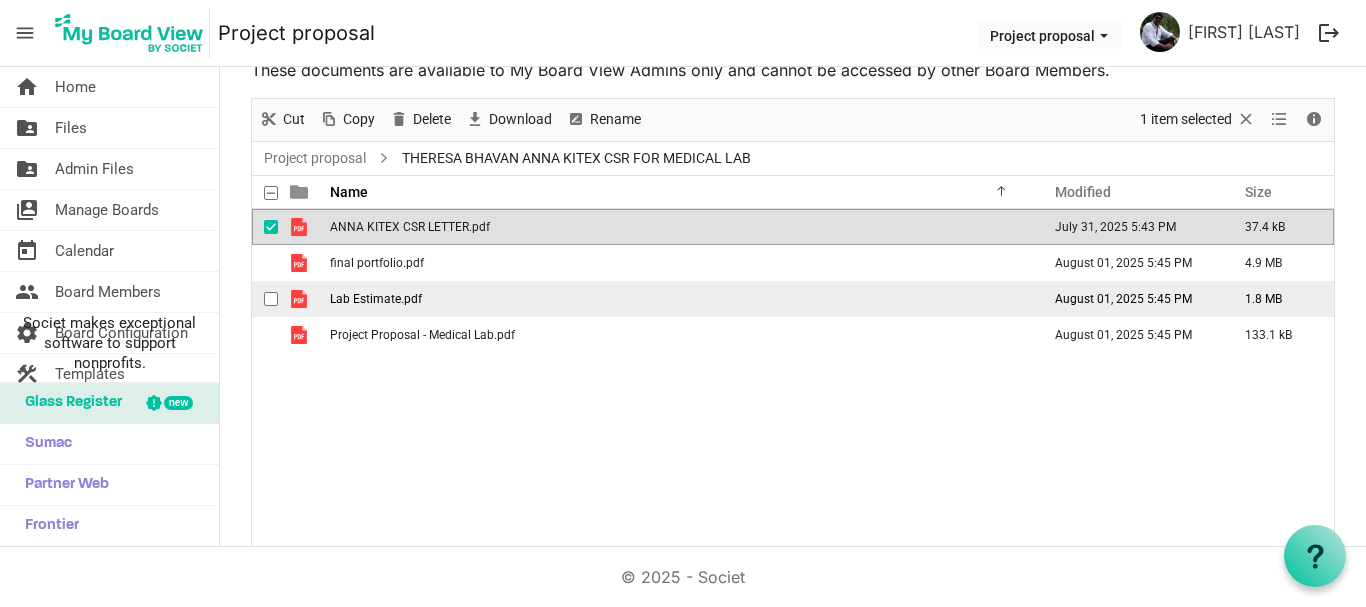 click on "Lab Estimate.pdf" at bounding box center (376, 299) 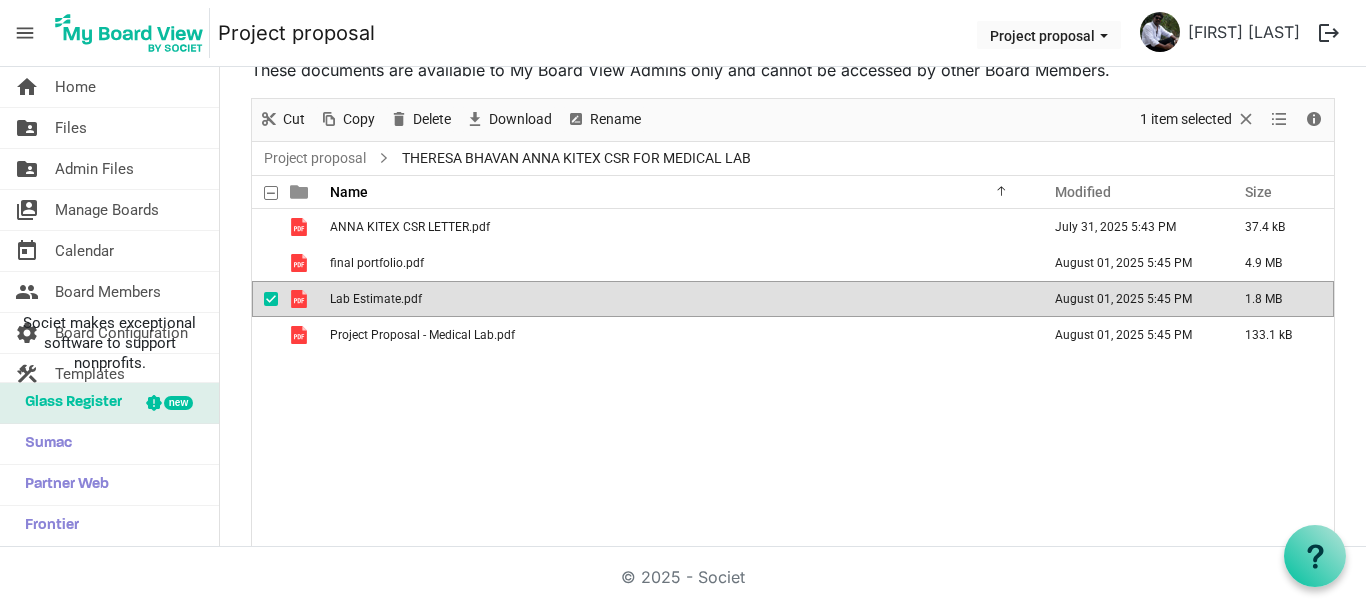 click on "Lab Estimate.pdf" at bounding box center [376, 299] 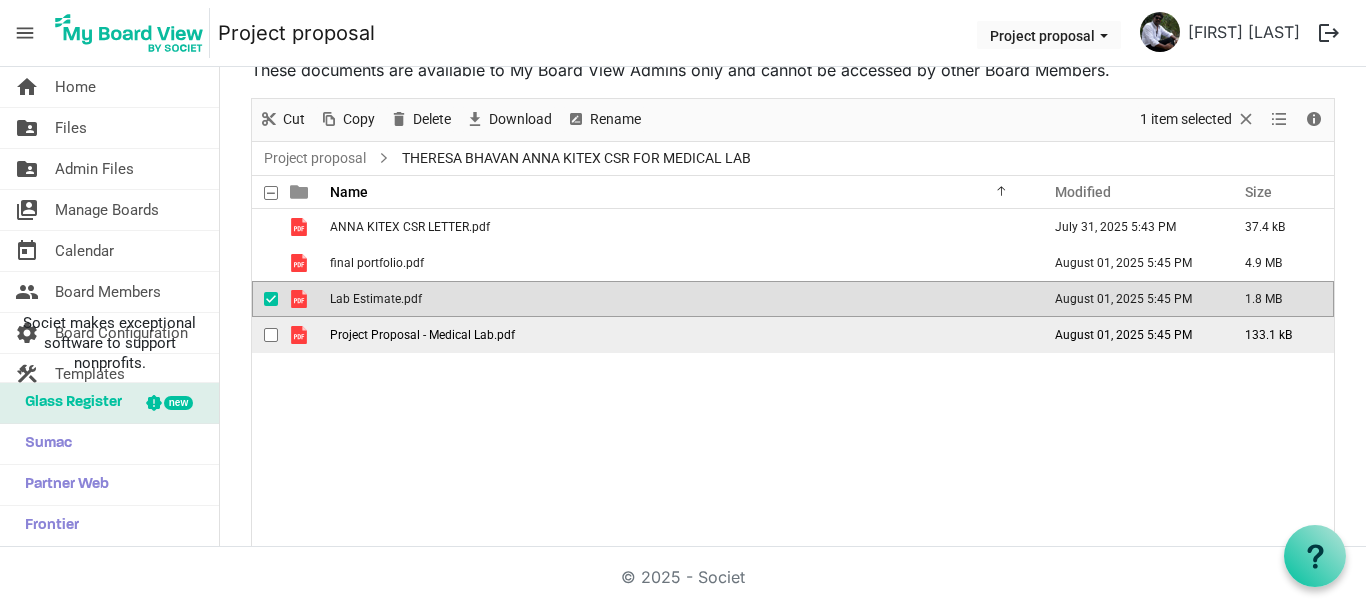 click on "Project Proposal - Medical Lab.pdf" at bounding box center (422, 335) 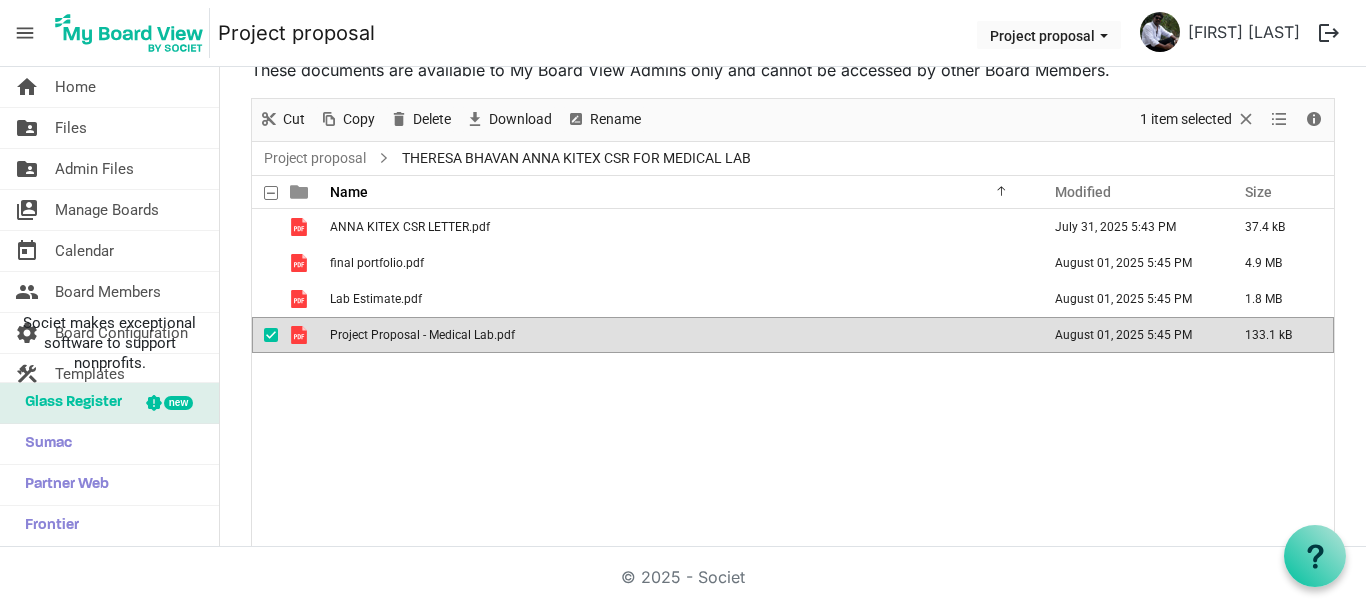 click on "Project Proposal - Medical Lab.pdf" at bounding box center (422, 335) 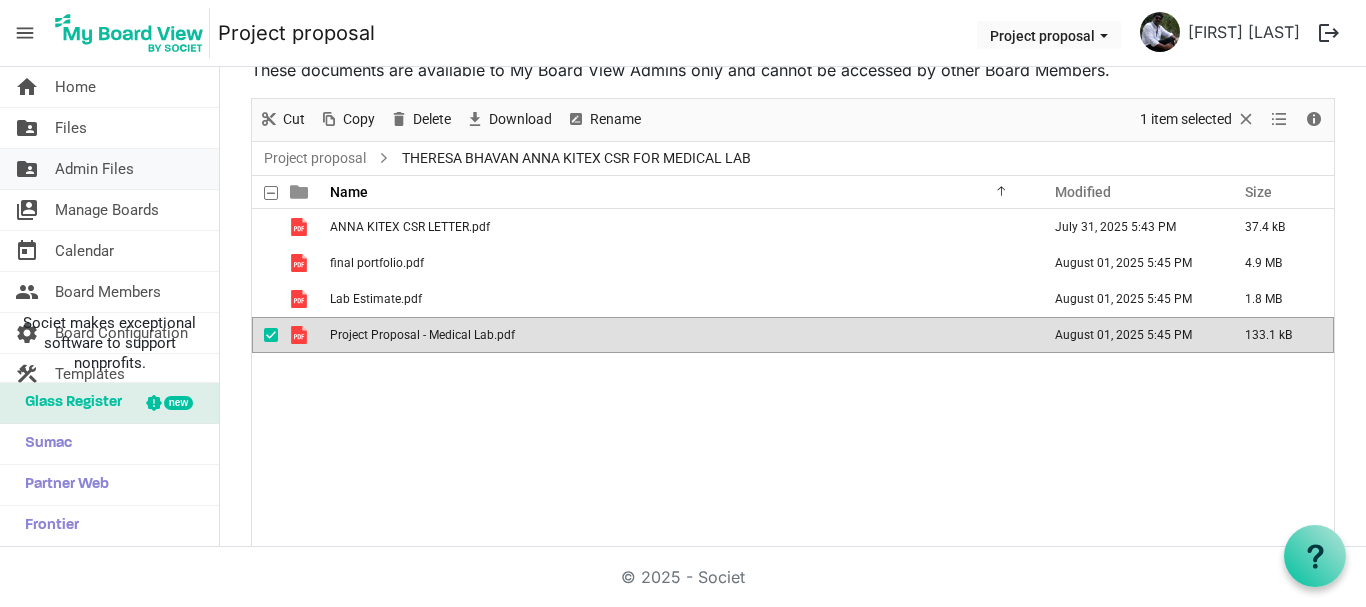 click on "Admin Files" at bounding box center (94, 169) 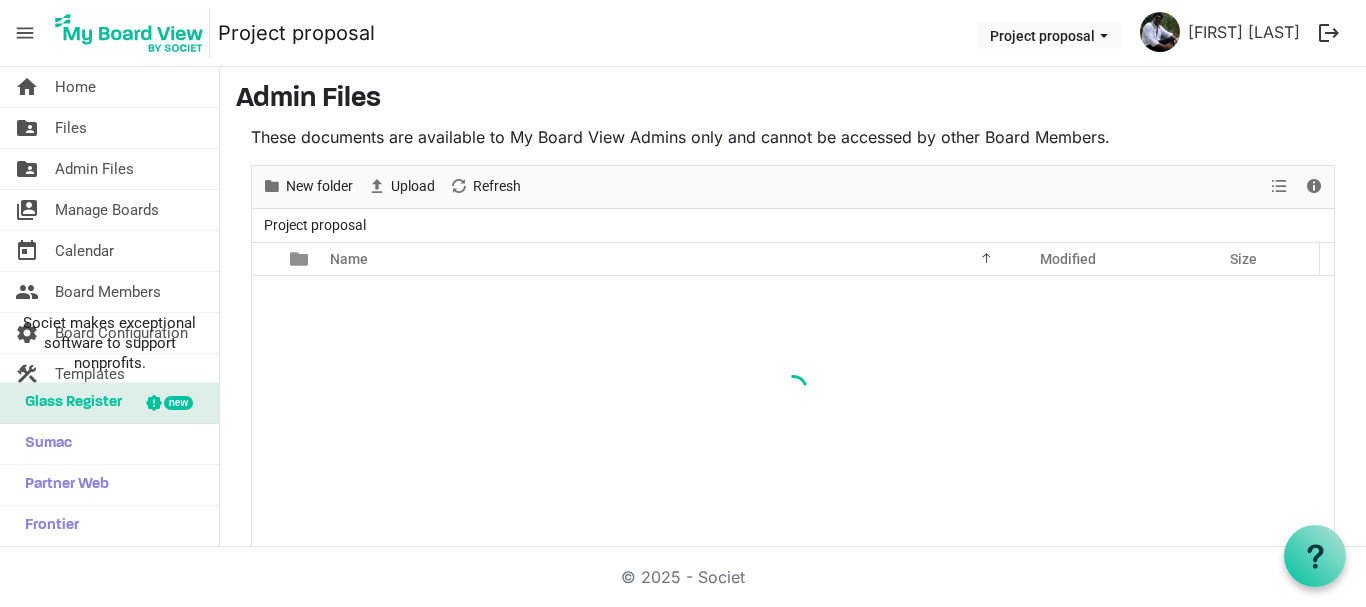 scroll, scrollTop: 0, scrollLeft: 0, axis: both 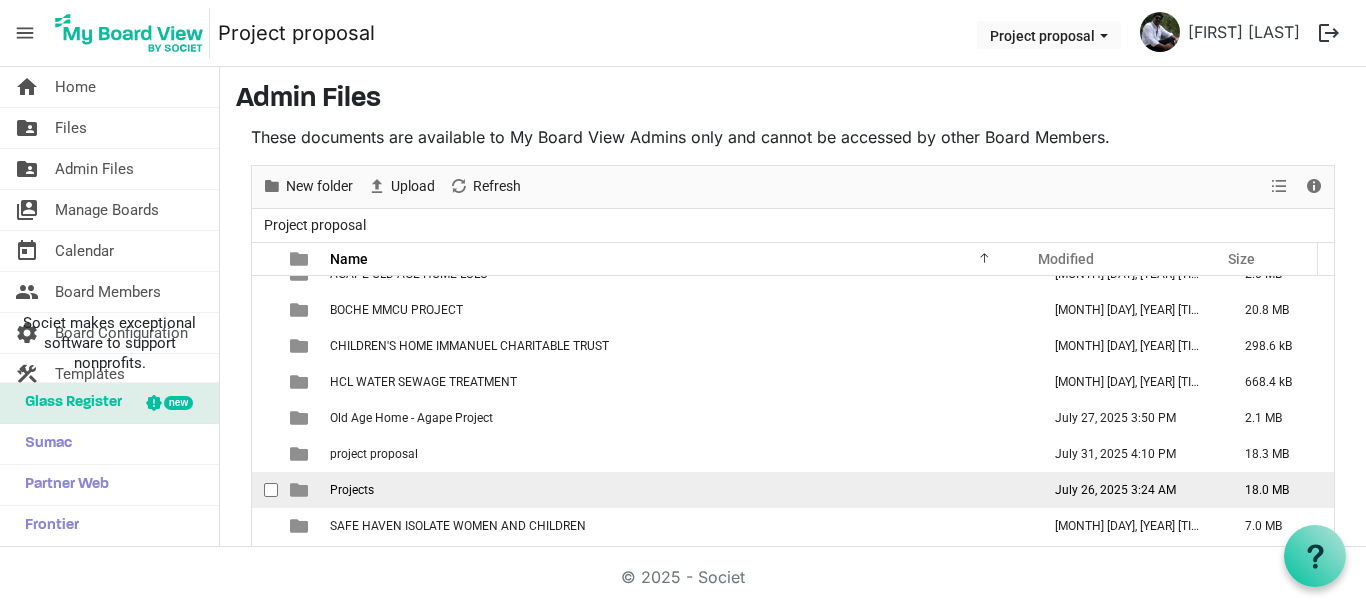 click on "Projects" at bounding box center [679, 490] 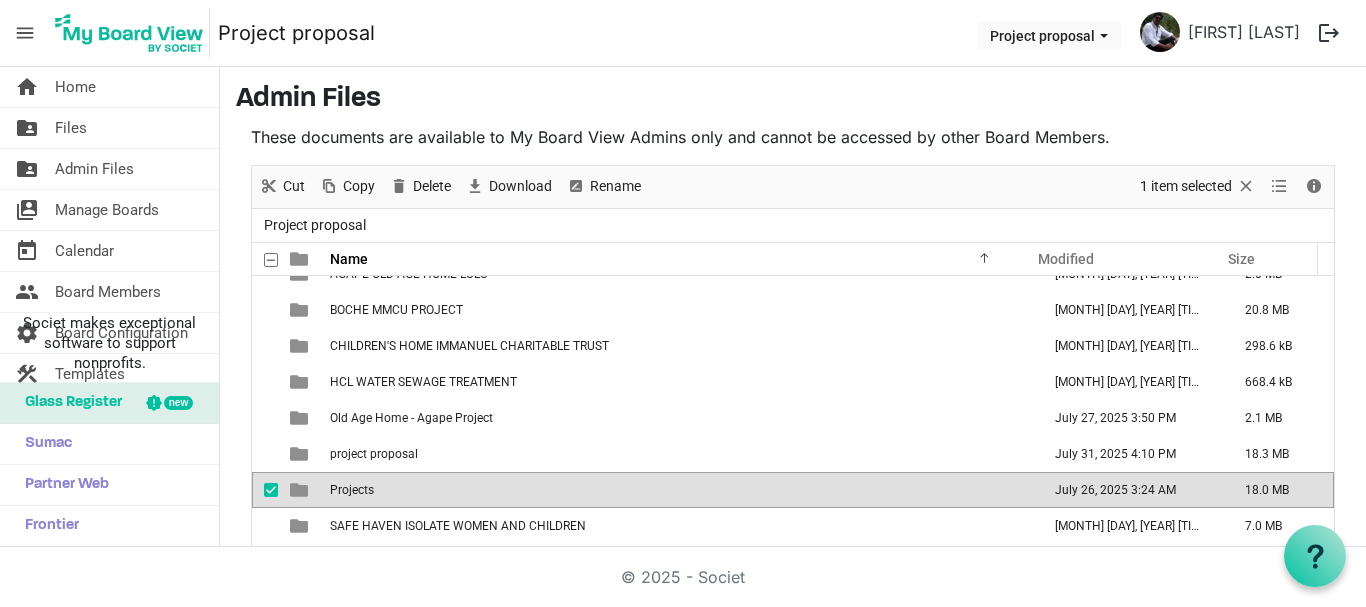 click on "Projects" at bounding box center [679, 490] 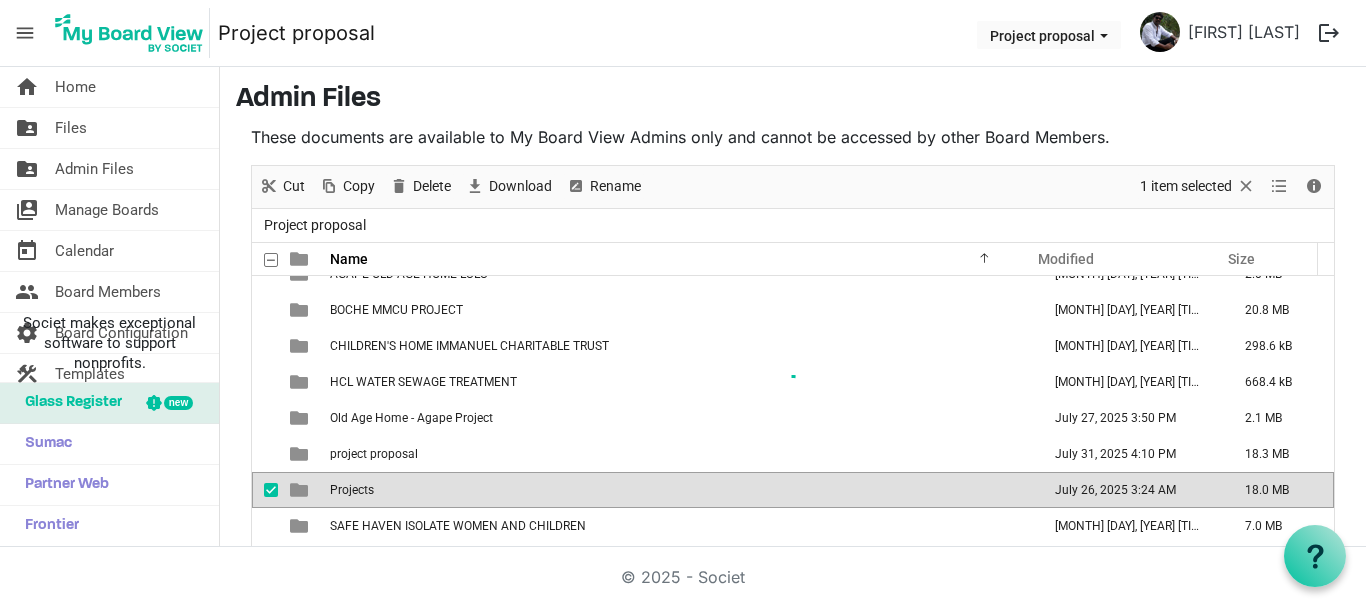 scroll, scrollTop: 67, scrollLeft: 0, axis: vertical 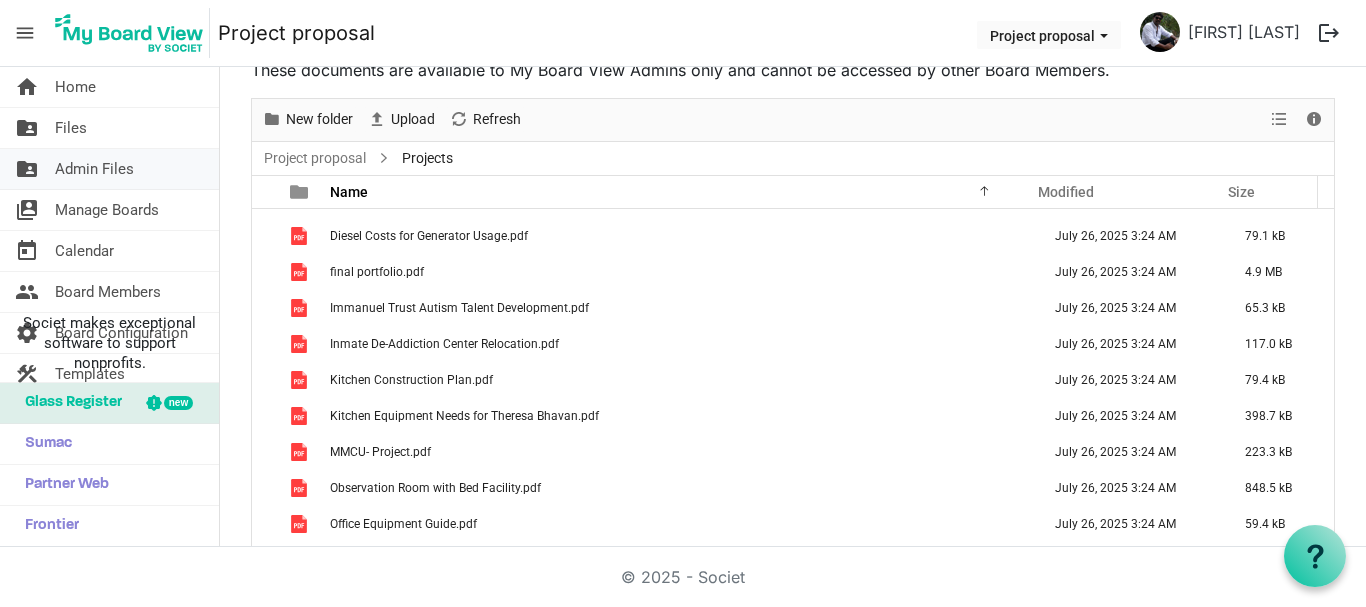 click on "Admin Files" at bounding box center (94, 169) 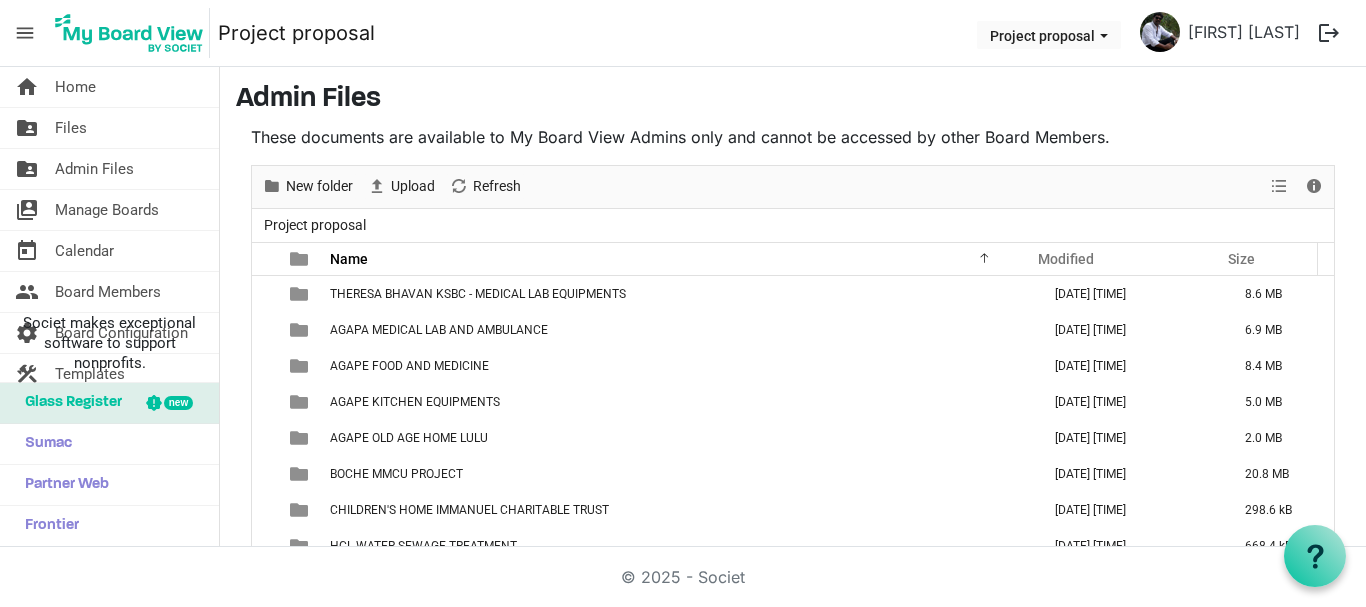 scroll, scrollTop: 0, scrollLeft: 0, axis: both 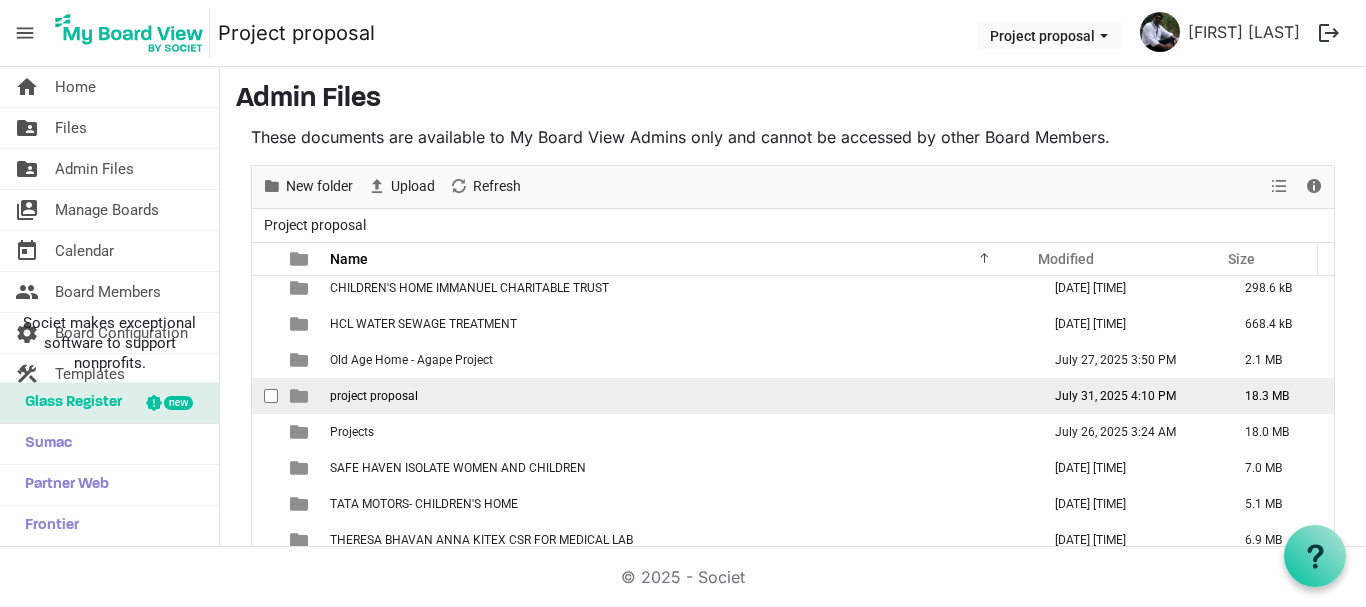 click on "project proposal" at bounding box center (374, 396) 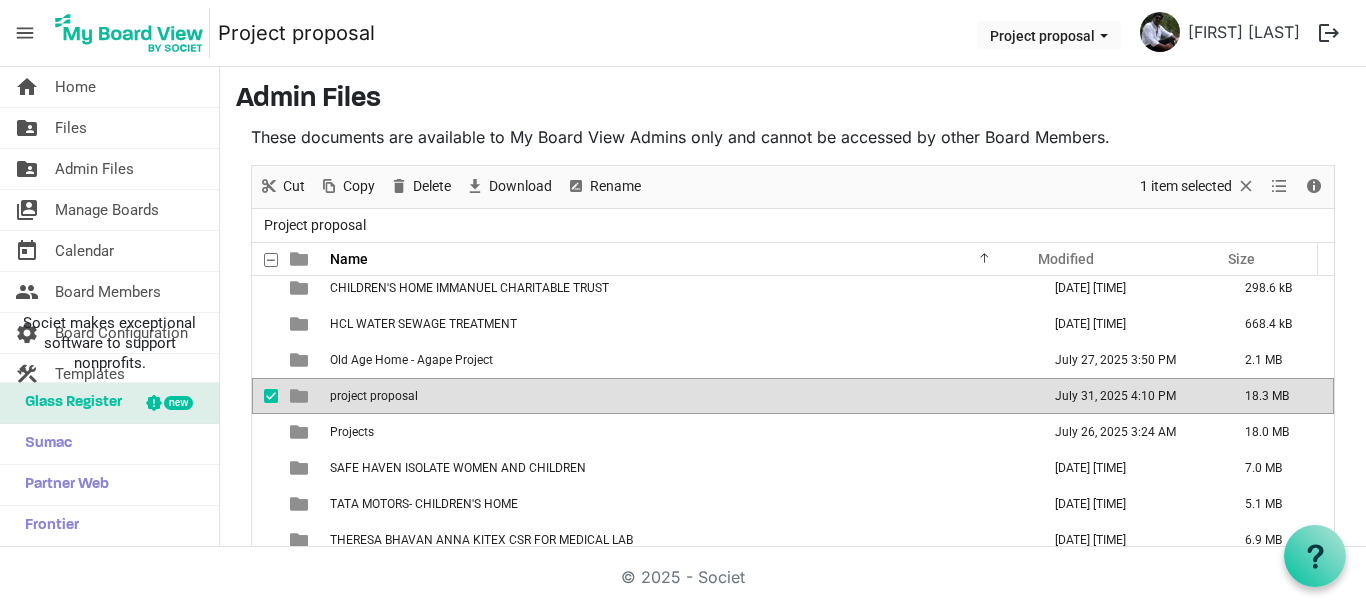 click on "project proposal" at bounding box center [374, 396] 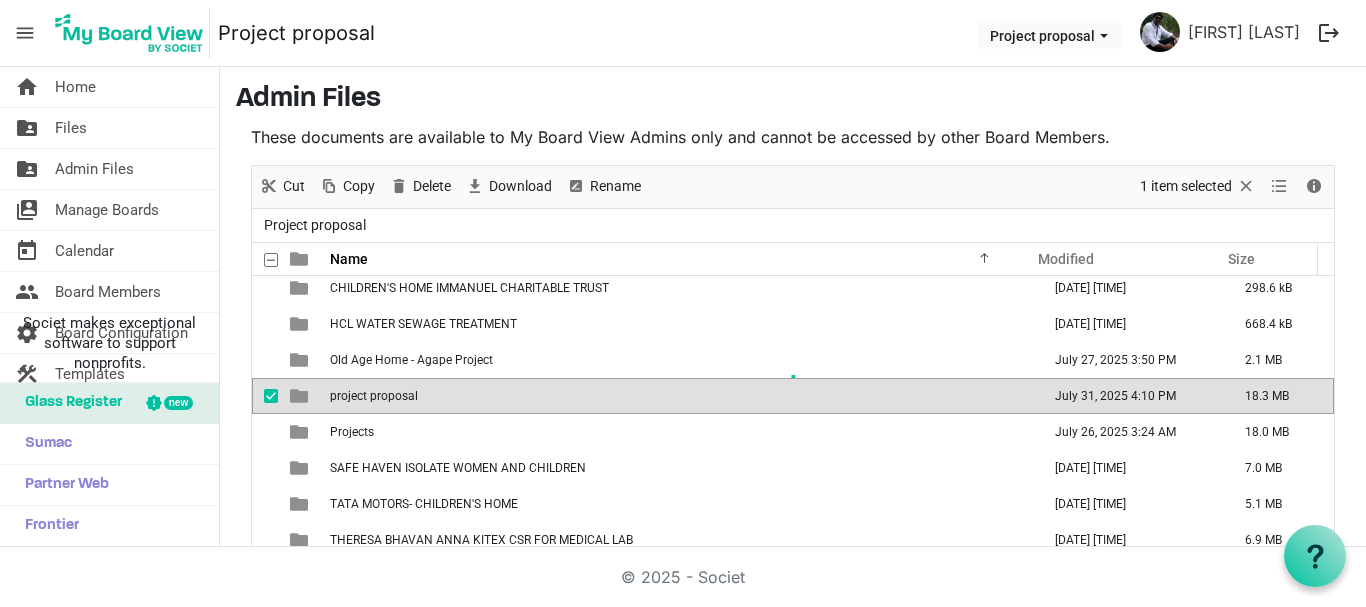 scroll, scrollTop: 67, scrollLeft: 0, axis: vertical 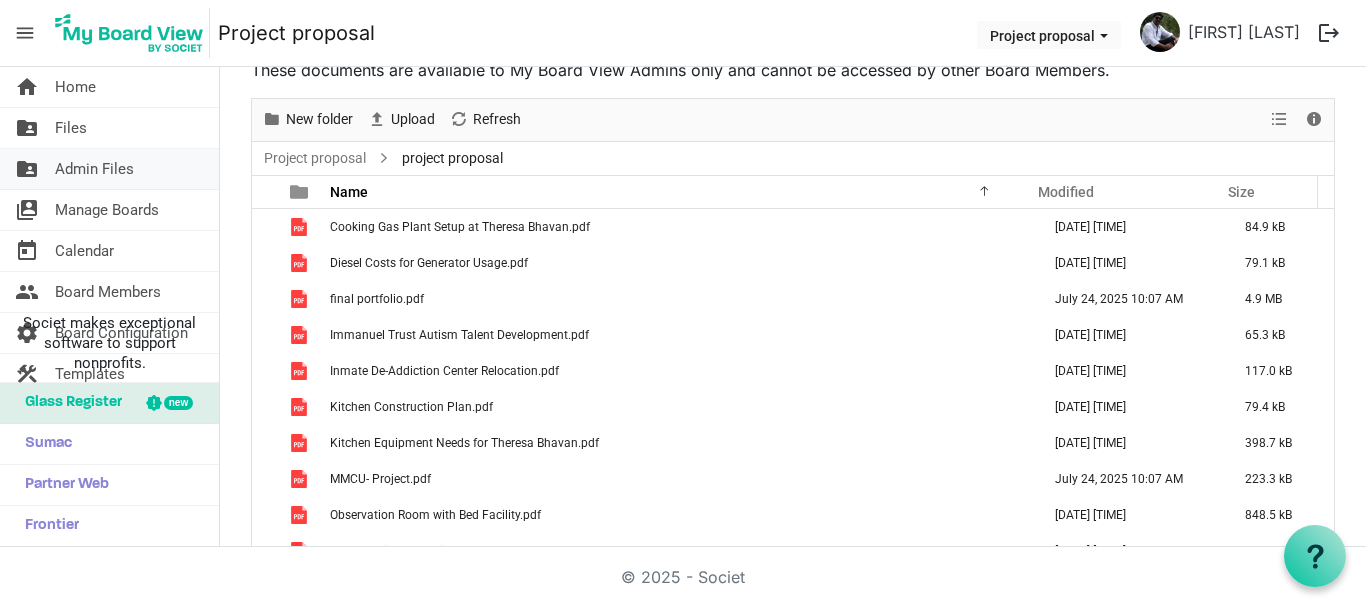 click on "Admin Files" at bounding box center (94, 169) 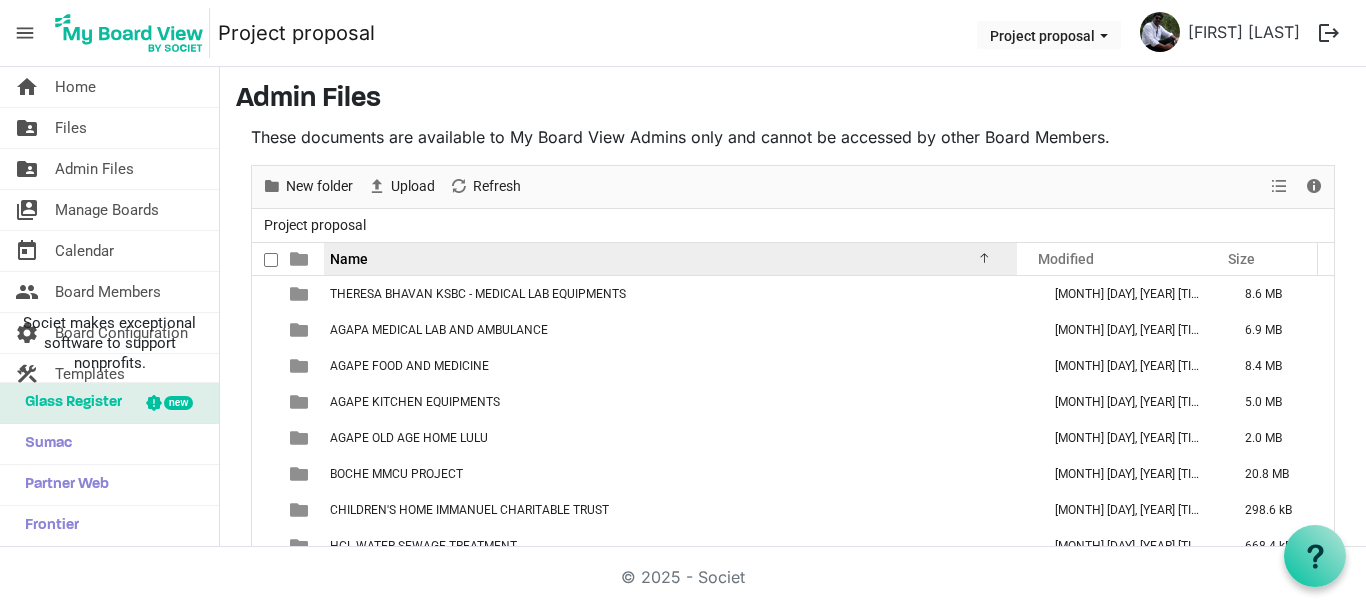 scroll, scrollTop: 0, scrollLeft: 0, axis: both 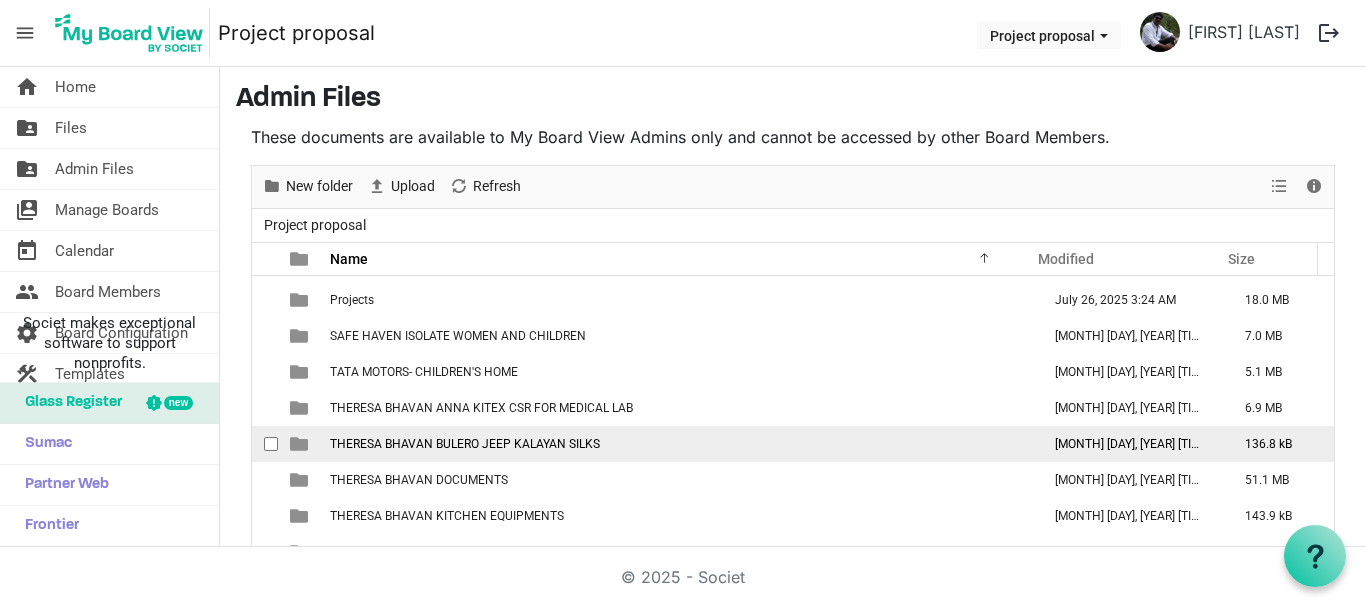 click on "THERESA BHAVAN BULERO JEEP KALAYAN SILKS" at bounding box center [465, 444] 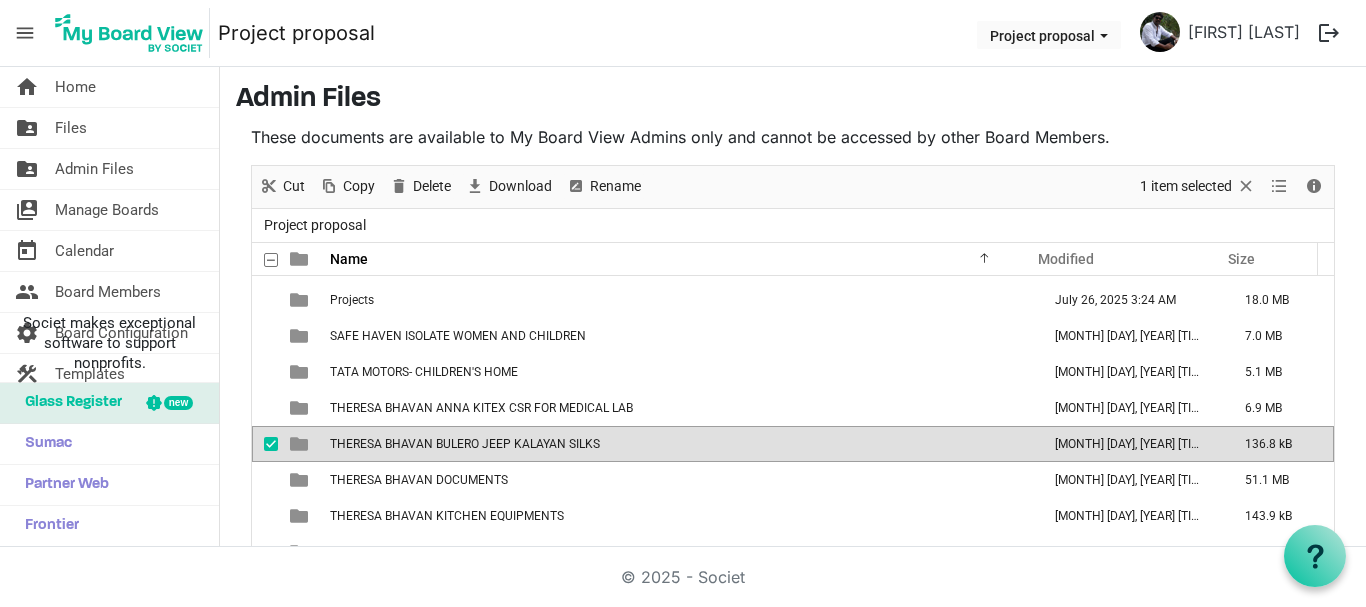 click on "THERESA BHAVAN BULERO JEEP KALAYAN SILKS" at bounding box center (465, 444) 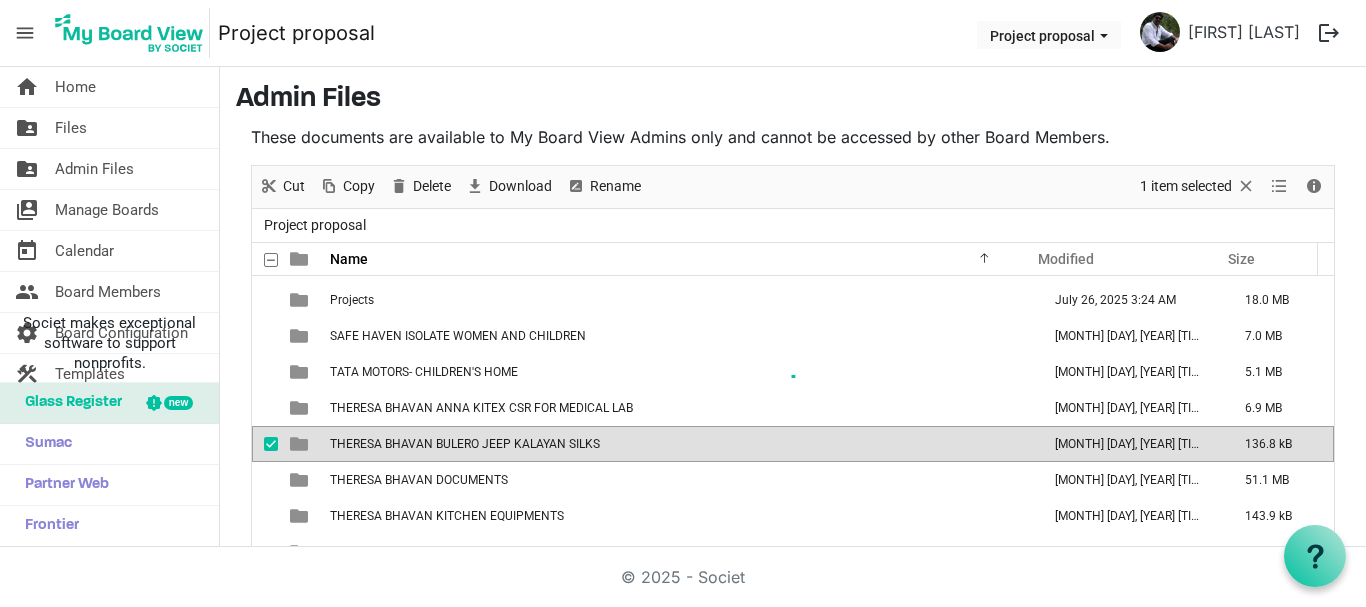 scroll, scrollTop: 67, scrollLeft: 0, axis: vertical 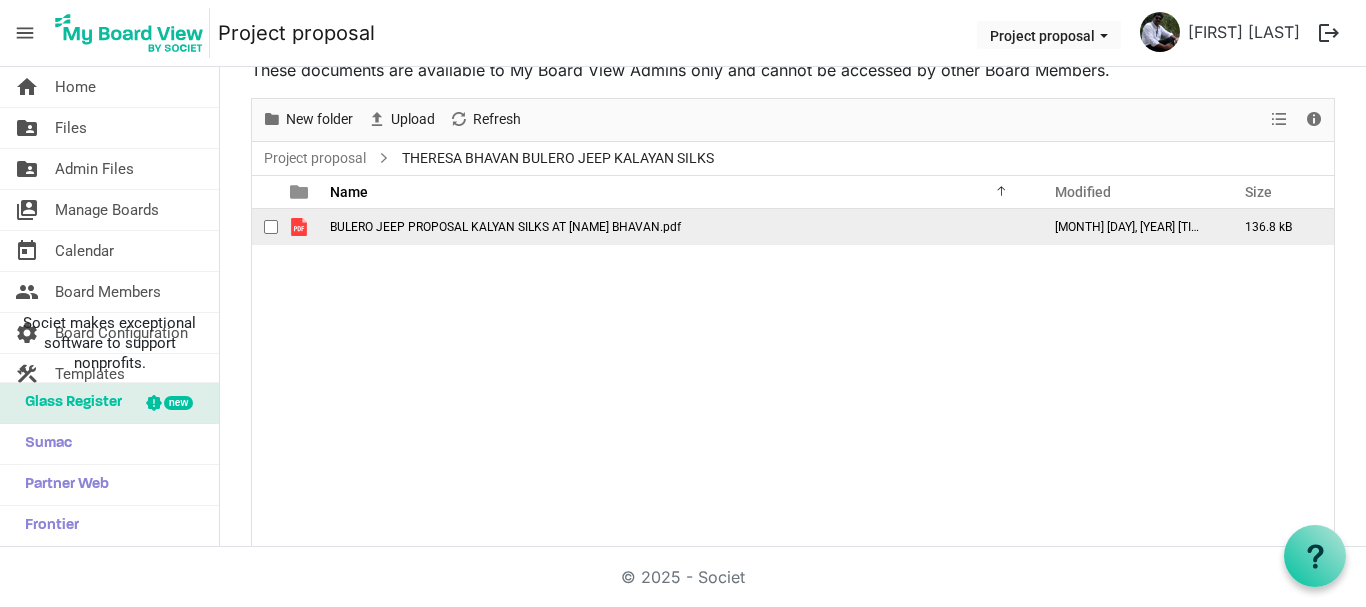 click on "BULERO JEEP PROPOSAL KALYAN SILKS AT THERESA BHAVAN.pdf" at bounding box center (505, 227) 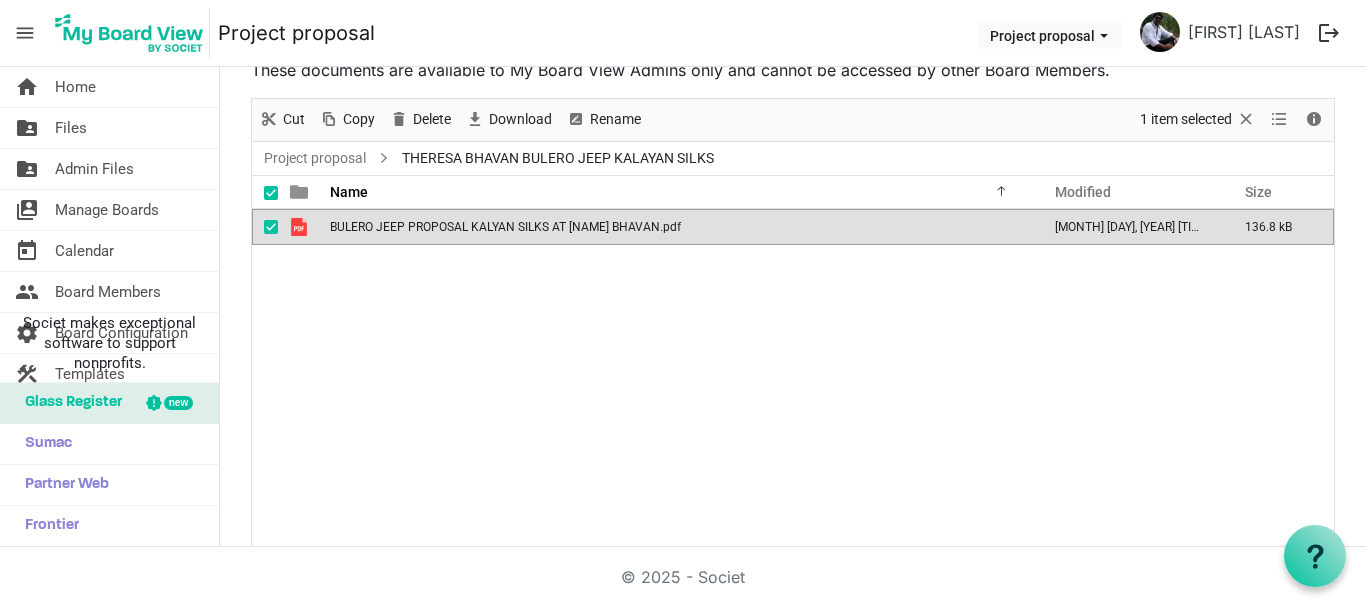 click on "BULERO JEEP PROPOSAL KALYAN SILKS AT THERESA BHAVAN.pdf" at bounding box center (505, 227) 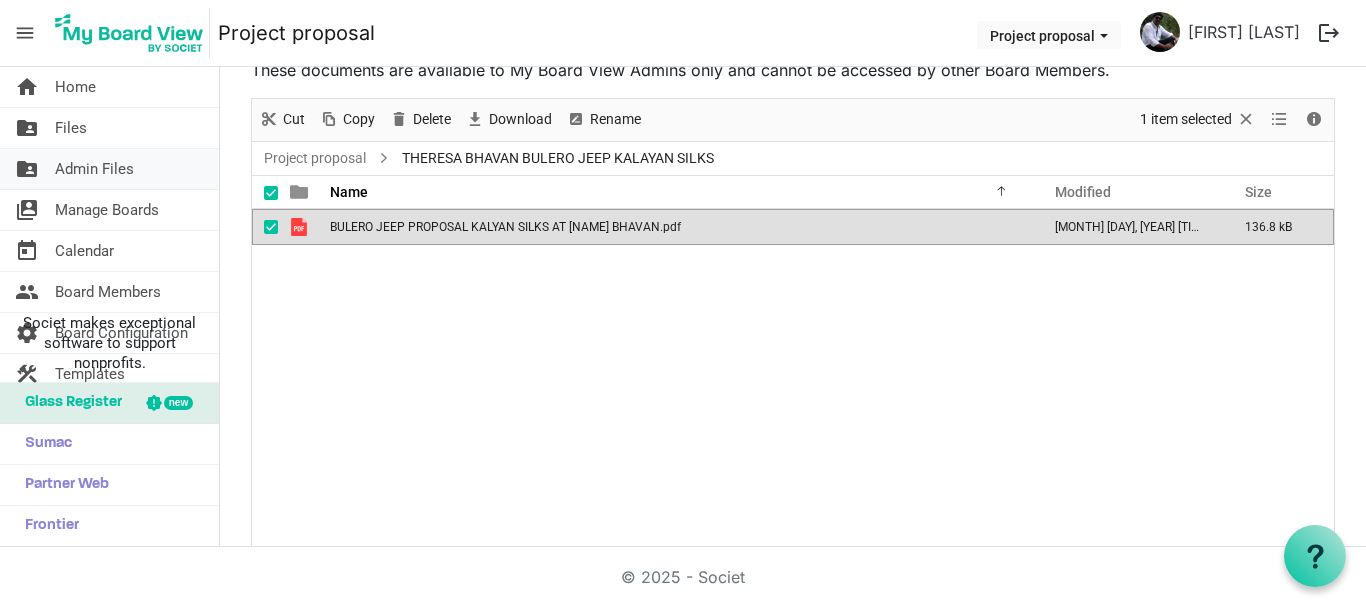 click on "Admin Files" at bounding box center [94, 169] 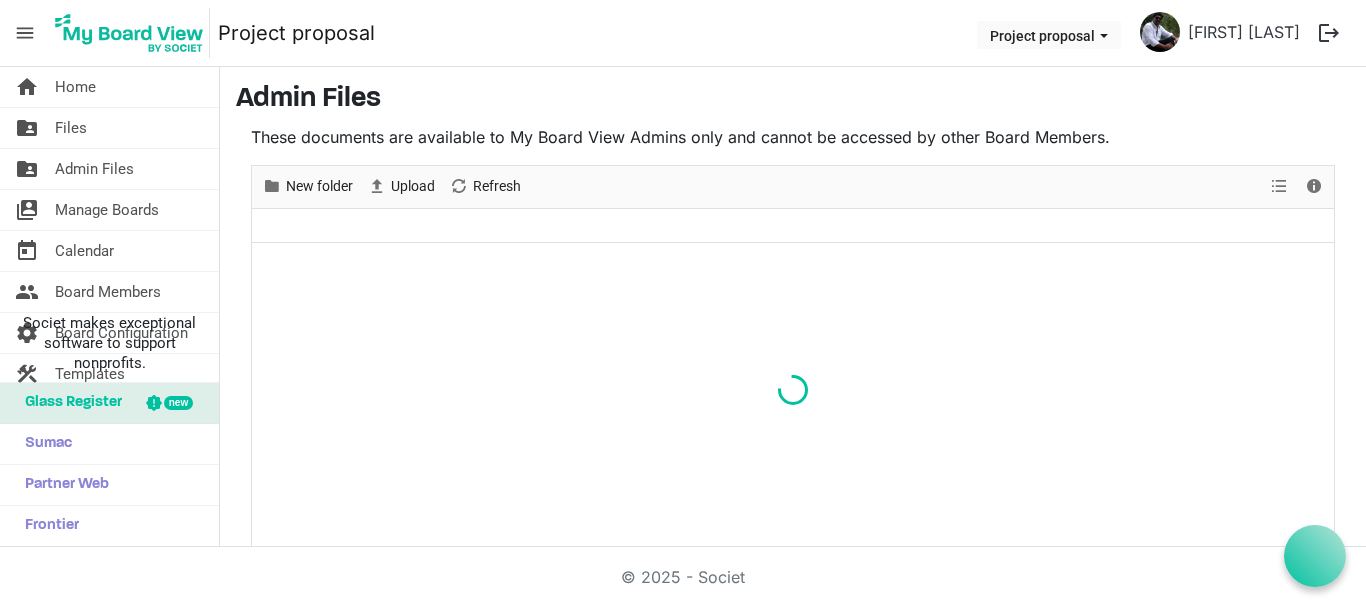 scroll, scrollTop: 0, scrollLeft: 0, axis: both 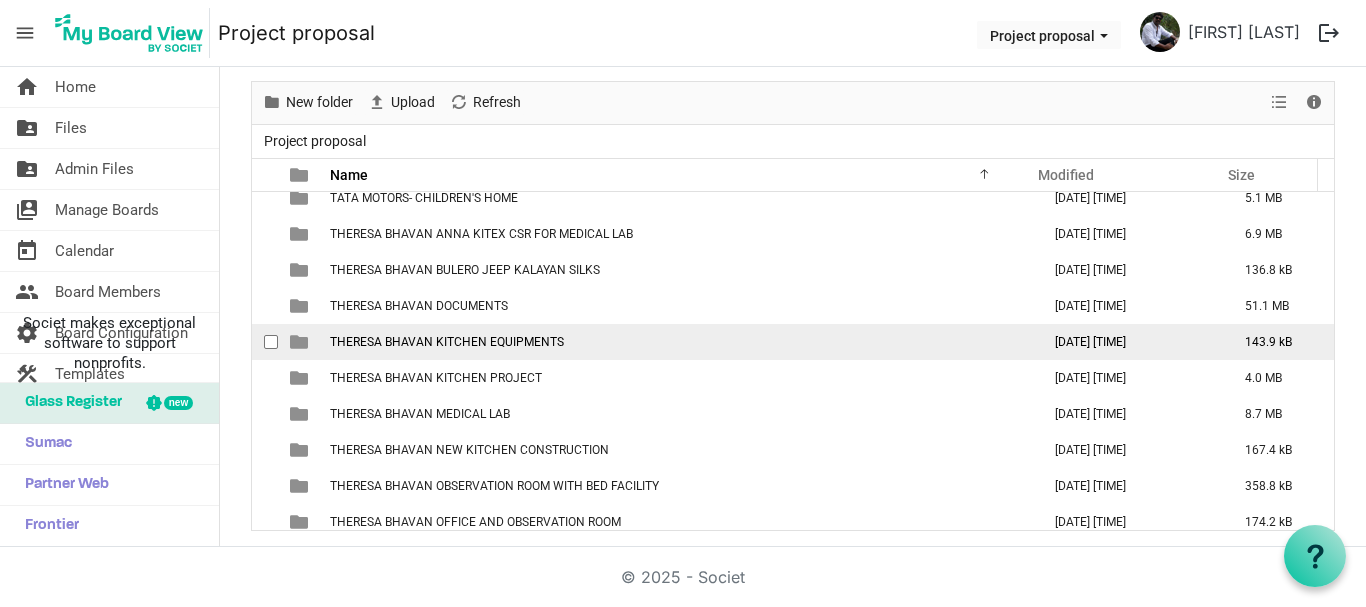 click on "THERESA BHAVAN KITCHEN EQUIPMENTS" at bounding box center (447, 342) 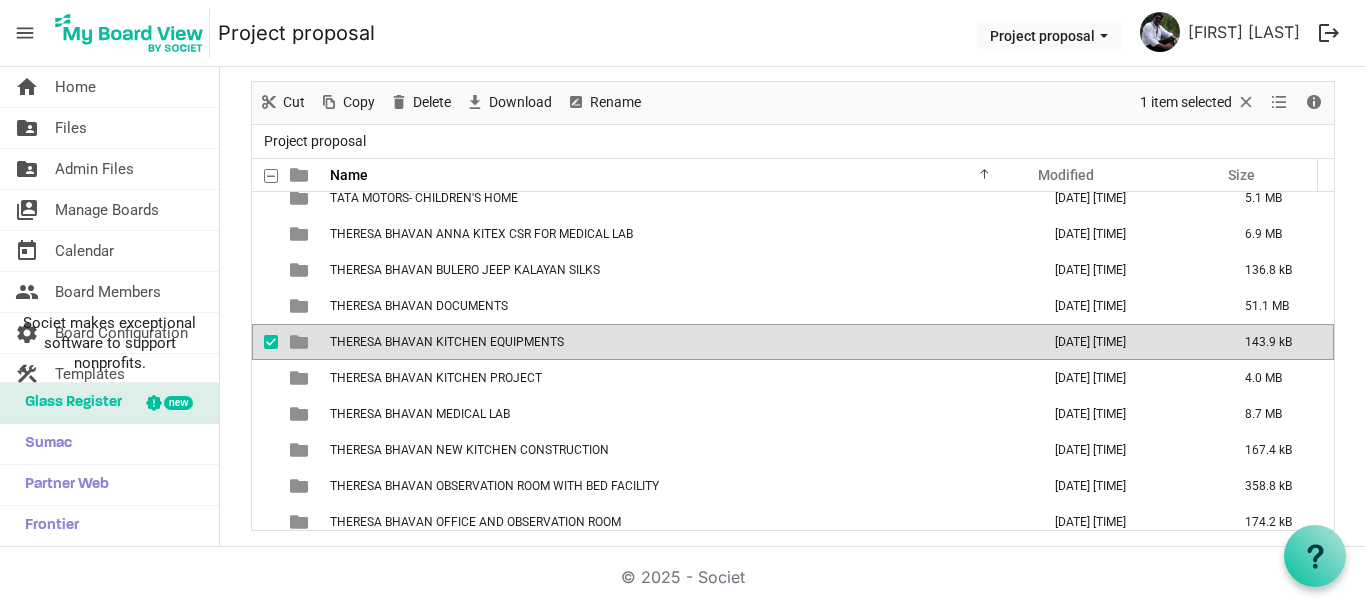 click on "THERESA BHAVAN KITCHEN EQUIPMENTS" at bounding box center (447, 342) 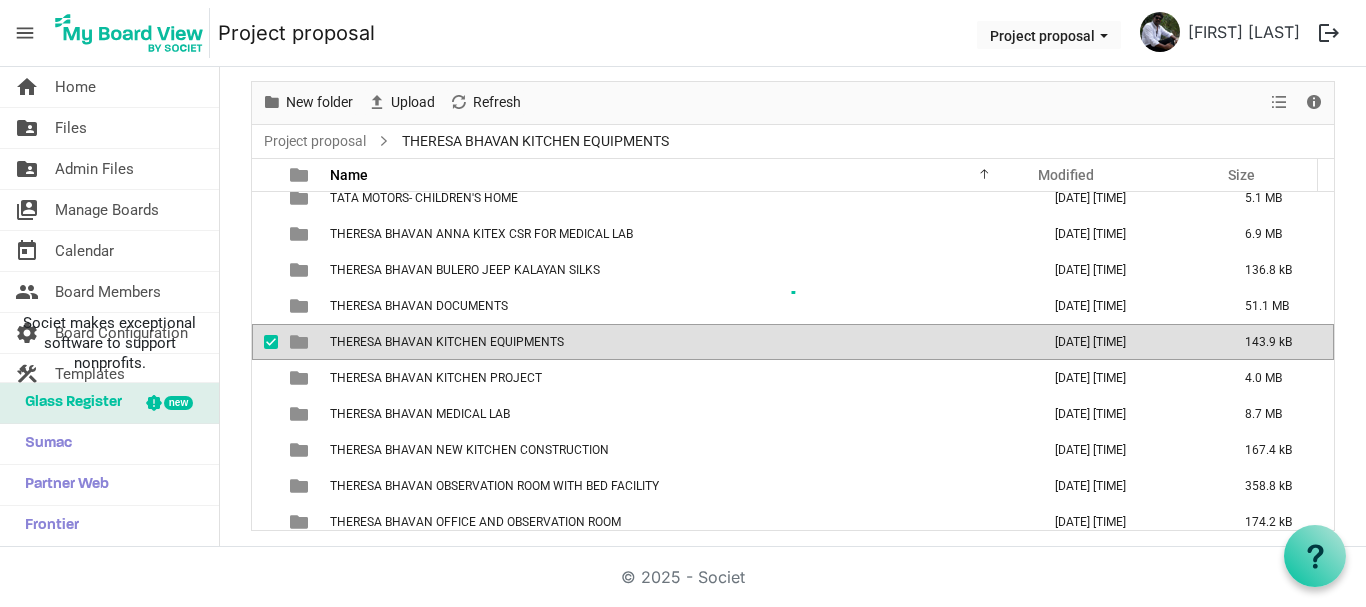 scroll, scrollTop: 0, scrollLeft: 0, axis: both 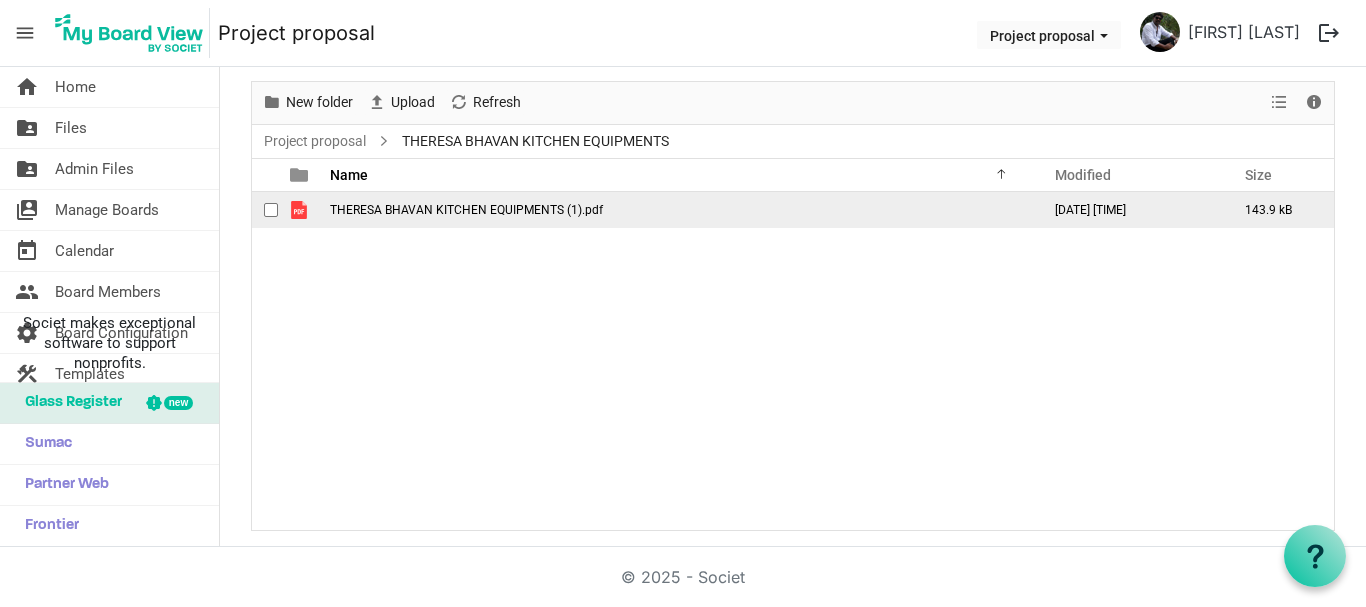 click on "THERESA BHAVAN KITCHEN EQUIPMENTS (1).pdf" at bounding box center (466, 210) 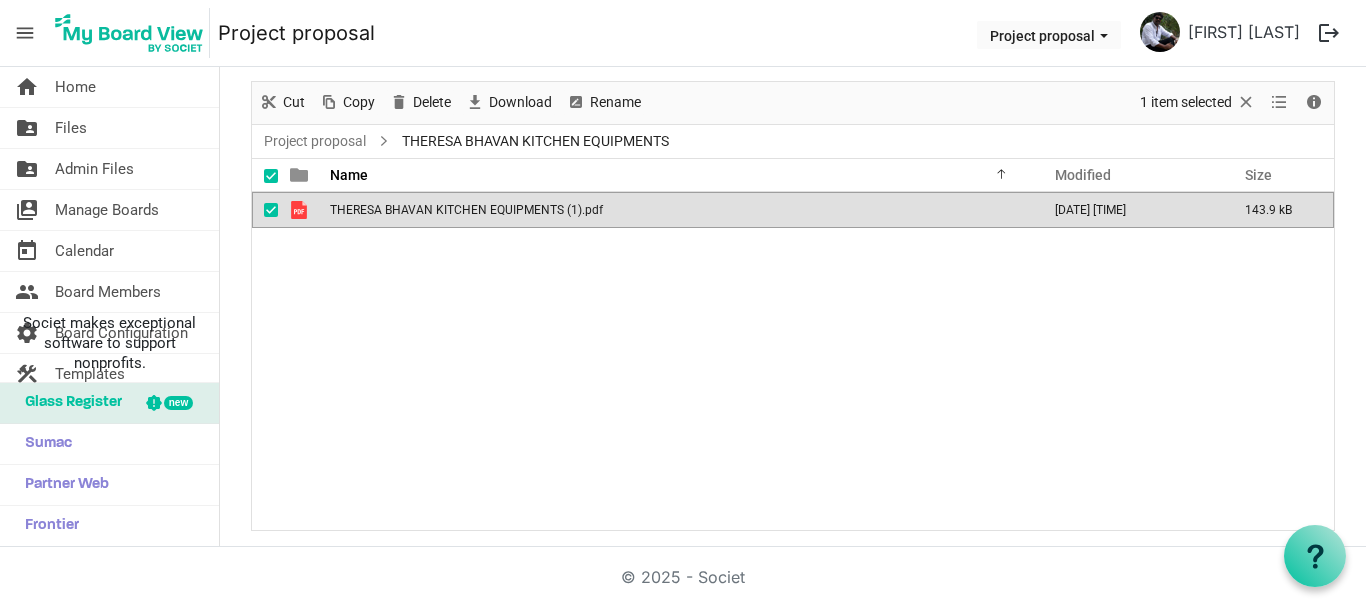 click on "THERESA BHAVAN KITCHEN EQUIPMENTS (1).pdf" at bounding box center (466, 210) 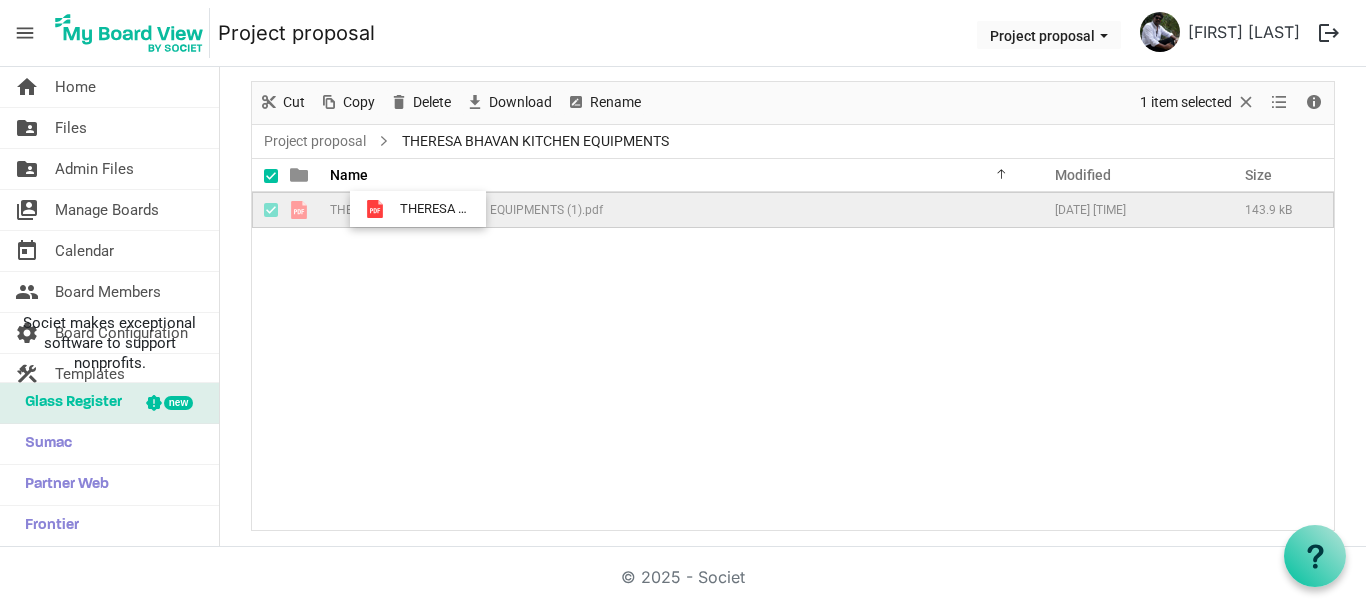 drag, startPoint x: 331, startPoint y: 208, endPoint x: 375, endPoint y: 210, distance: 44.04543 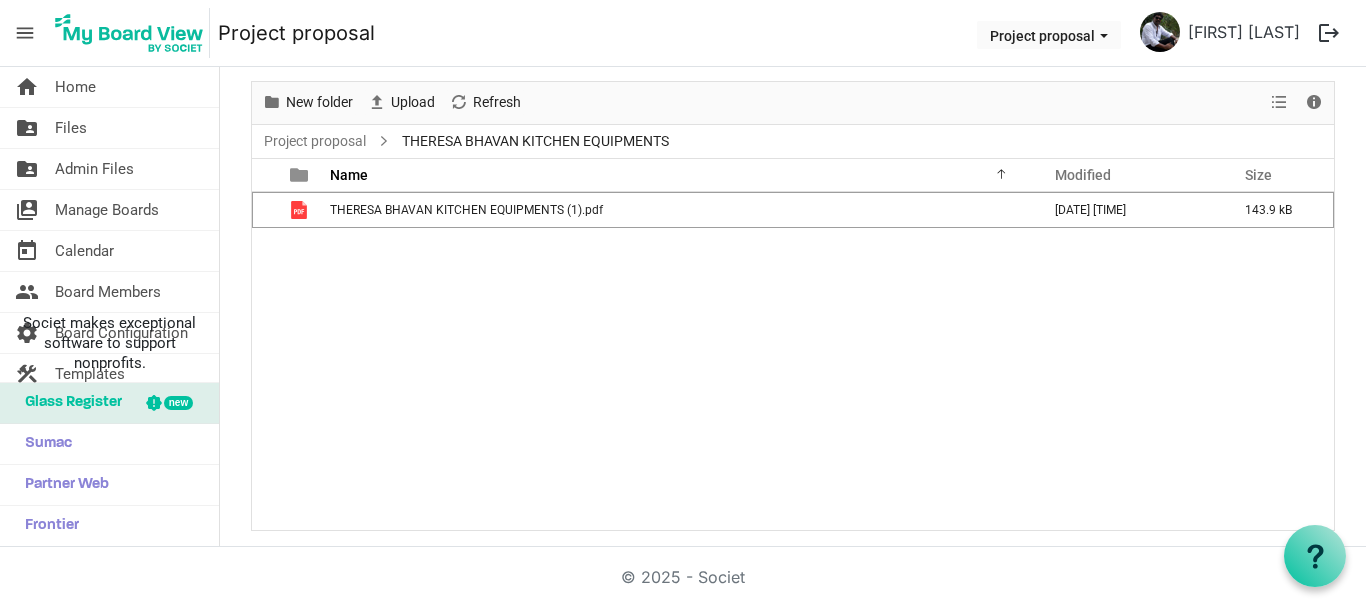 click on "THERESA BHAVAN KITCHEN EQUIPMENTS" at bounding box center (535, 141) 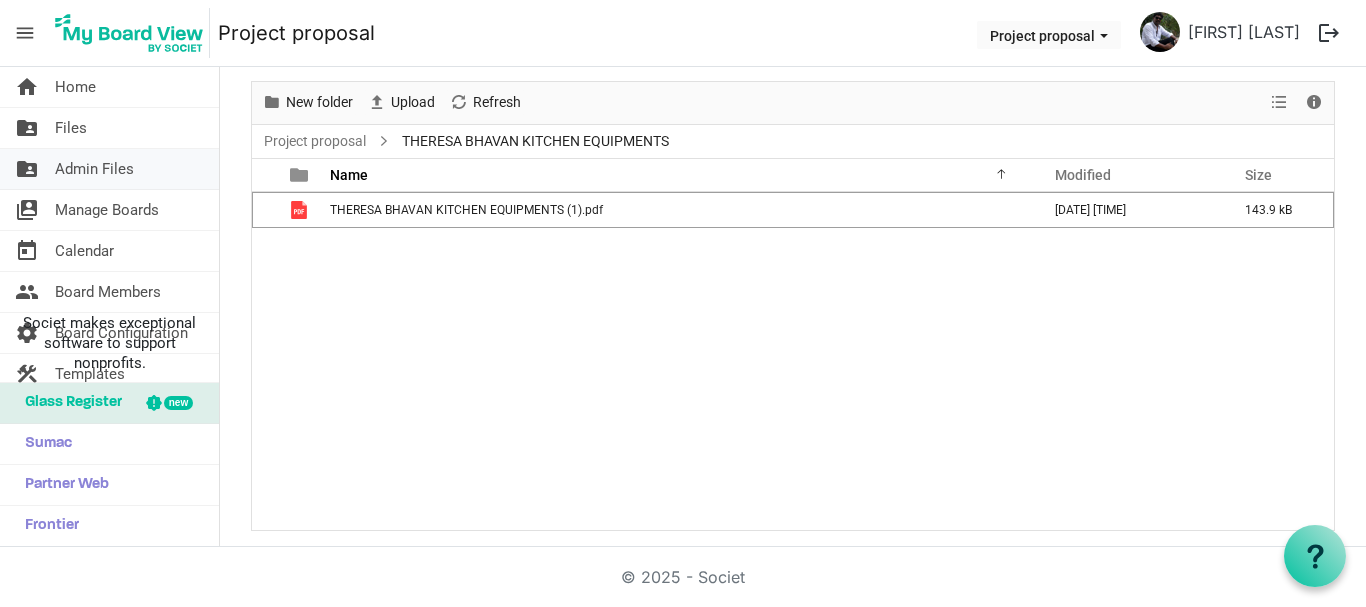 click on "Admin Files" at bounding box center (94, 169) 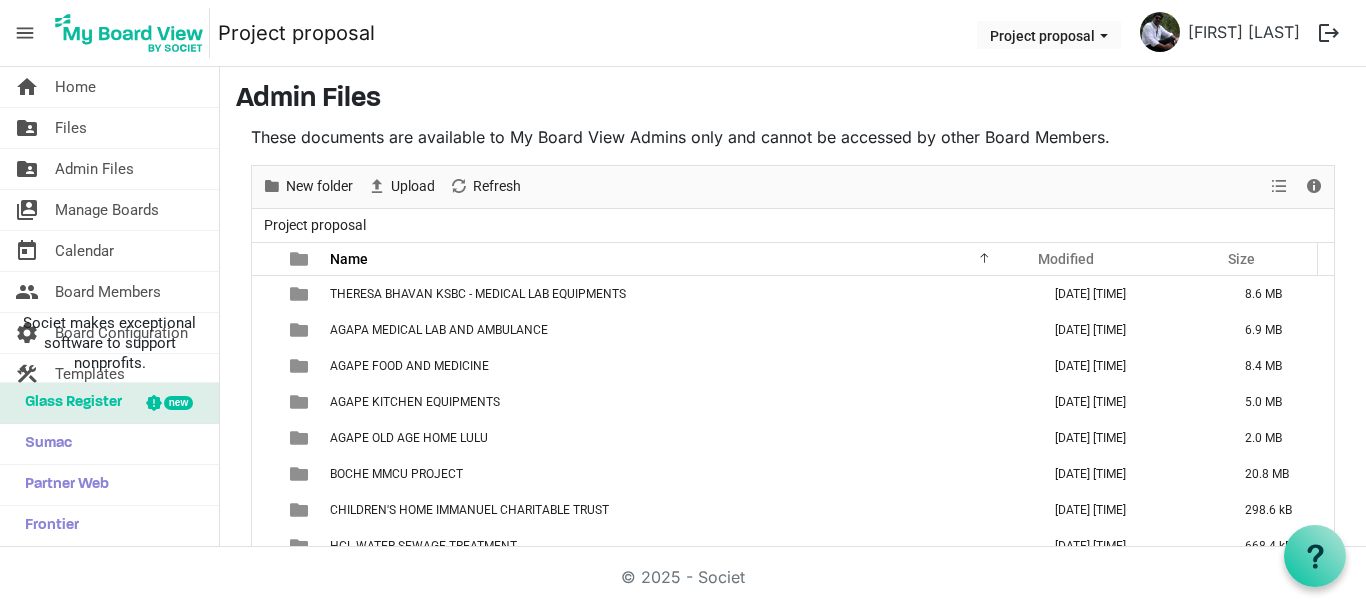 scroll, scrollTop: 0, scrollLeft: 0, axis: both 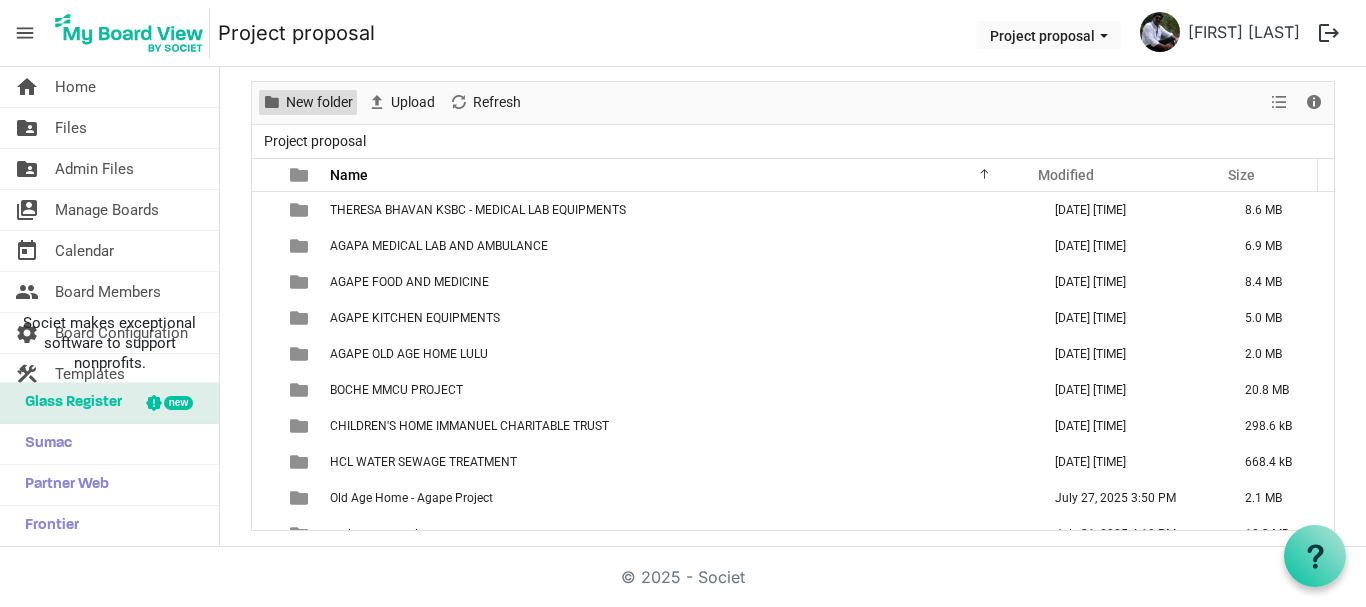 click on "New folder" at bounding box center [319, 102] 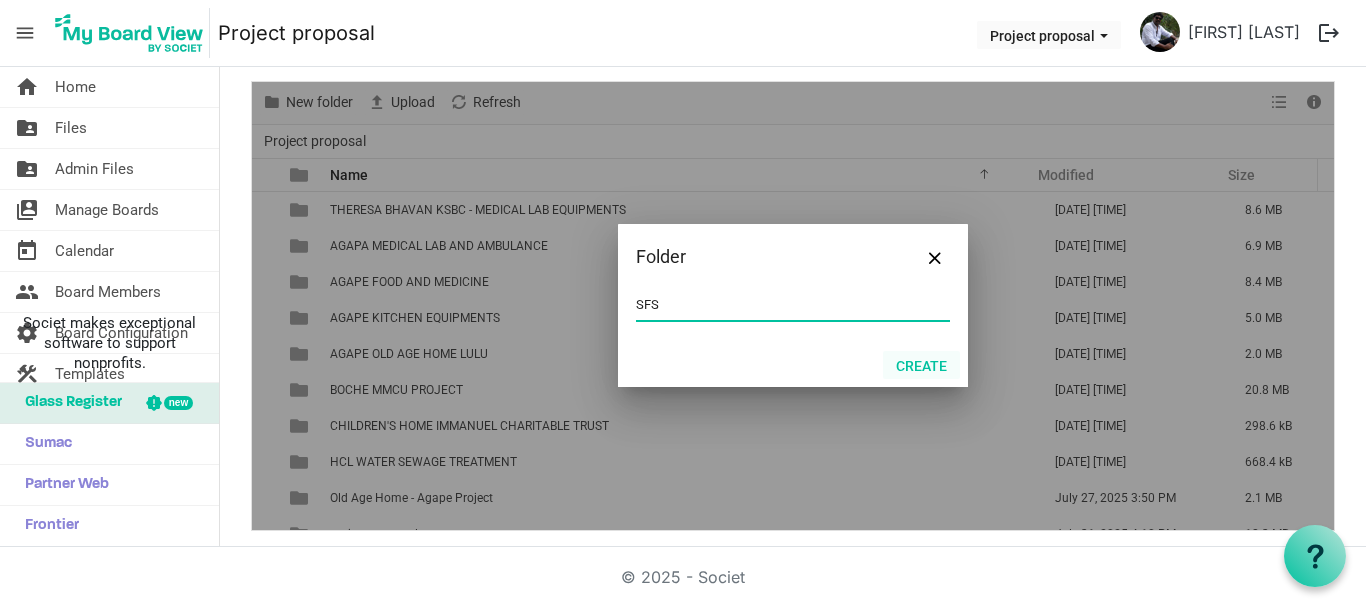 type on "SFS" 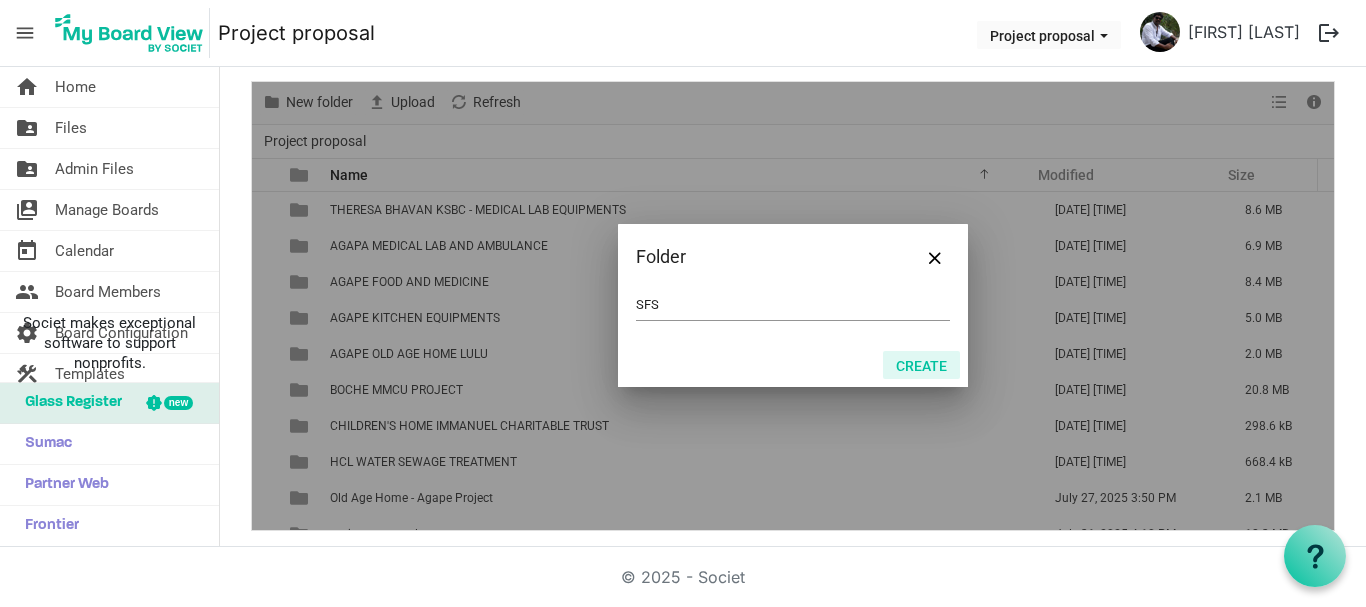 click on "Create" at bounding box center (921, 365) 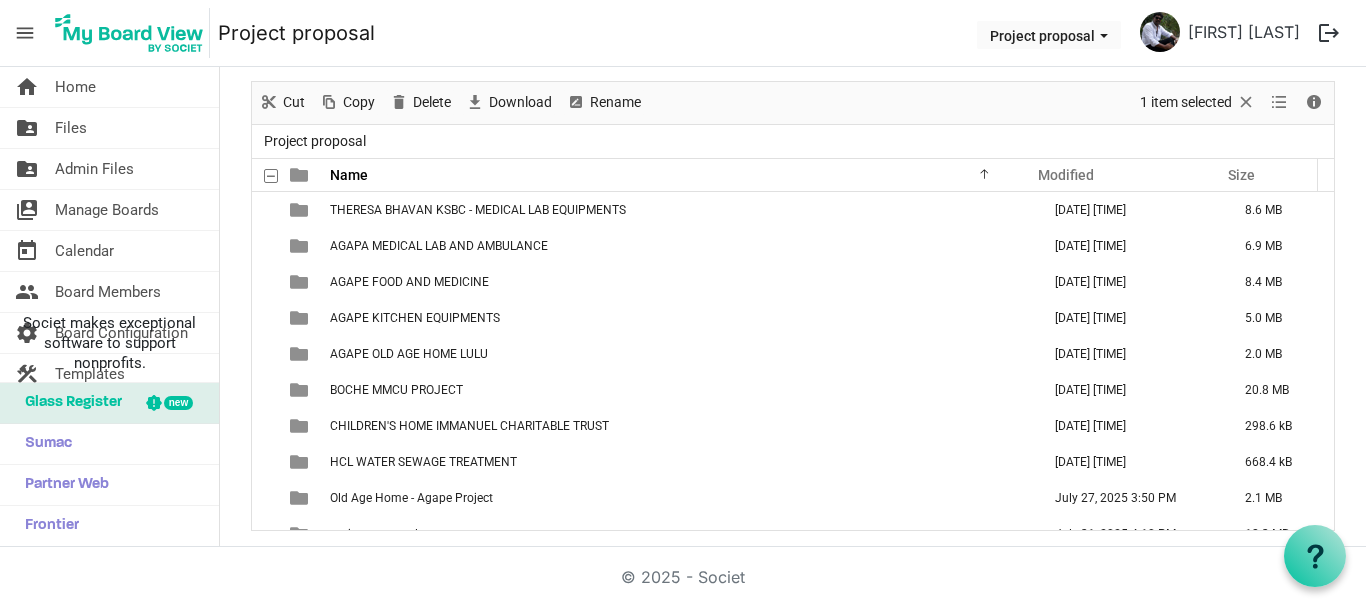 scroll, scrollTop: 278, scrollLeft: 0, axis: vertical 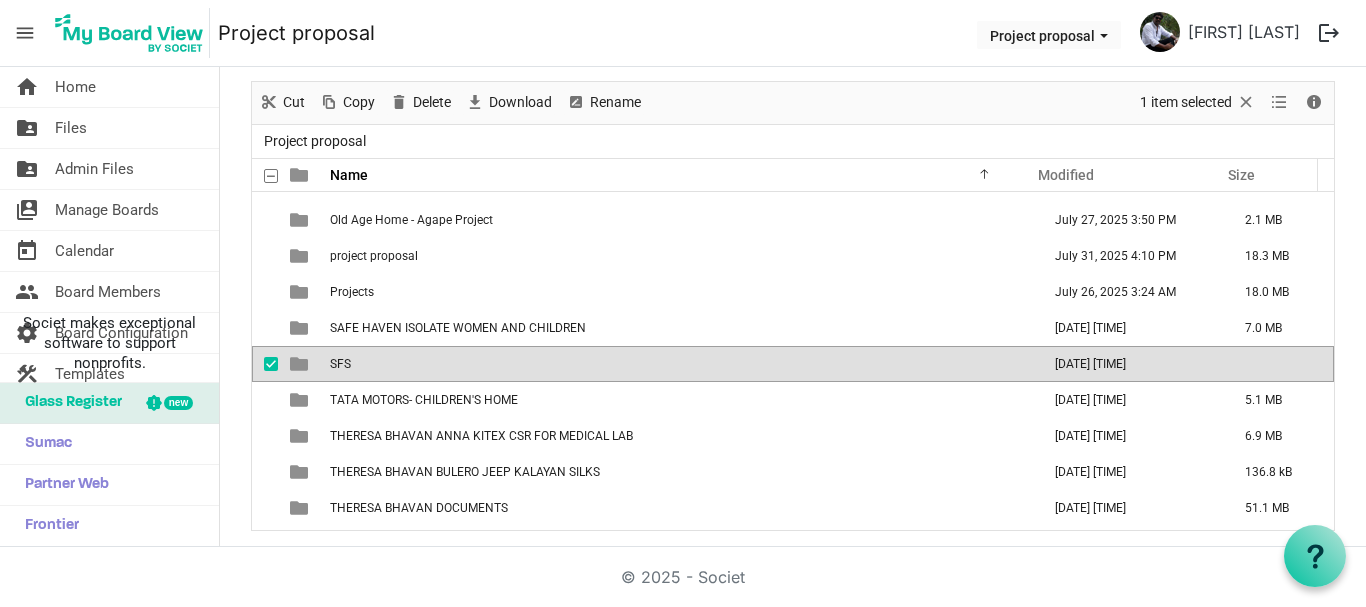 click on "SFS" at bounding box center [679, 364] 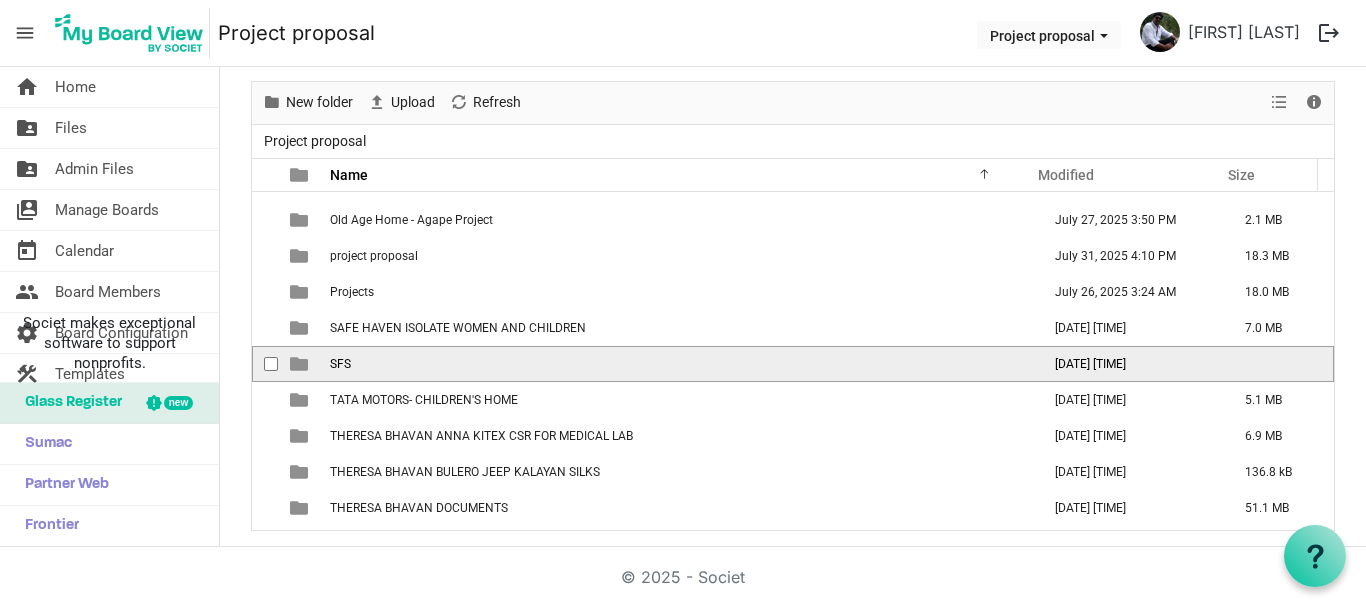 click on "SFS" at bounding box center [679, 364] 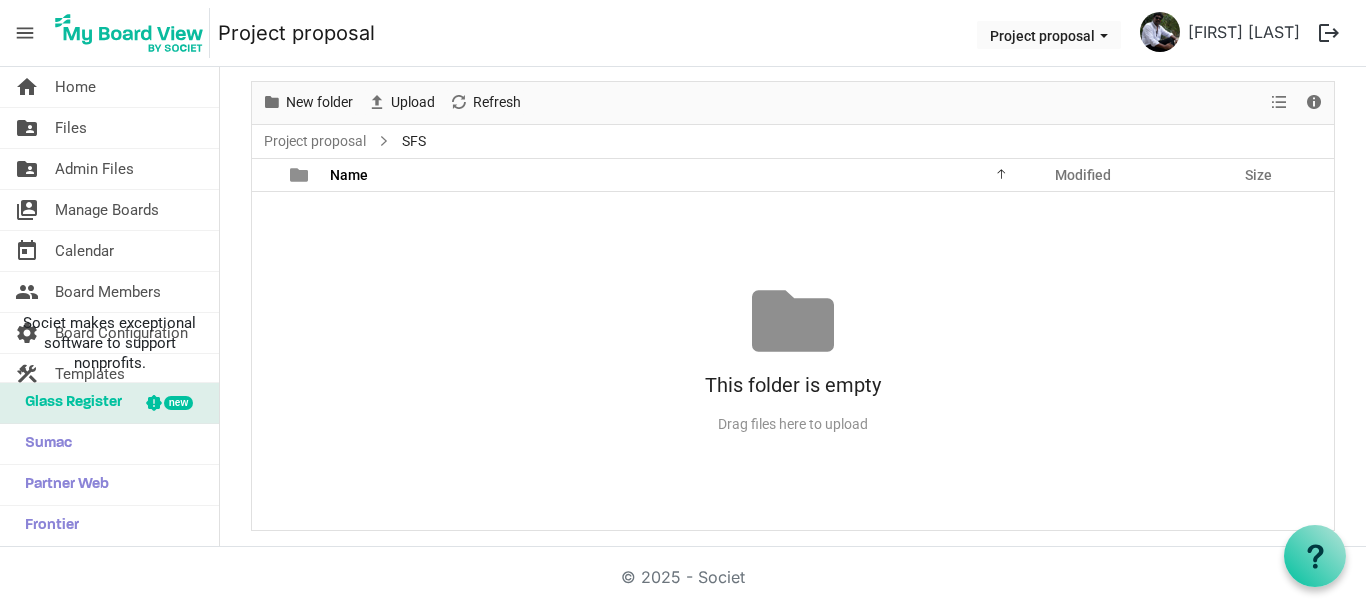 scroll, scrollTop: 0, scrollLeft: 0, axis: both 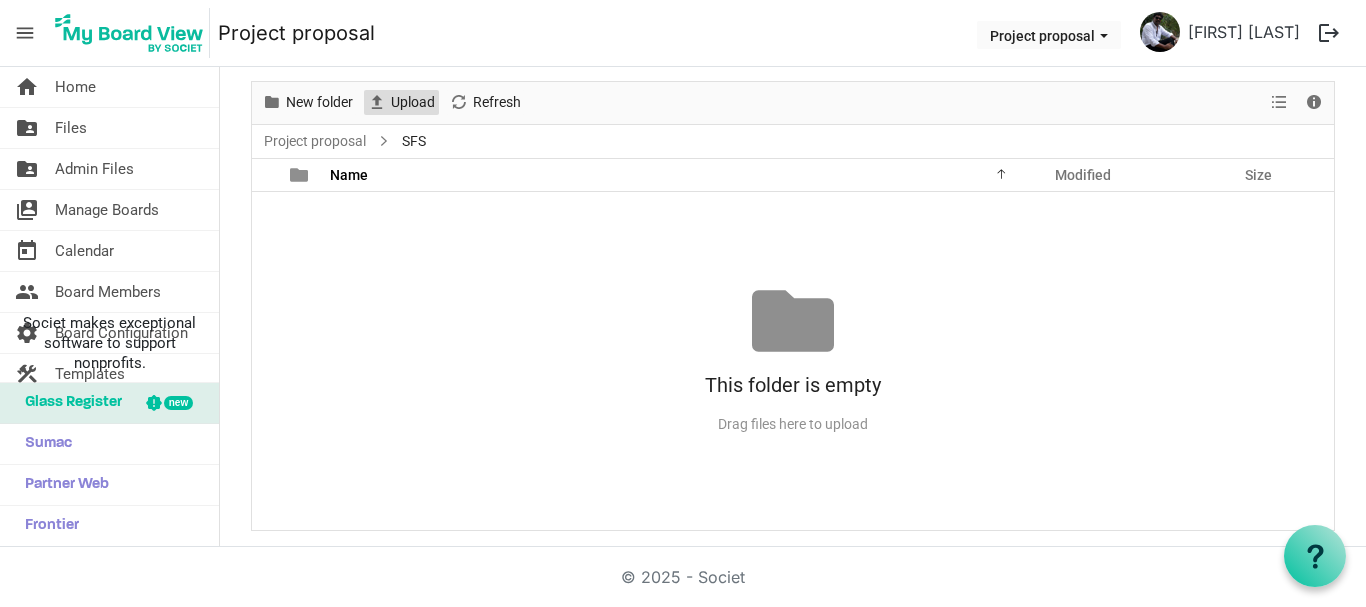 click on "Upload" at bounding box center [413, 102] 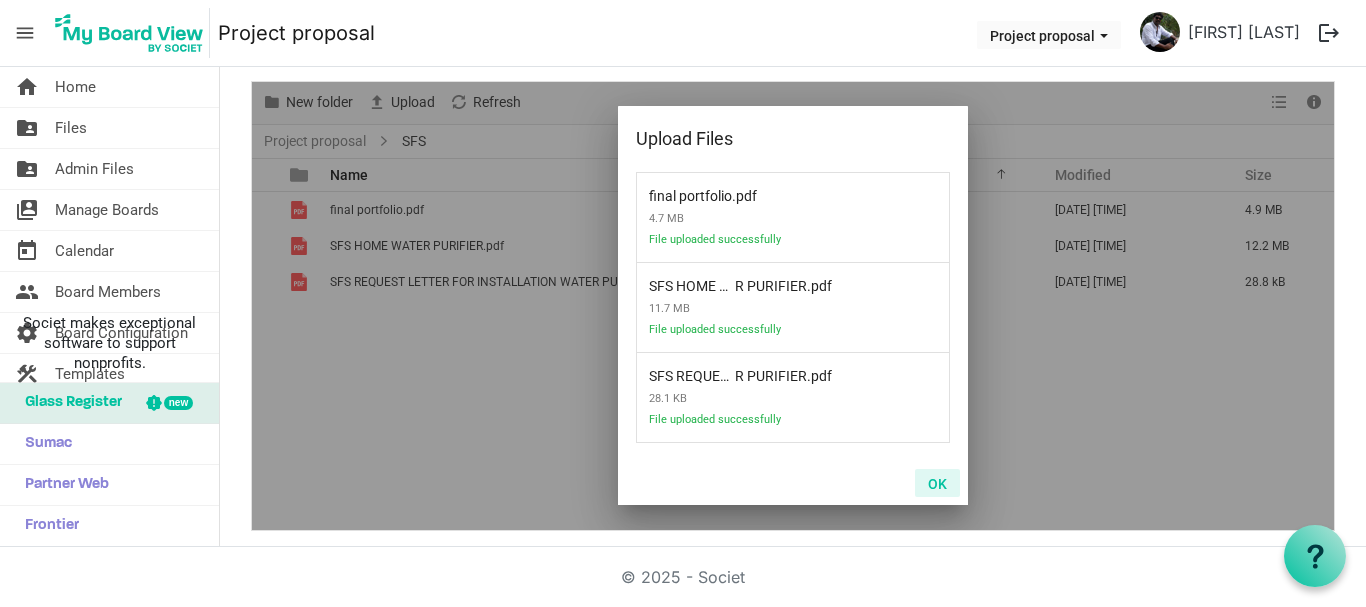 click on "OK" at bounding box center (937, 483) 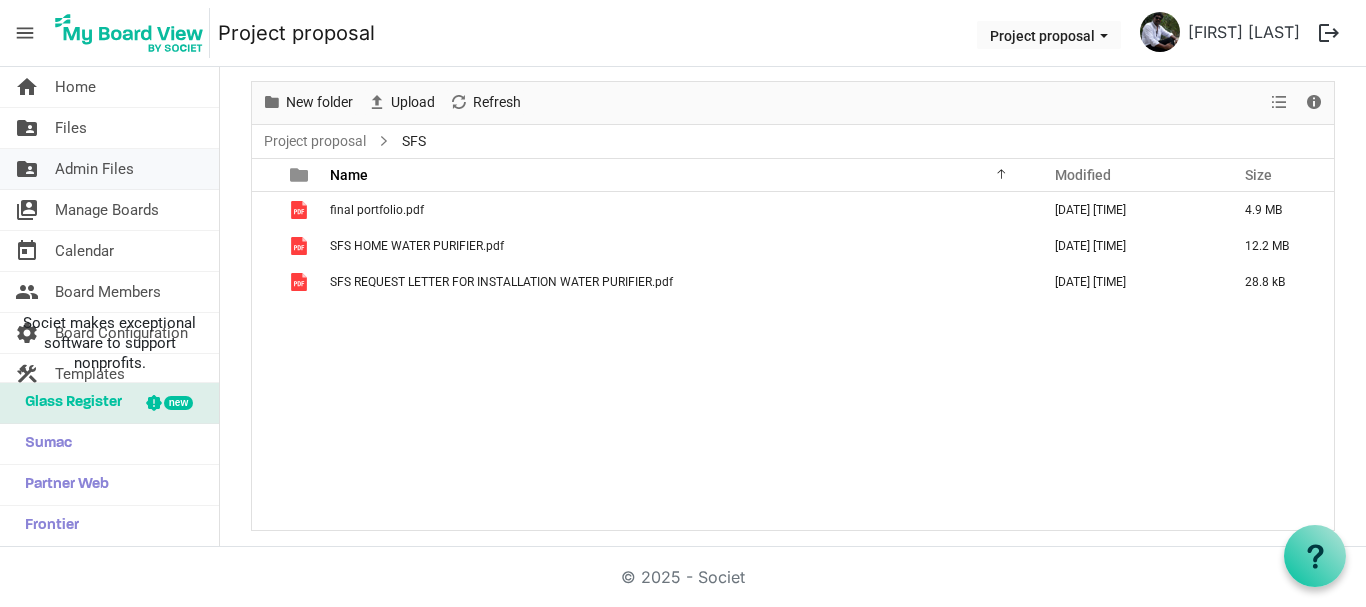 click on "Admin Files" at bounding box center (94, 169) 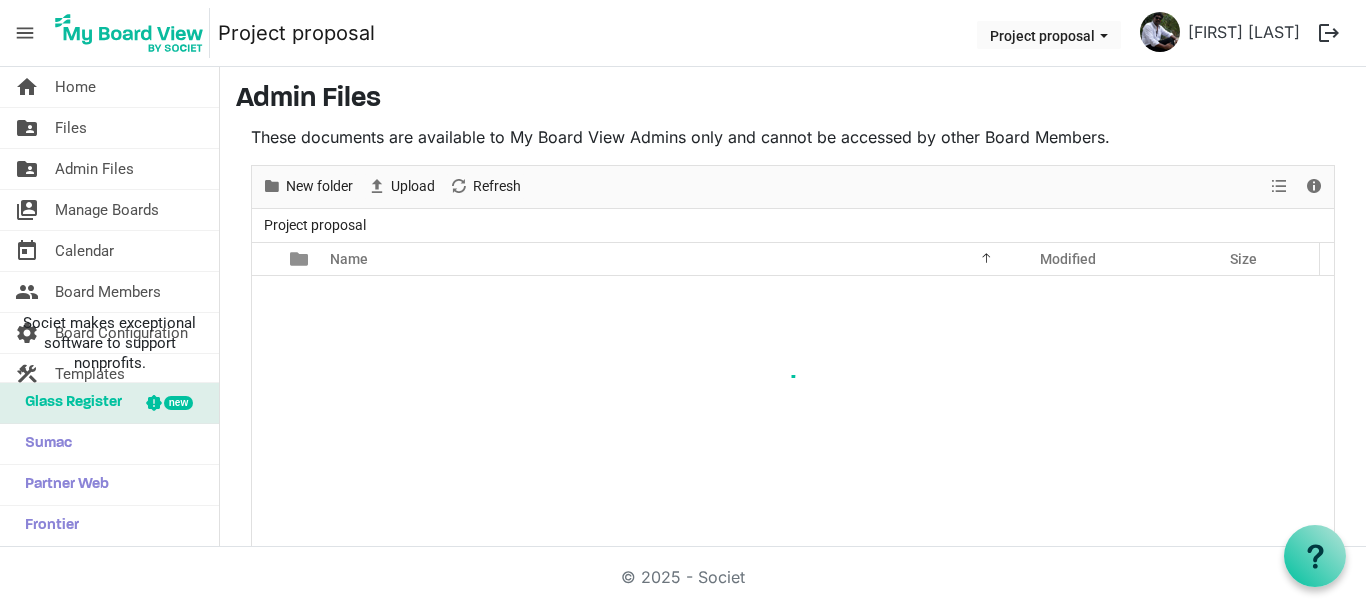 scroll, scrollTop: 0, scrollLeft: 0, axis: both 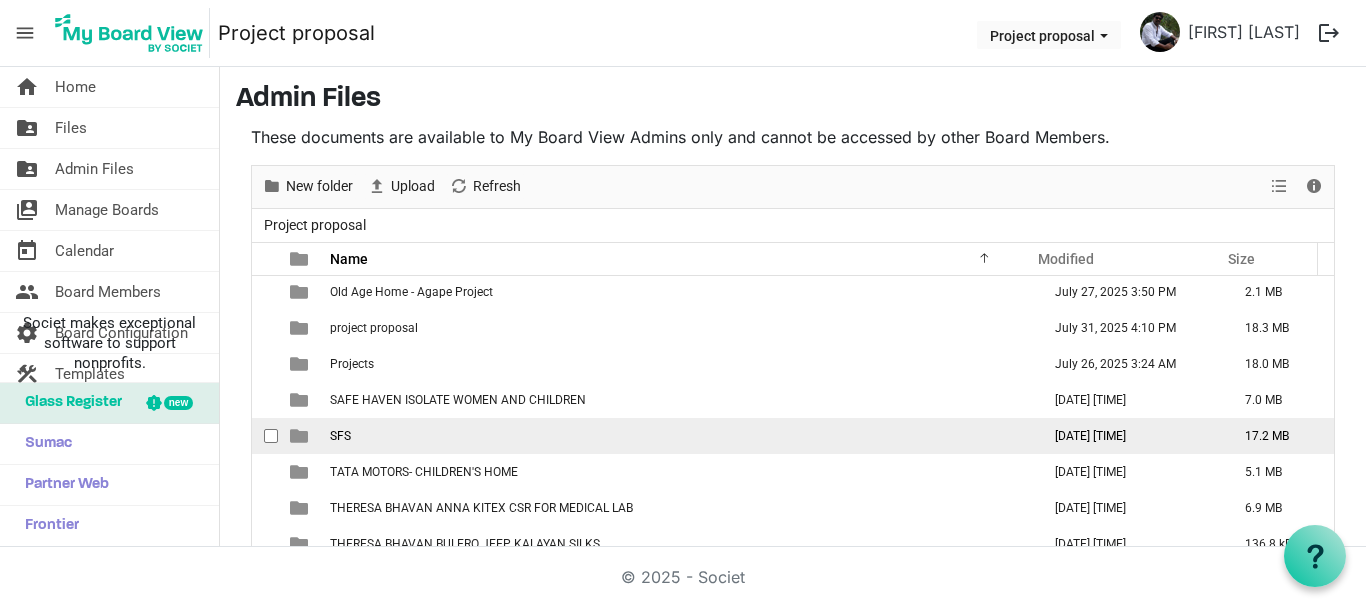 click on "SFS" at bounding box center (679, 436) 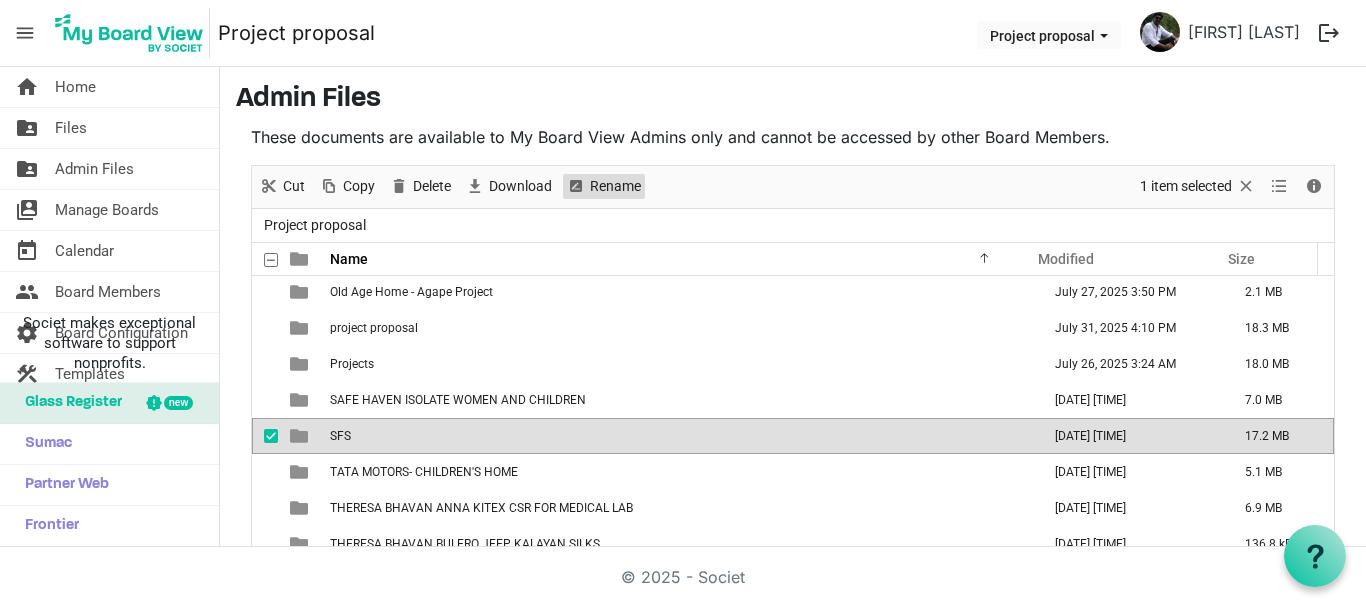 click on "Rename" at bounding box center [615, 186] 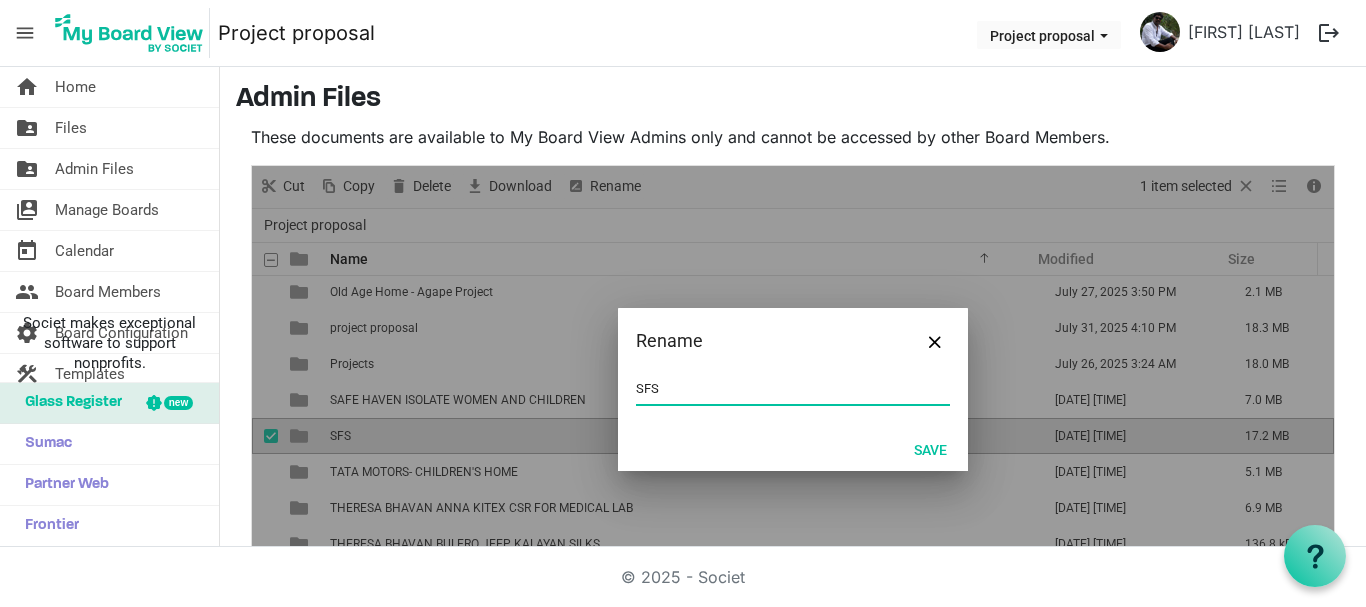 click on "SFS" at bounding box center [793, 389] 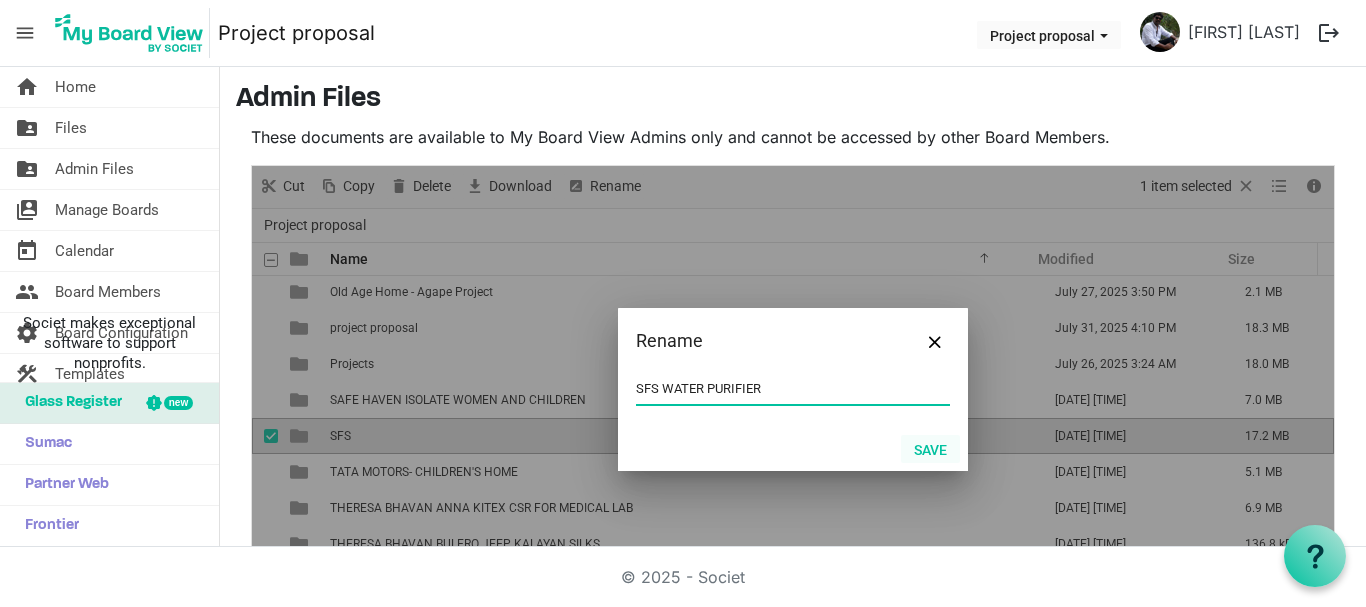 type on "SFS WATER PURIFIER" 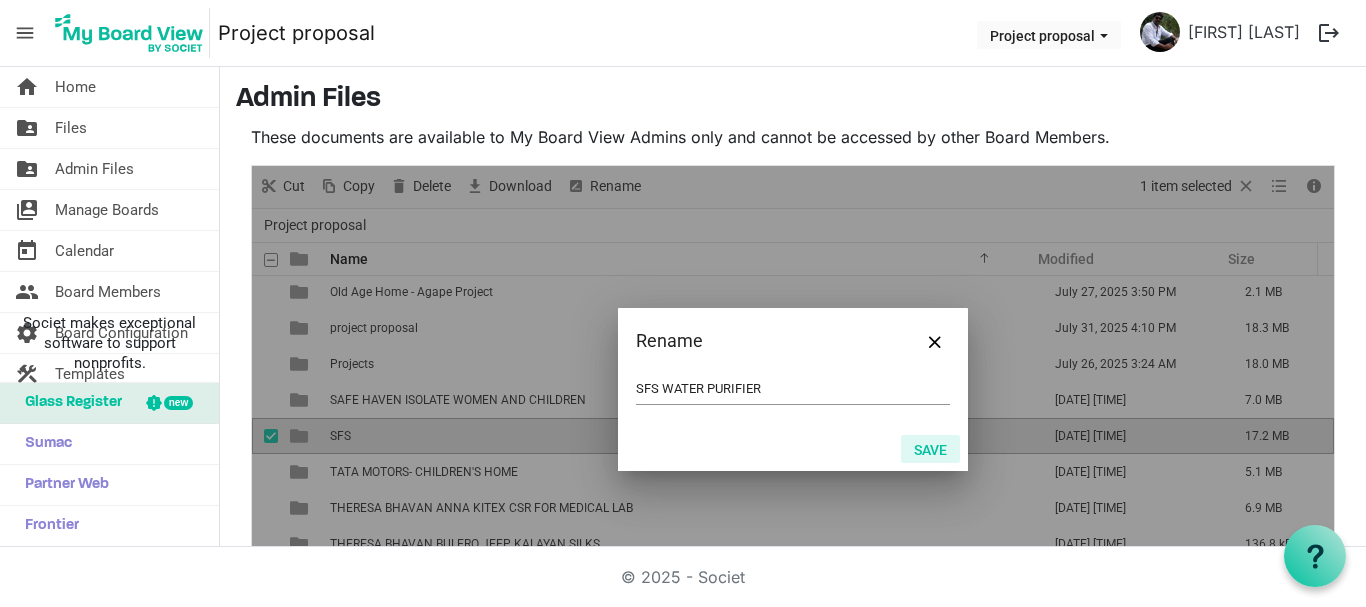 click on "Save" at bounding box center [930, 449] 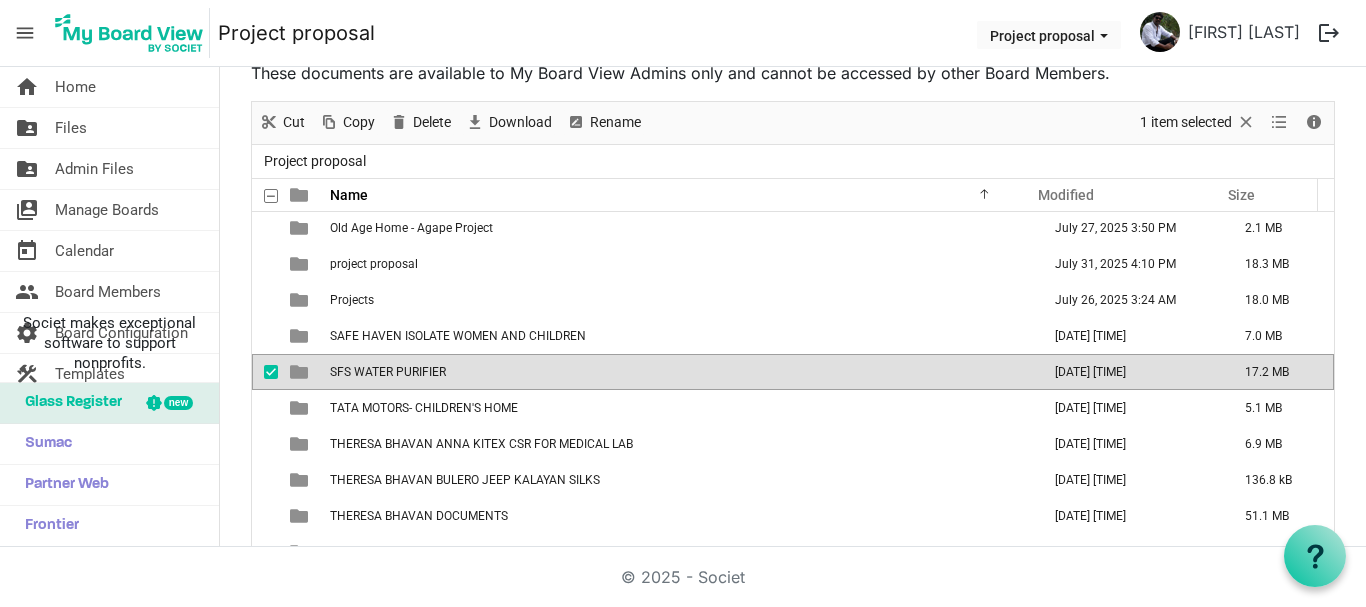 scroll, scrollTop: 84, scrollLeft: 0, axis: vertical 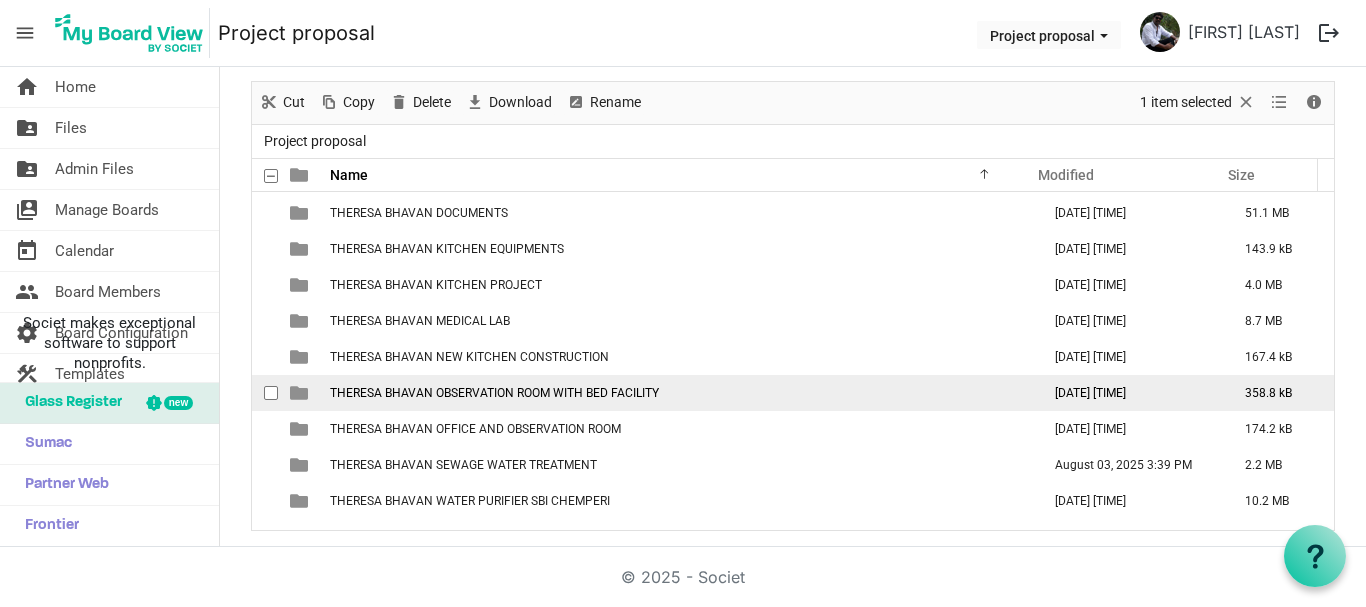 click on "THERESA BHAVAN OBSERVATION ROOM WITH BED FACILITY" at bounding box center (494, 393) 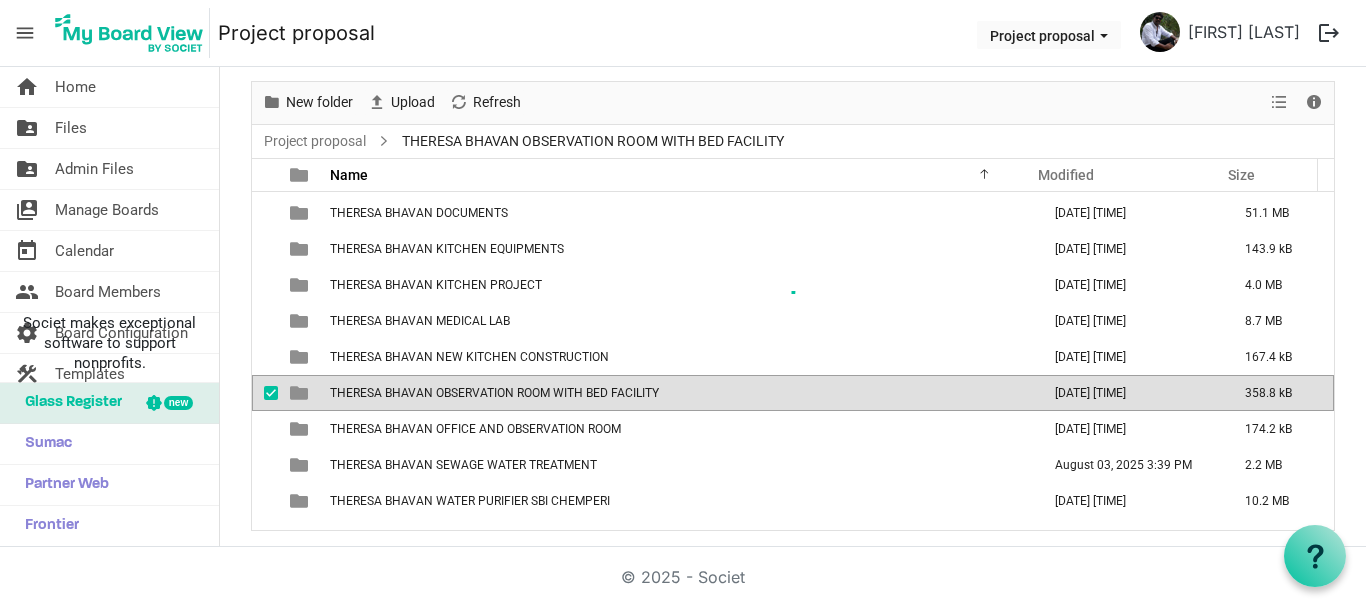 scroll, scrollTop: 0, scrollLeft: 0, axis: both 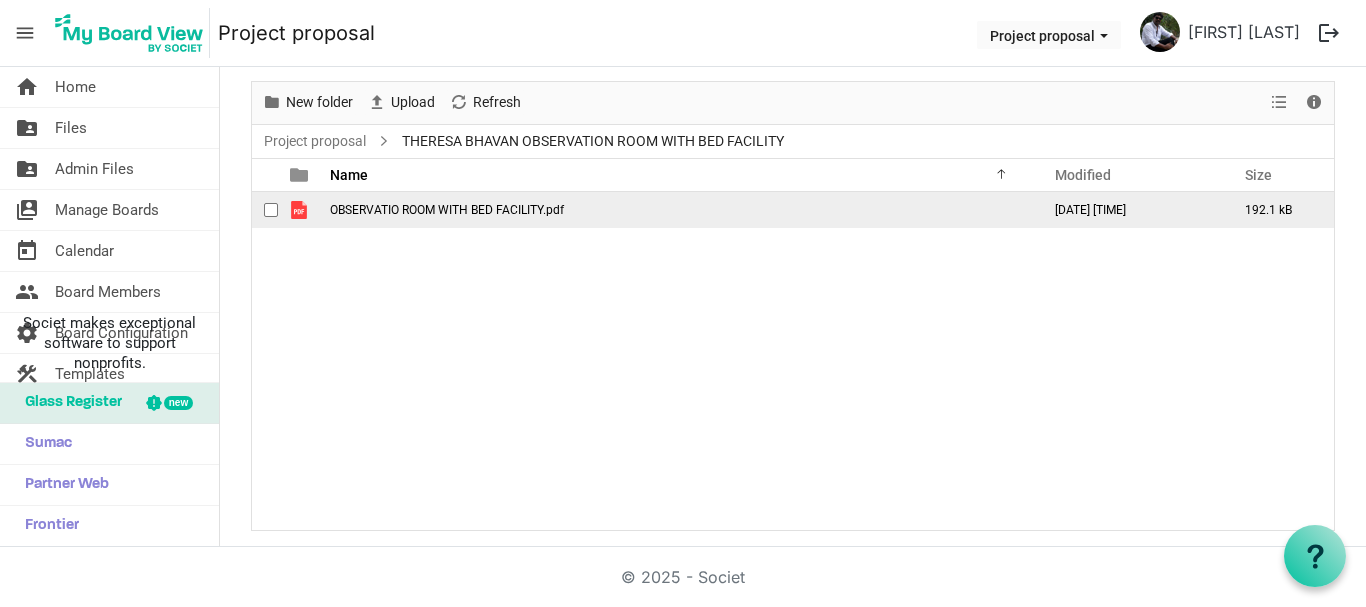 click on "OBSERVATIO ROOM WITH BED FACILITY.pdf" at bounding box center (447, 210) 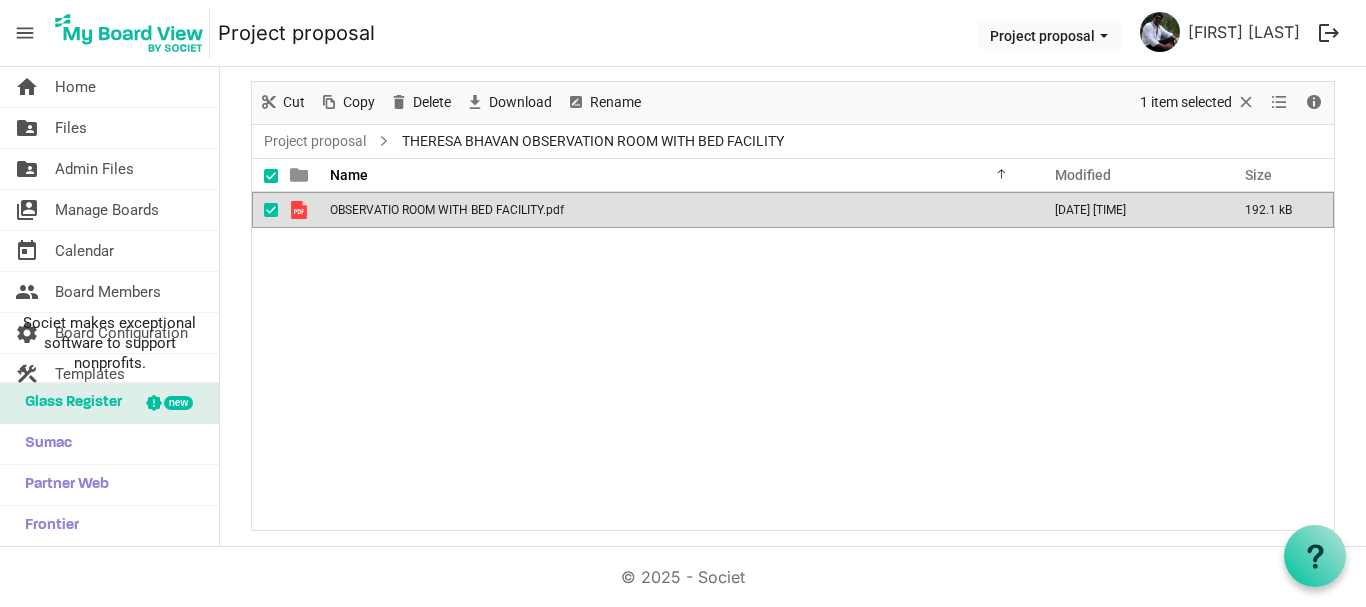 click on "OBSERVATIO ROOM WITH BED FACILITY.pdf" at bounding box center [447, 210] 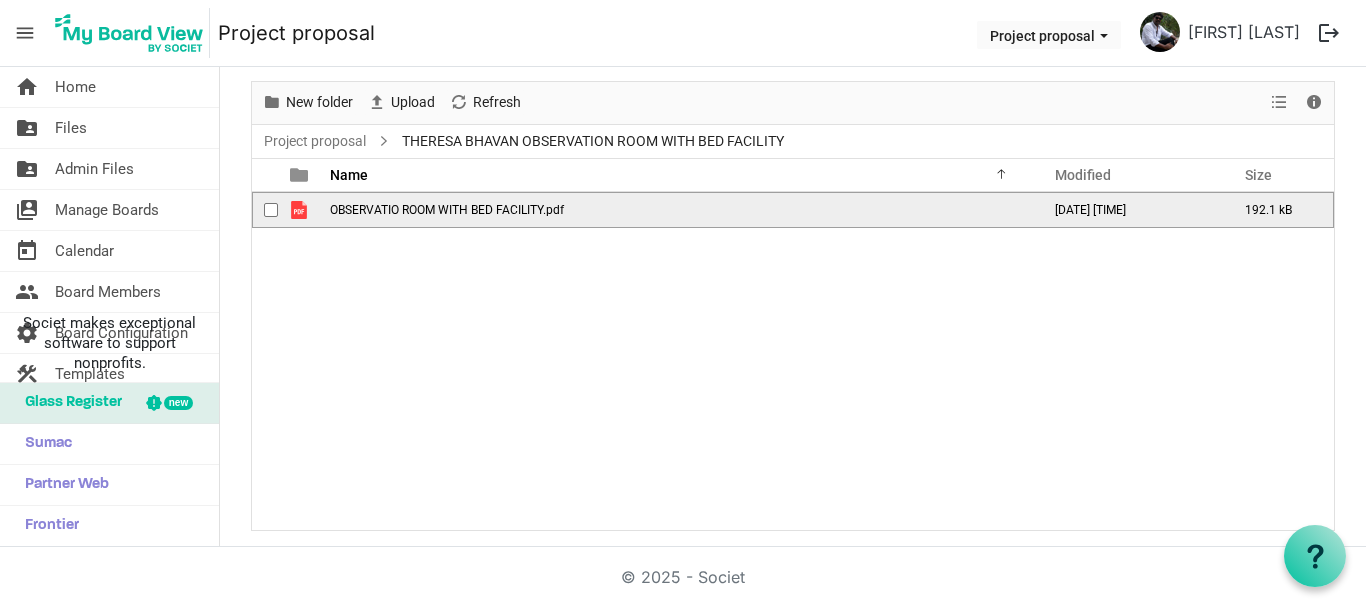 click on "OBSERVATIO ROOM WITH BED FACILITY.pdf" at bounding box center (447, 210) 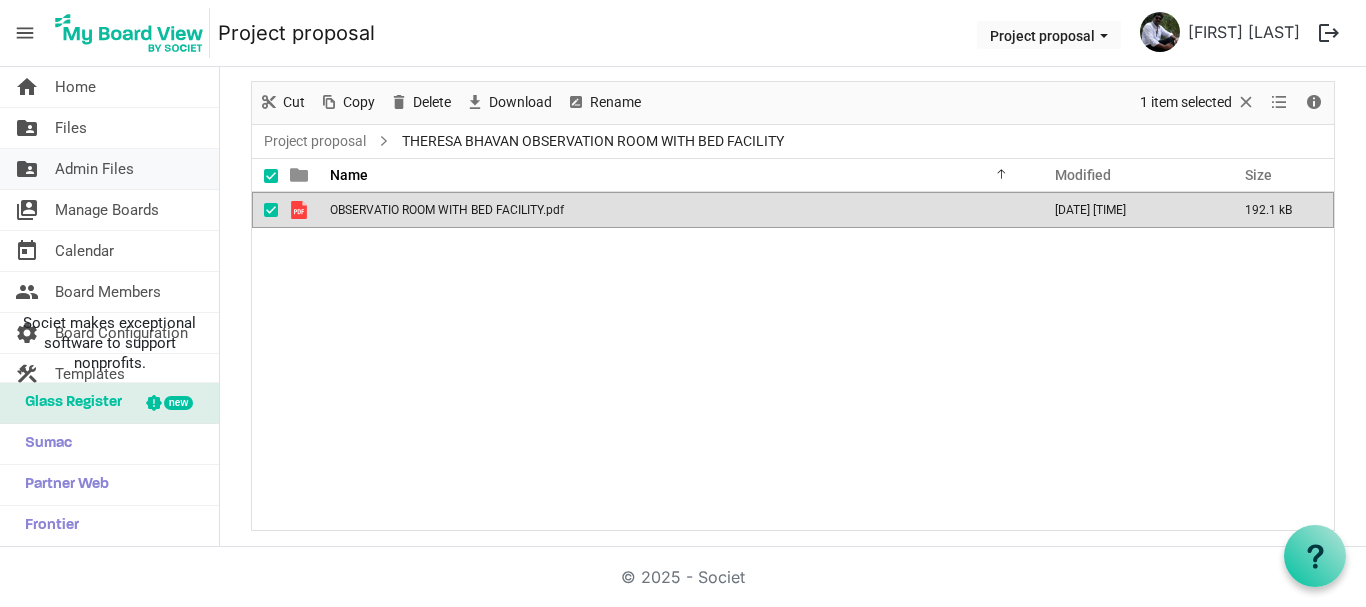 click on "Admin Files" at bounding box center (94, 169) 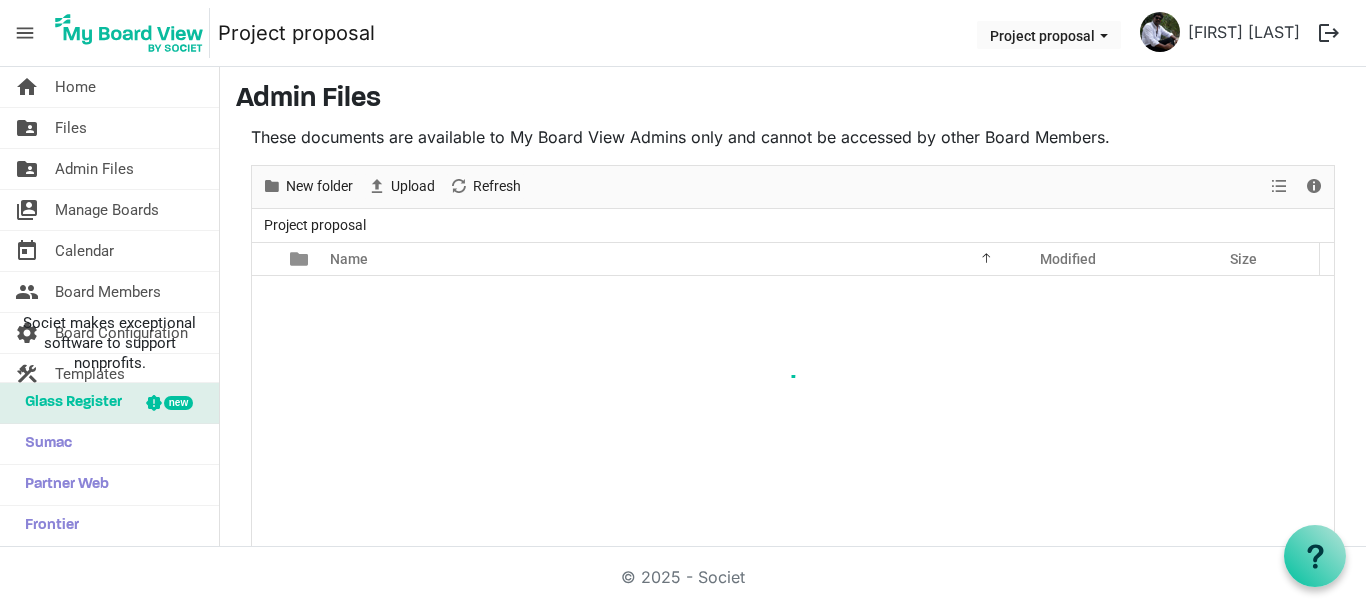 scroll, scrollTop: 0, scrollLeft: 0, axis: both 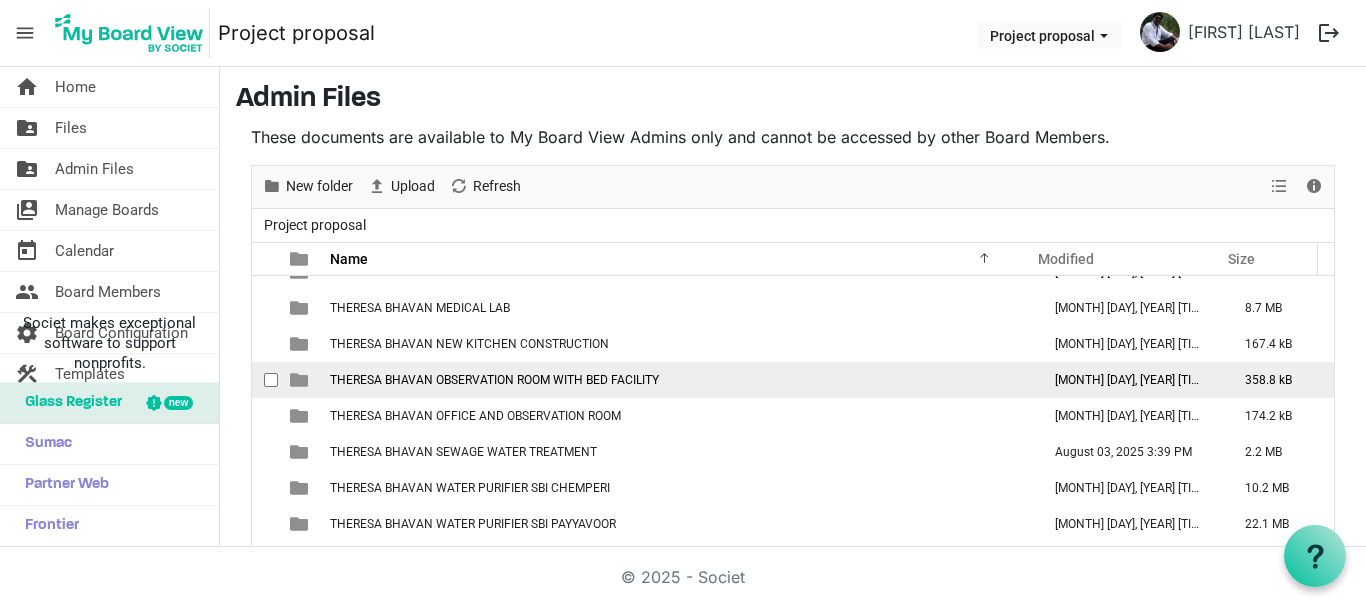 click on "THERESA BHAVAN OBSERVATION ROOM WITH BED FACILITY" at bounding box center [494, 380] 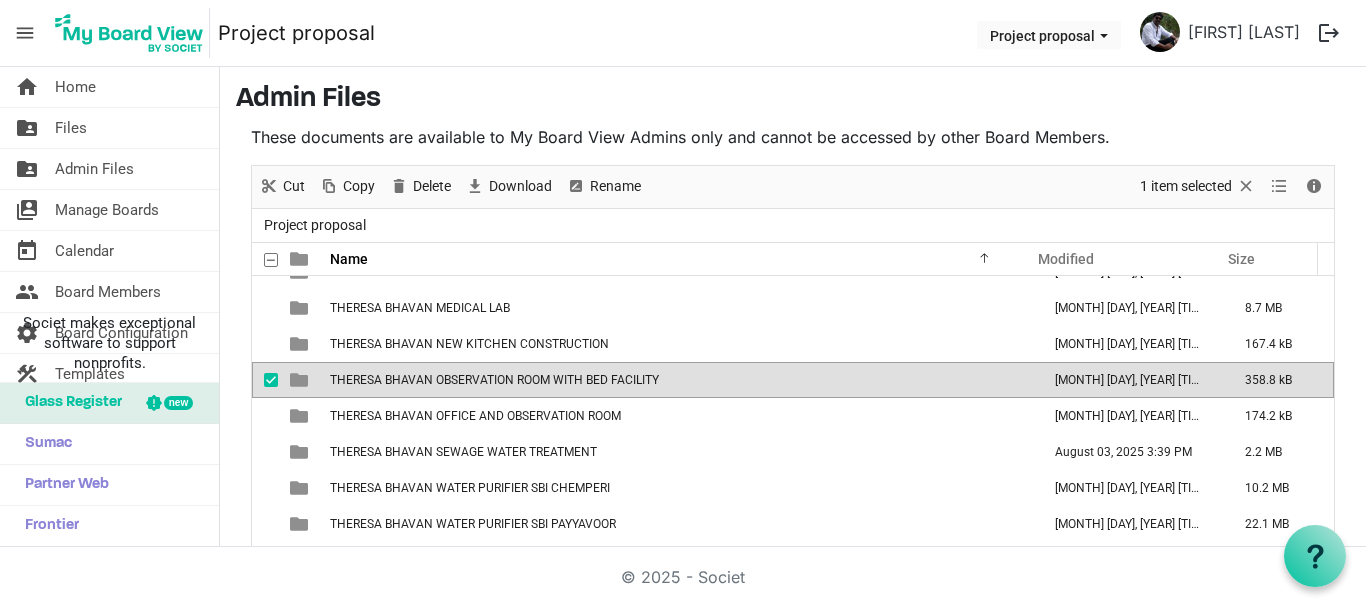 click on "THERESA BHAVAN OBSERVATION ROOM WITH BED FACILITY" at bounding box center (494, 380) 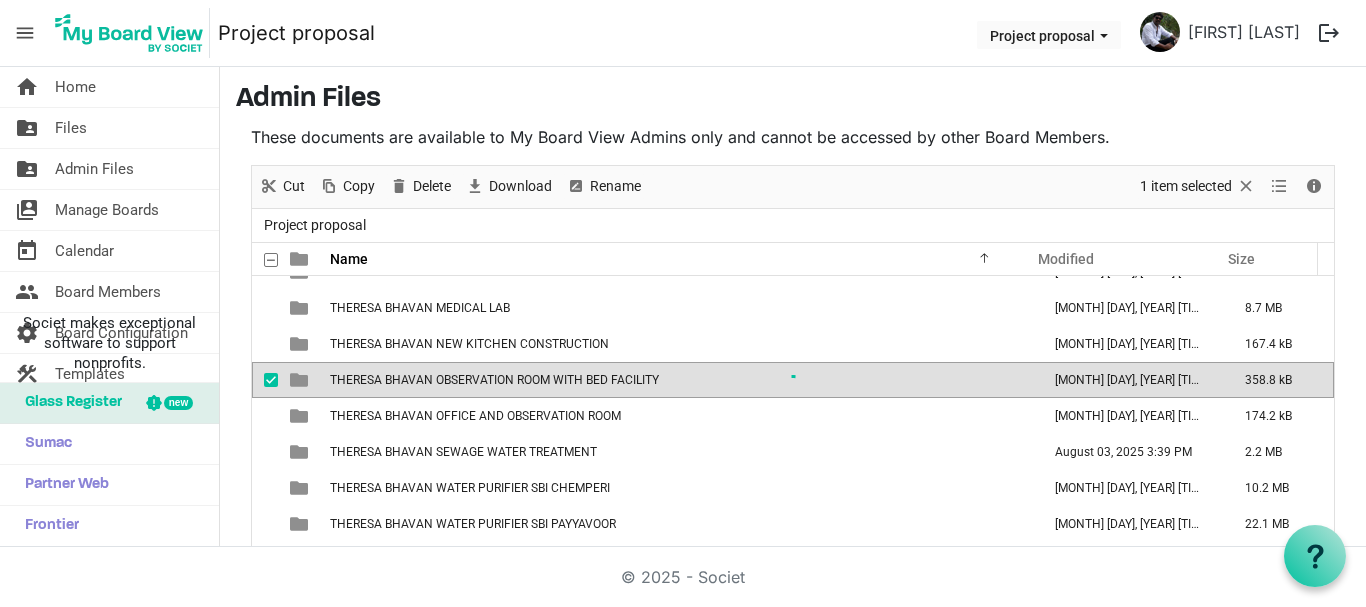 scroll, scrollTop: 67, scrollLeft: 0, axis: vertical 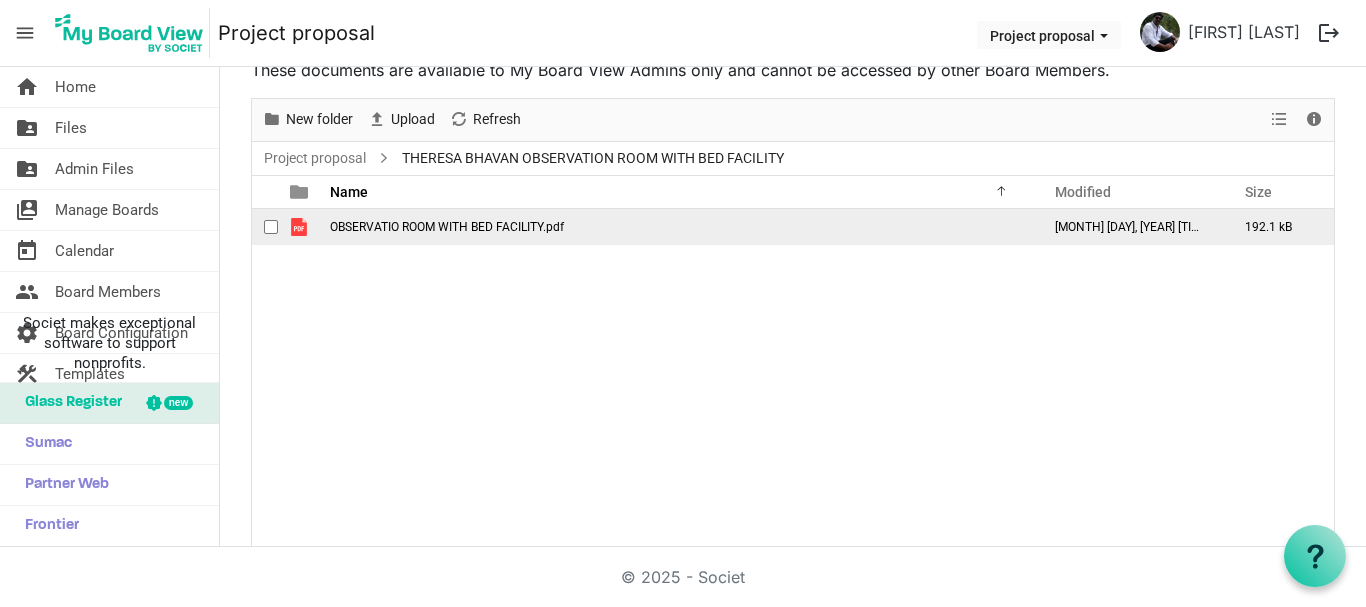 click on "OBSERVATIO ROOM WITH BED FACILITY.pdf" at bounding box center [447, 227] 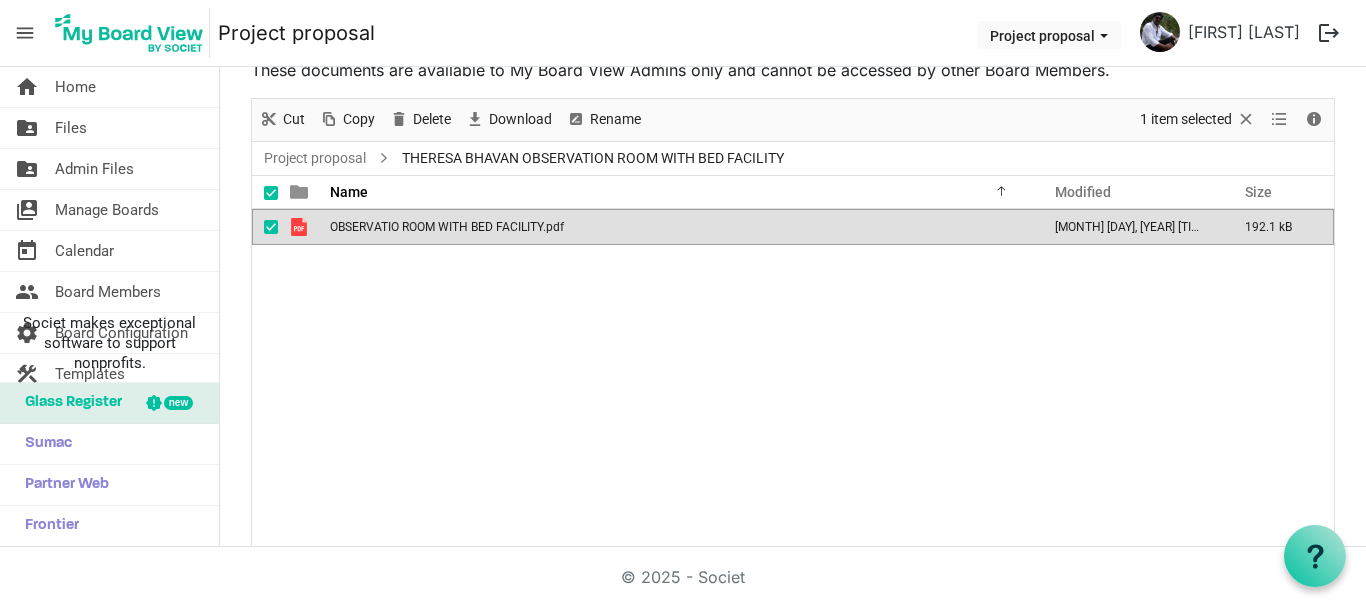 click on "OBSERVATIO ROOM WITH BED FACILITY.pdf" at bounding box center [447, 227] 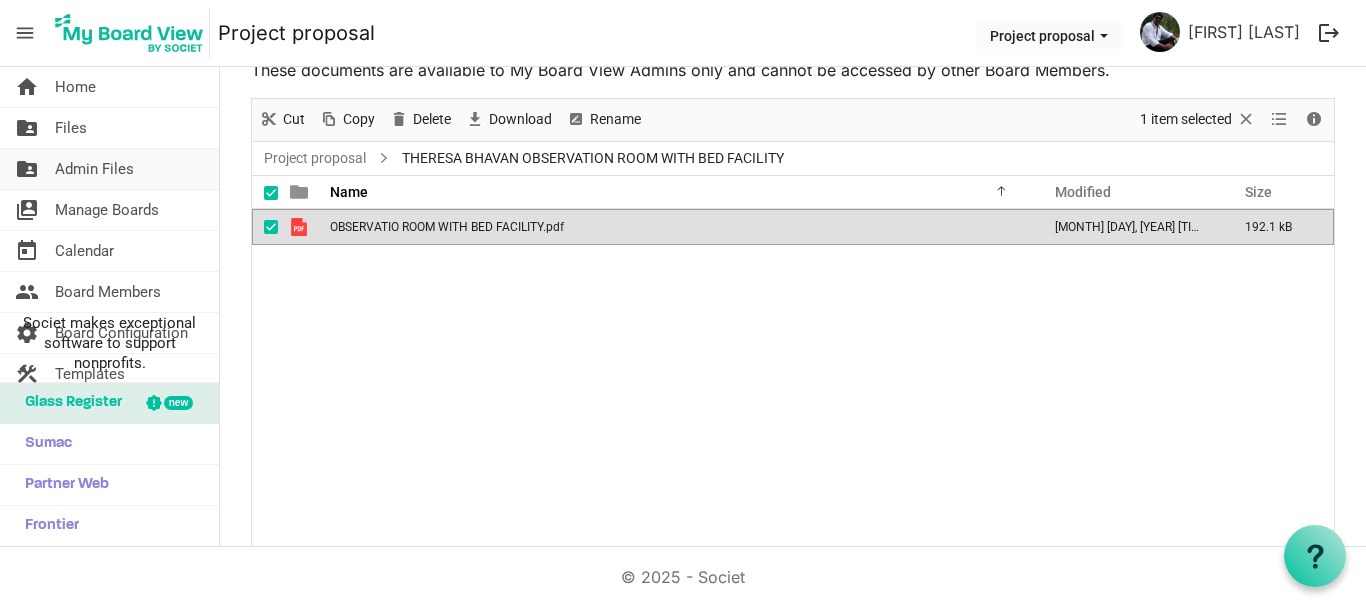 click on "Admin Files" at bounding box center (94, 169) 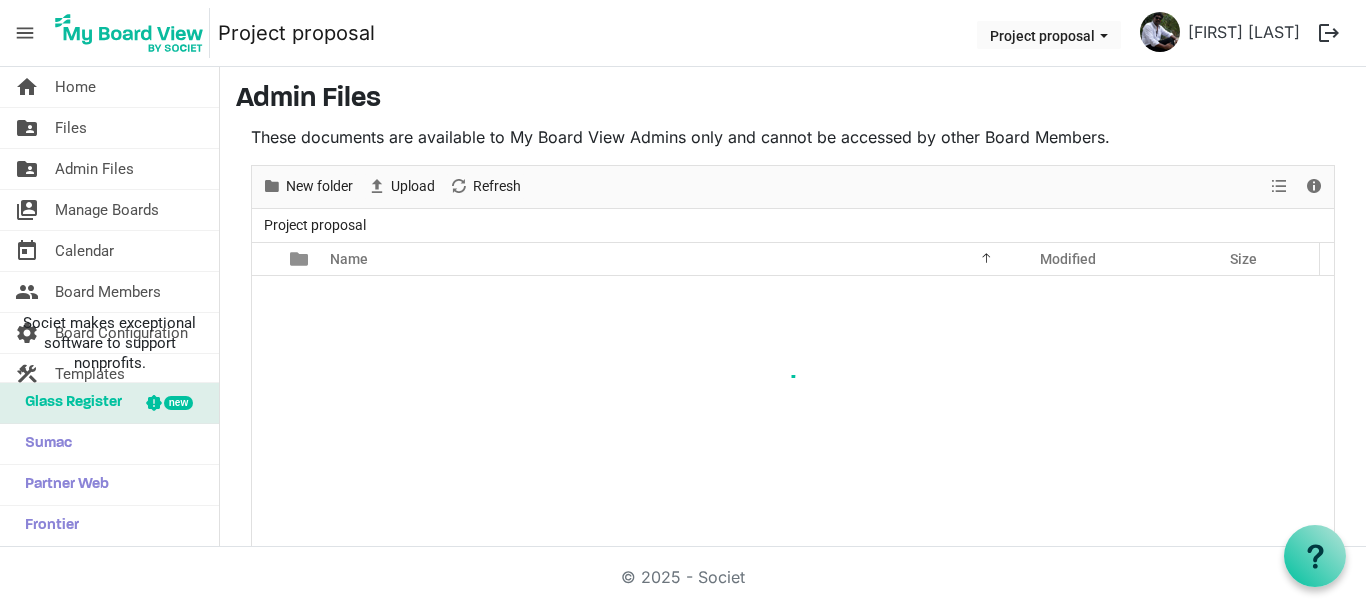 scroll, scrollTop: 0, scrollLeft: 0, axis: both 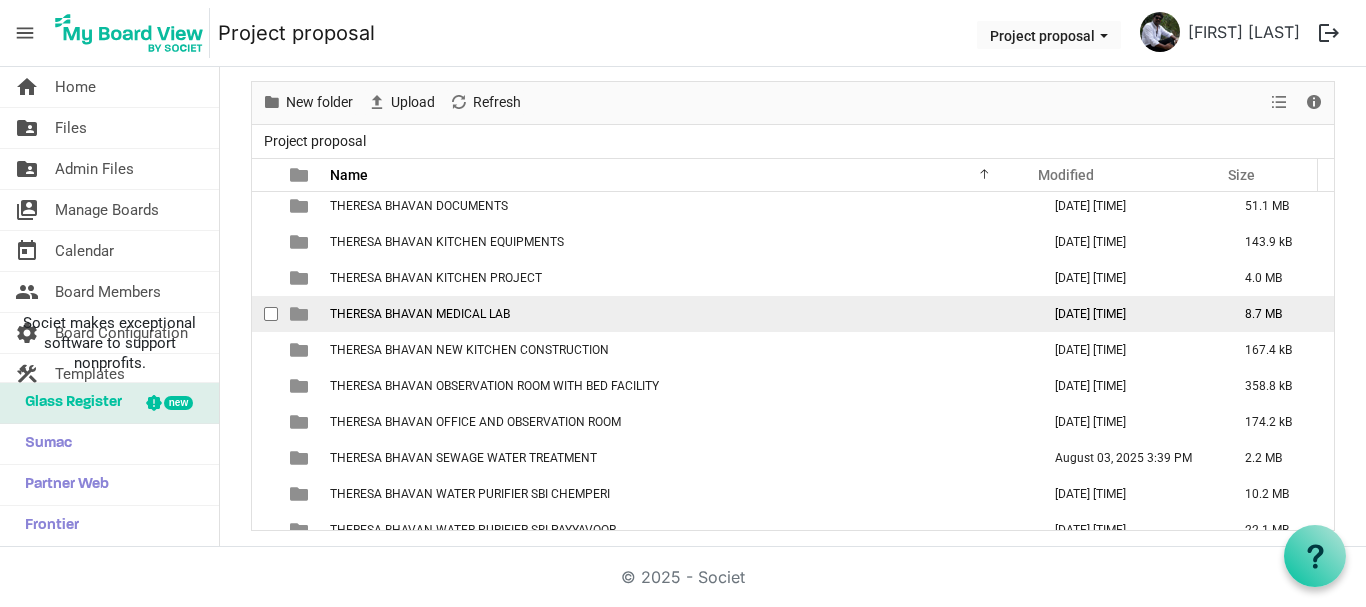 click on "THERESA BHAVAN MEDICAL LAB" at bounding box center [420, 314] 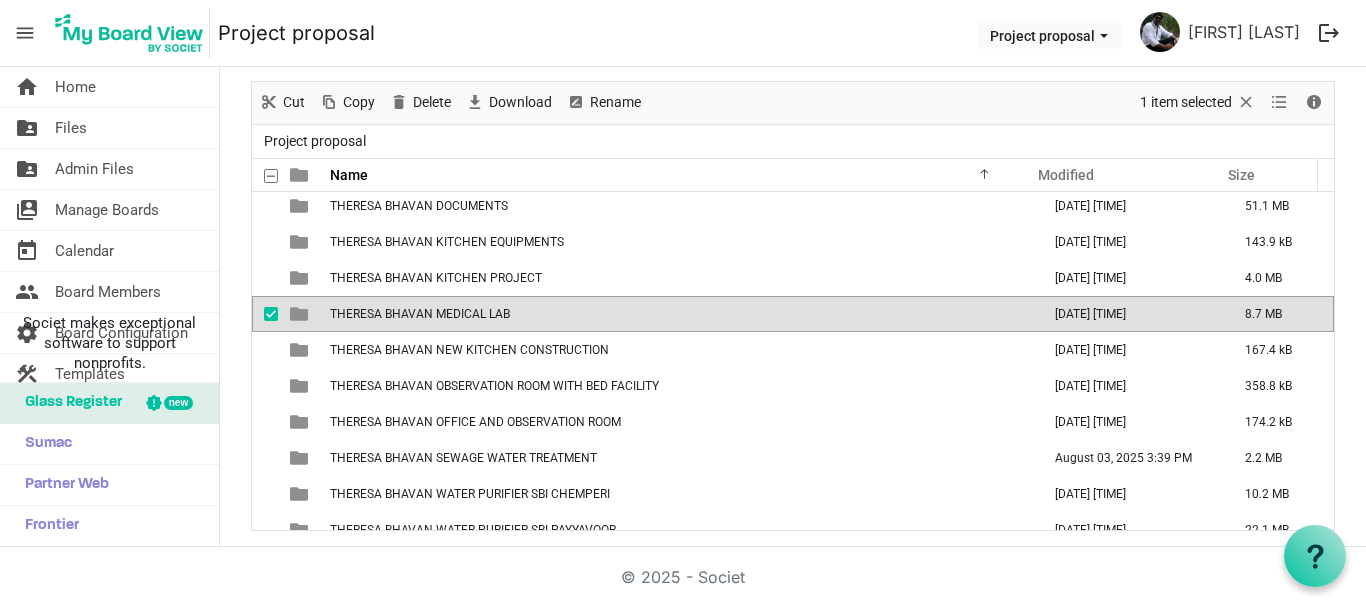 click on "THERESA BHAVAN MEDICAL LAB" at bounding box center [420, 314] 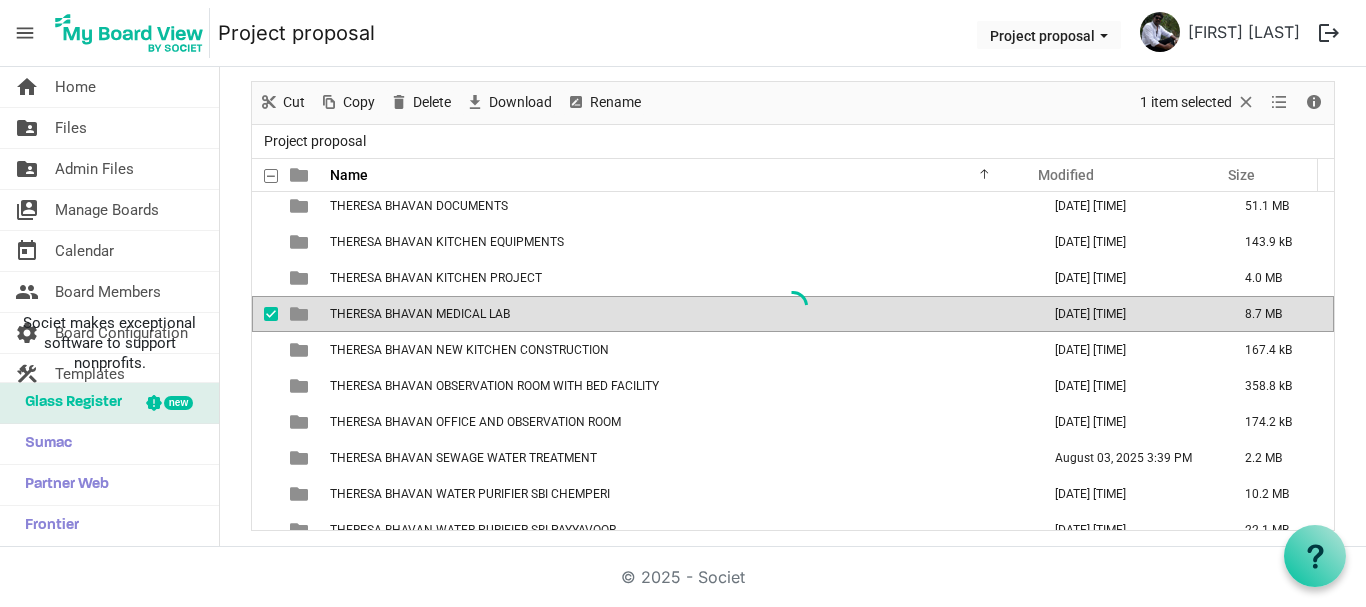 scroll, scrollTop: 0, scrollLeft: 0, axis: both 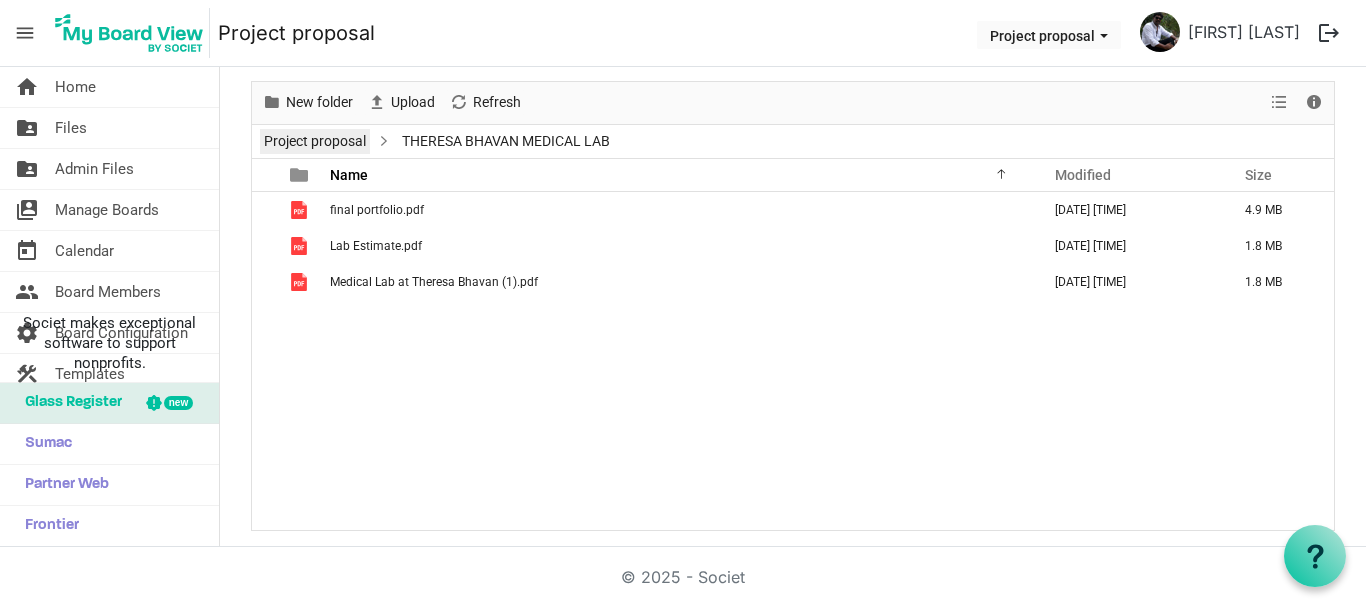 click on "Project proposal" at bounding box center [315, 141] 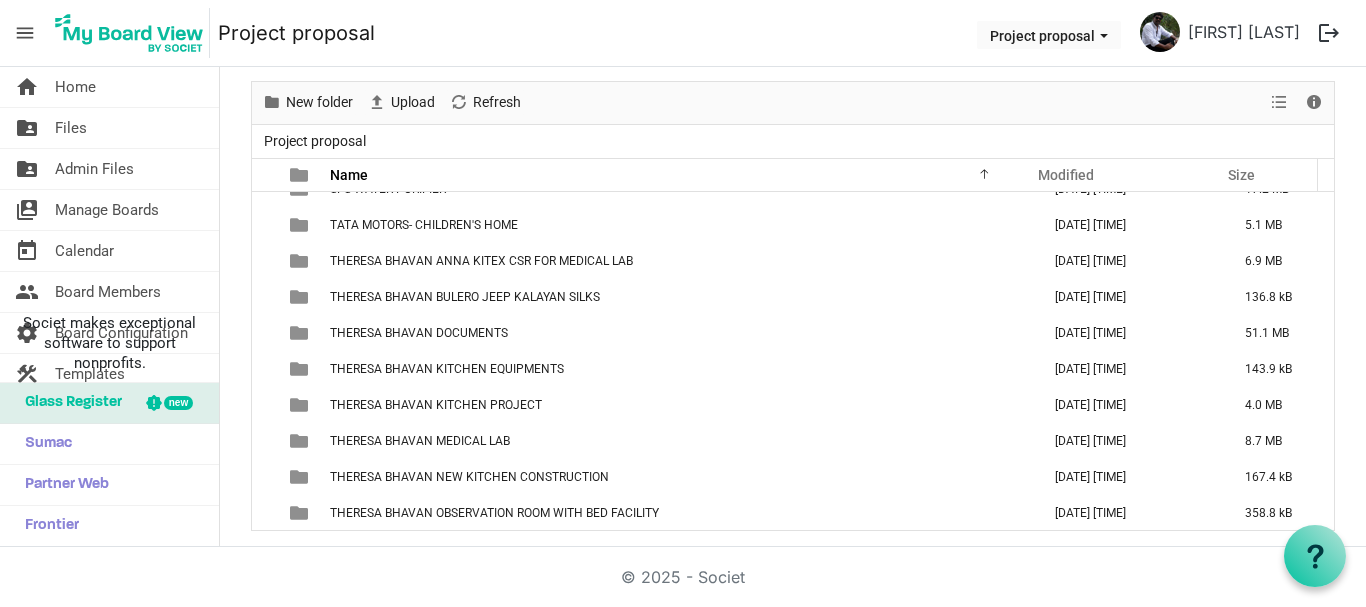 scroll, scrollTop: 467, scrollLeft: 0, axis: vertical 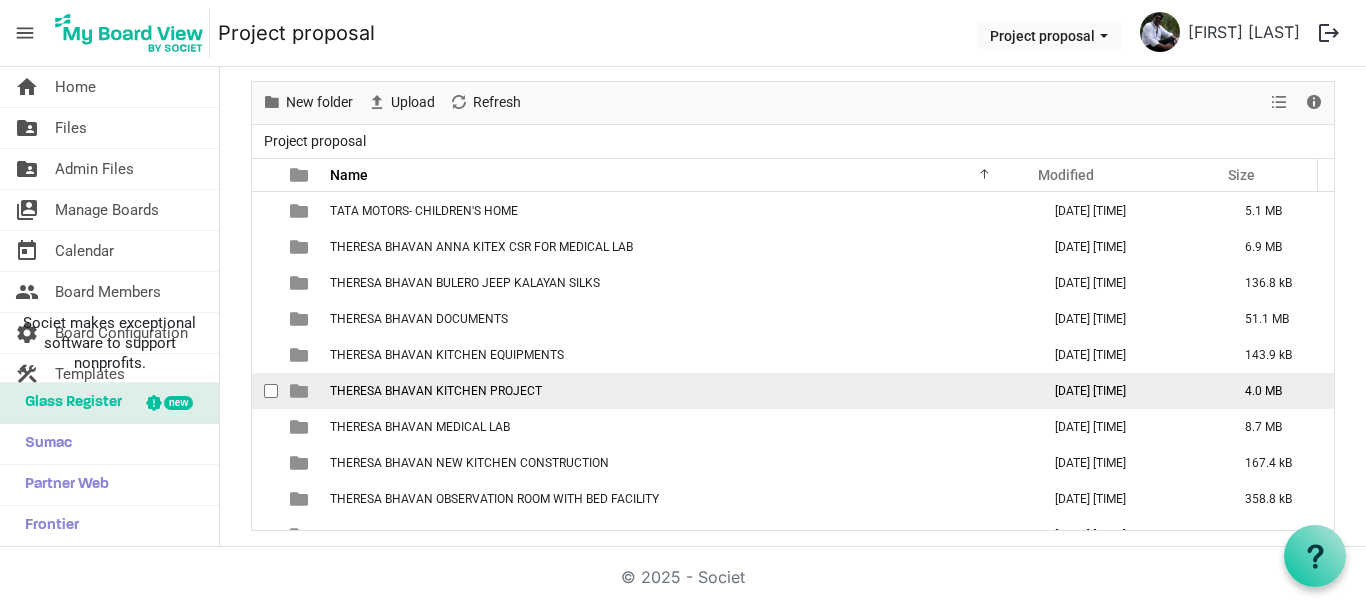 click on "THERESA BHAVAN KITCHEN PROJECT" at bounding box center (436, 391) 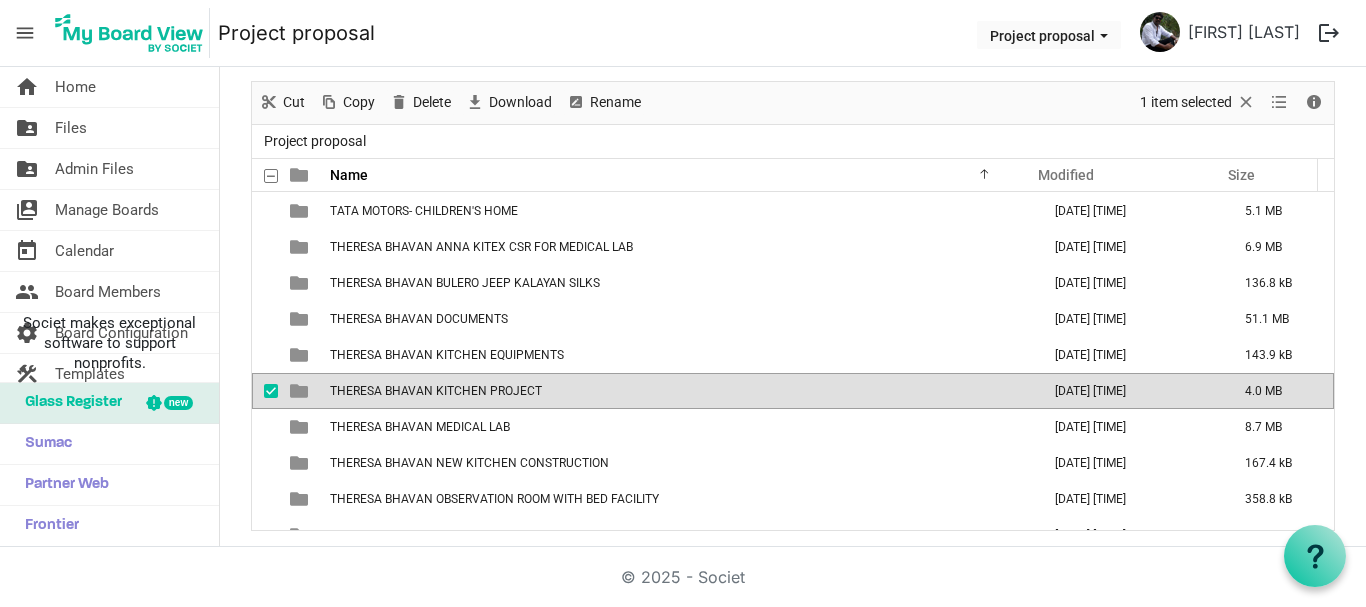 click on "THERESA BHAVAN KITCHEN PROJECT" at bounding box center [436, 391] 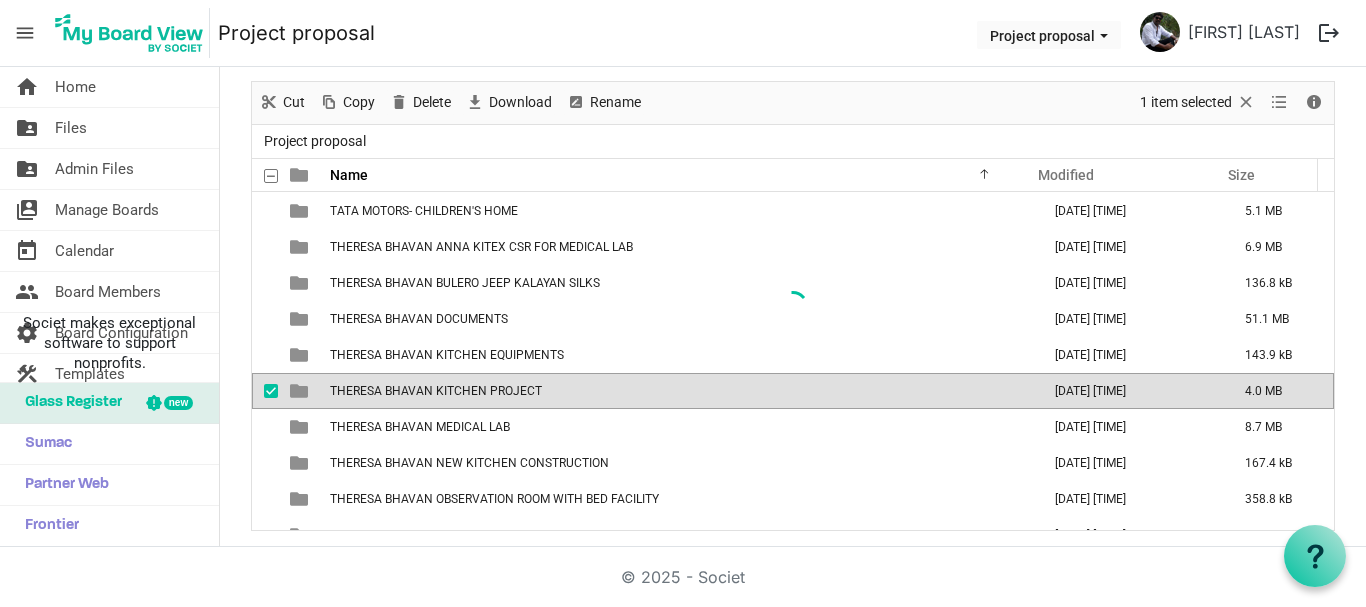 scroll, scrollTop: 0, scrollLeft: 0, axis: both 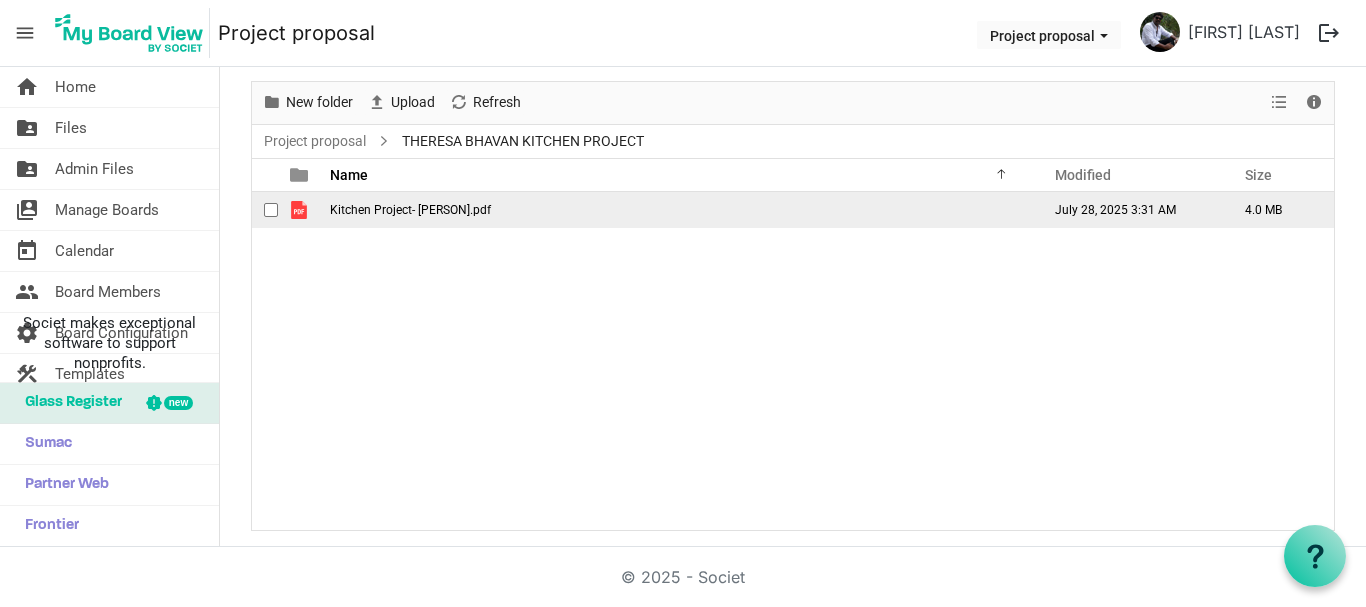 click on "Kitchen Project- [PERSON].pdf" at bounding box center [410, 210] 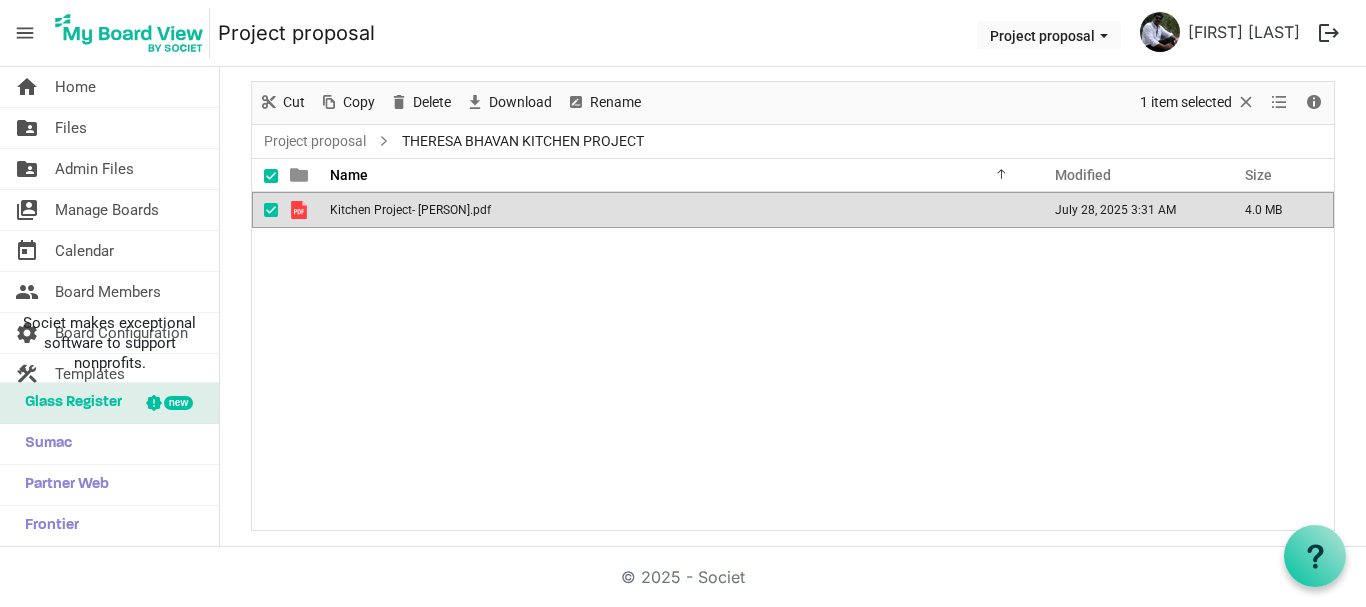 click on "Kitchen Project- [PERSON].pdf" at bounding box center [410, 210] 